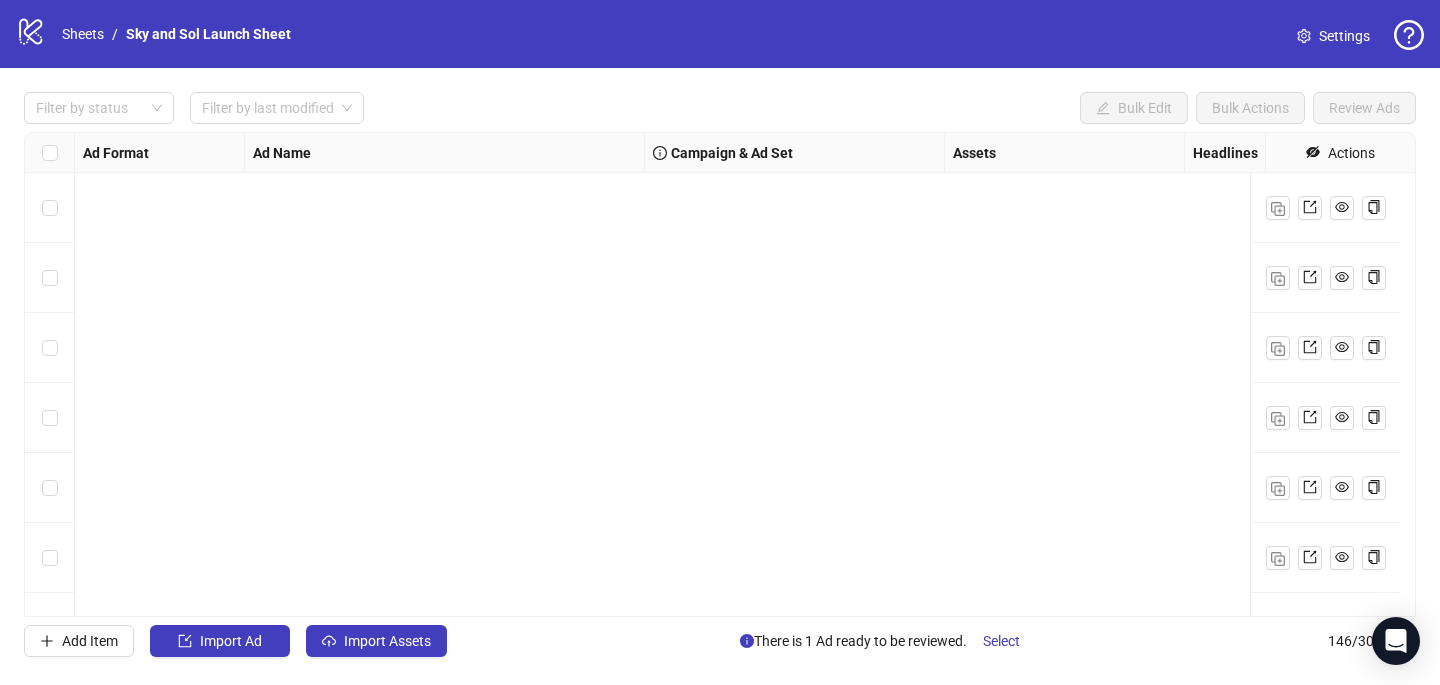 scroll, scrollTop: 0, scrollLeft: 0, axis: both 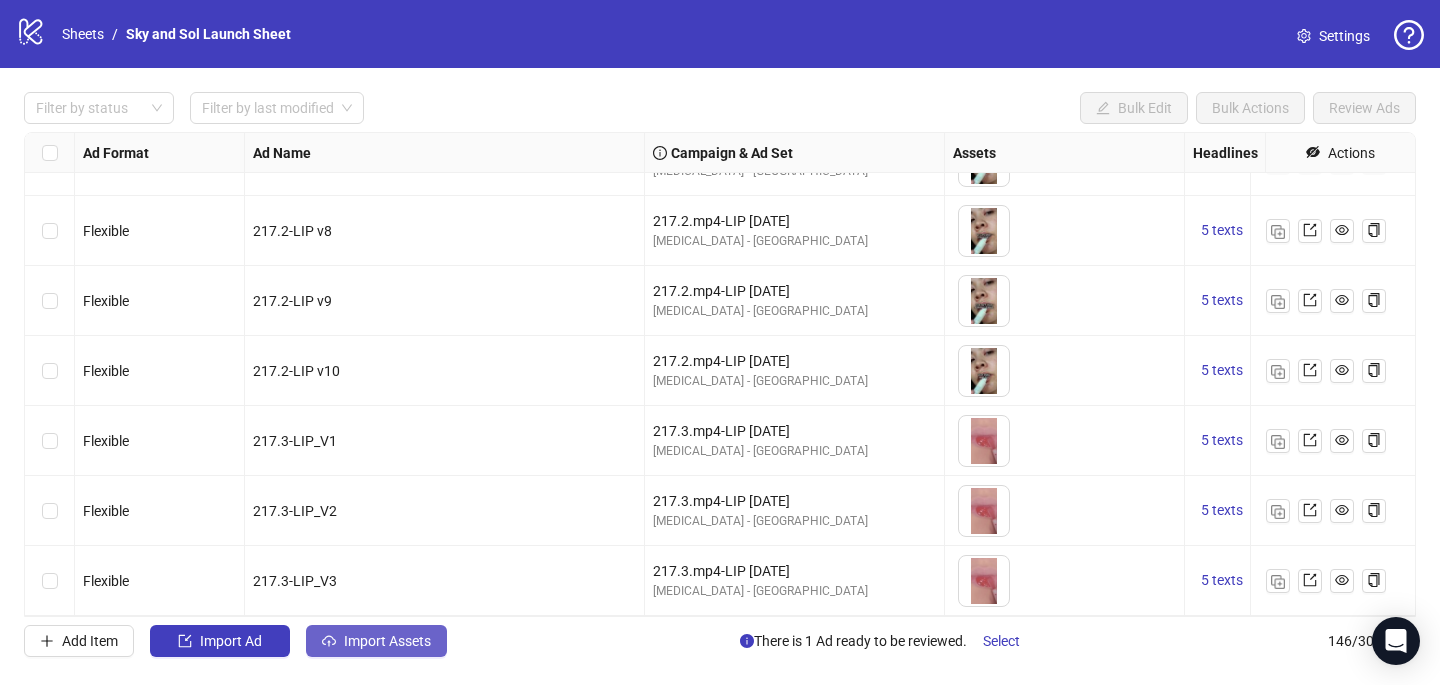 click on "Import Assets" at bounding box center (387, 641) 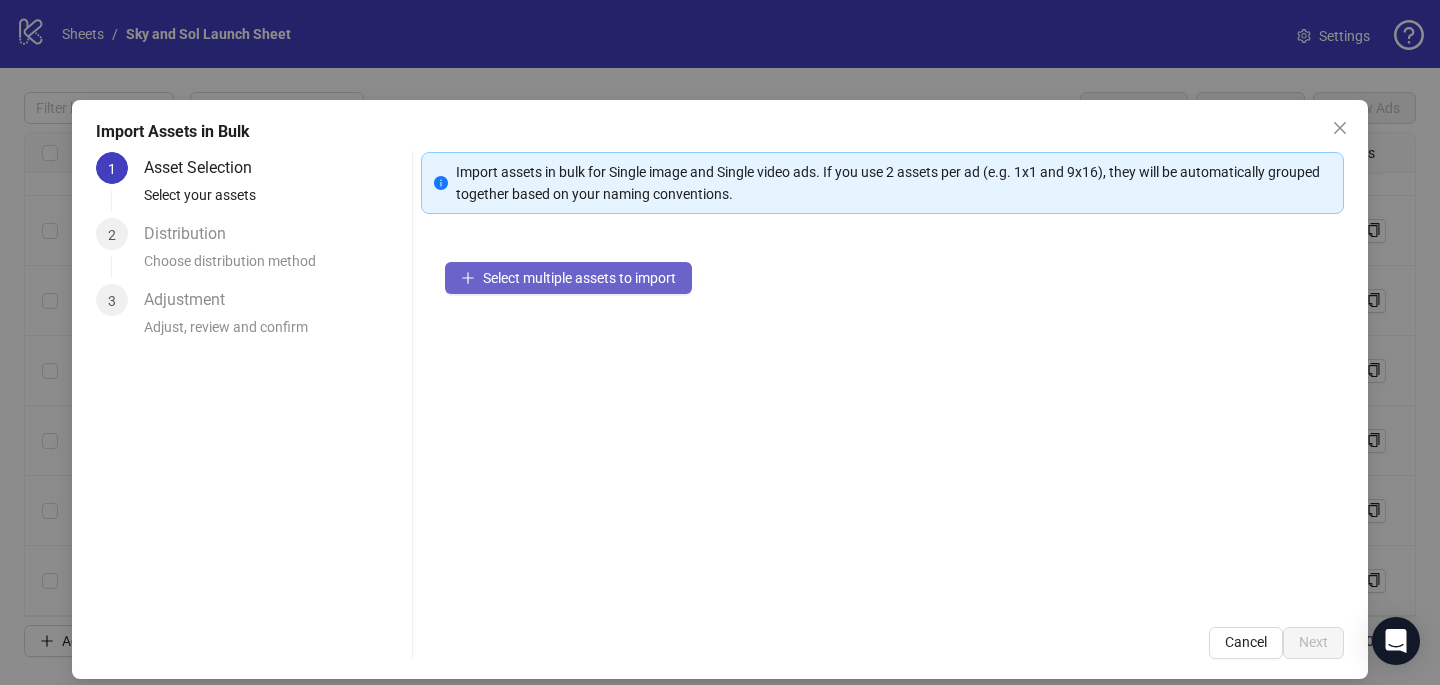 click on "Select multiple assets to import" at bounding box center [568, 278] 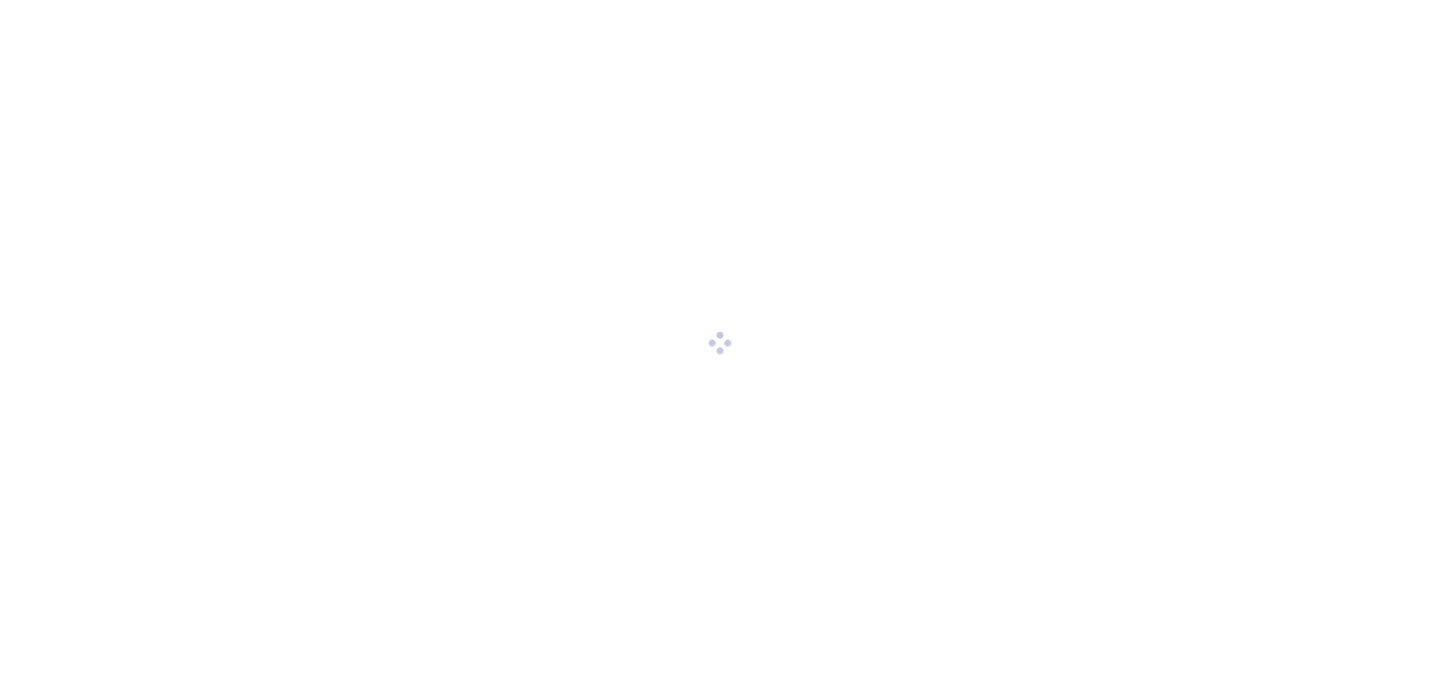 scroll, scrollTop: 0, scrollLeft: 0, axis: both 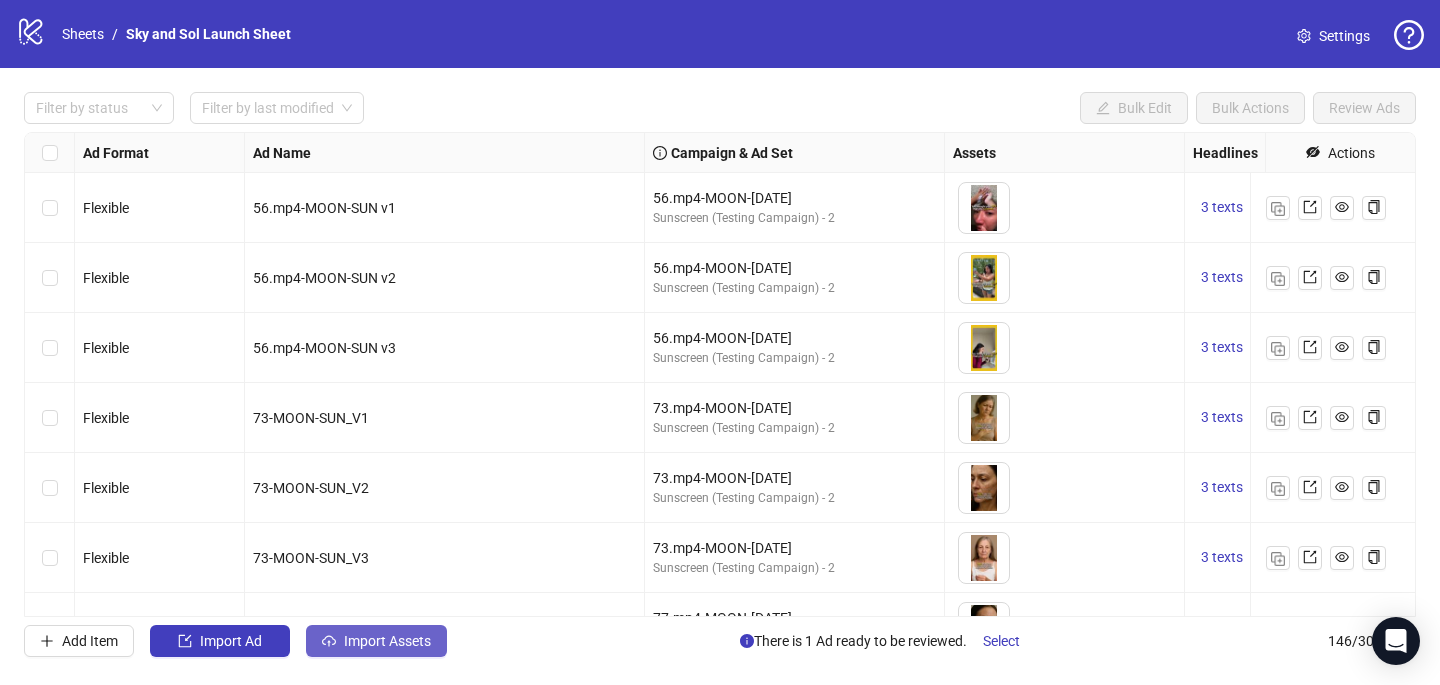 click on "Import Assets" at bounding box center (387, 641) 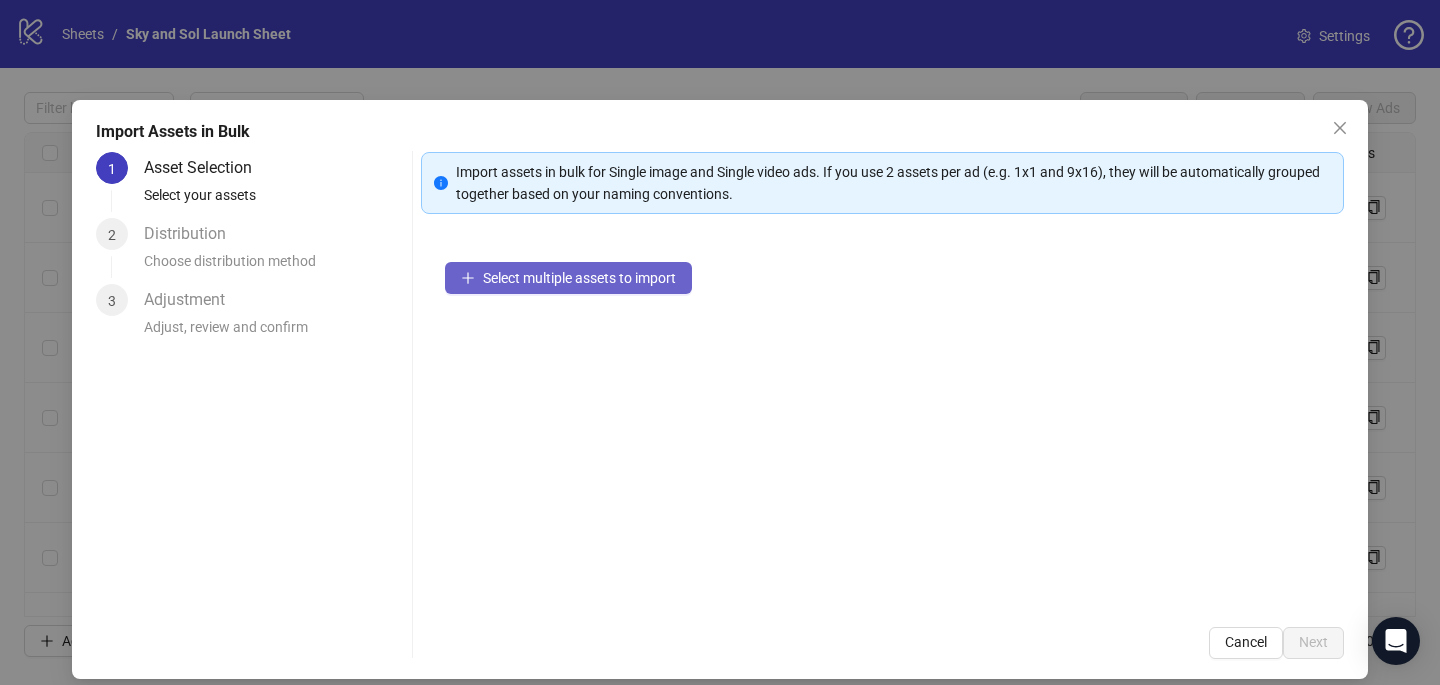 click on "Select multiple assets to import" at bounding box center [579, 278] 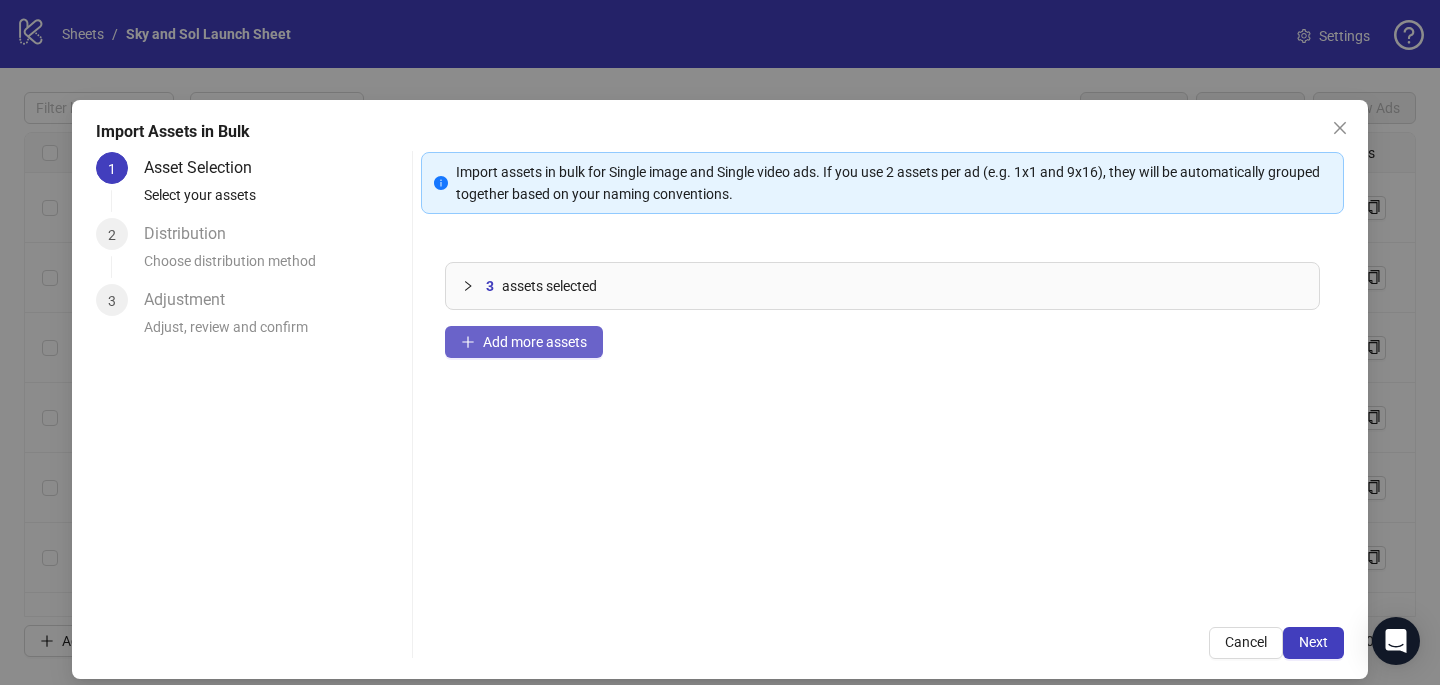 click on "Add more assets" at bounding box center (535, 342) 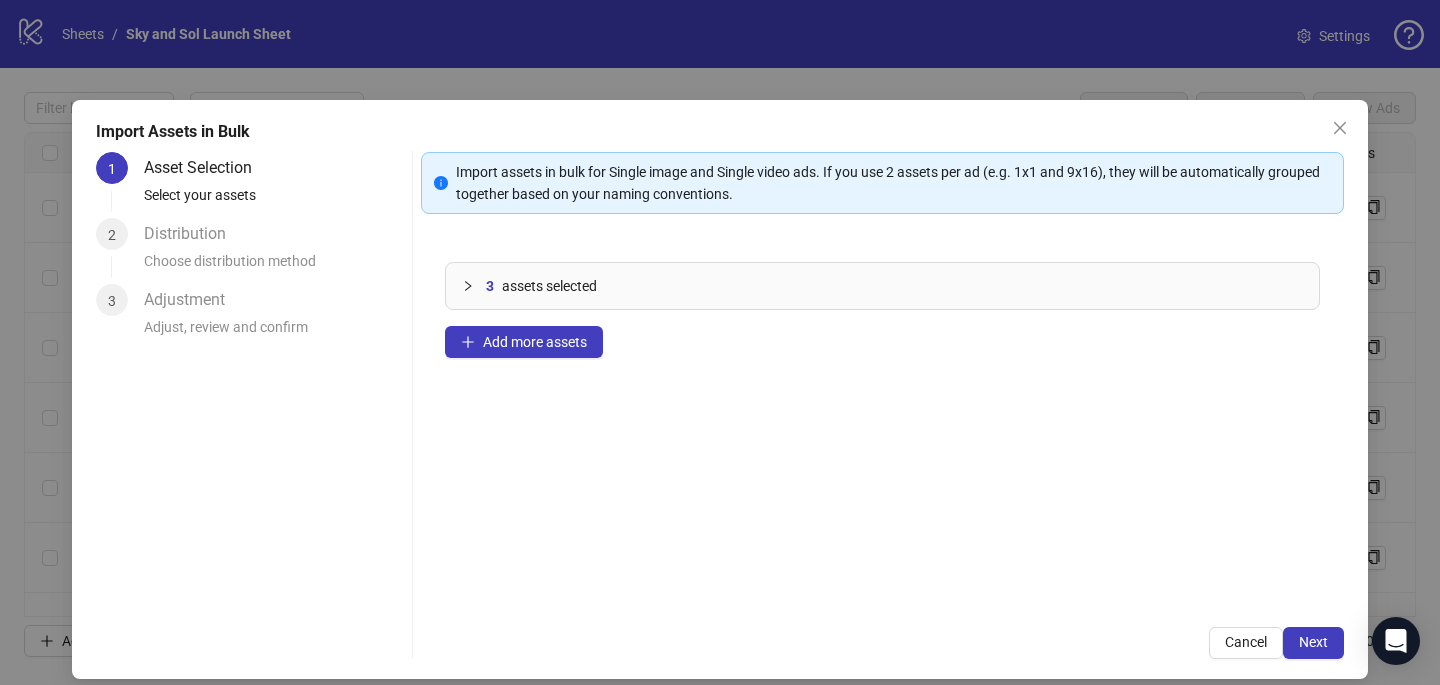 click on "Import Assets in Bulk 1 Asset Selection Select your assets 2 Distribution Choose distribution method 3 Adjustment Adjust, review and confirm Import assets in bulk for Single image and Single video ads. If you use 2 assets per ad (e.g. 1x1 and 9x16), they will be automatically grouped together based on your naming conventions. 3 assets selected Add more assets Cancel Next" at bounding box center (720, 389) 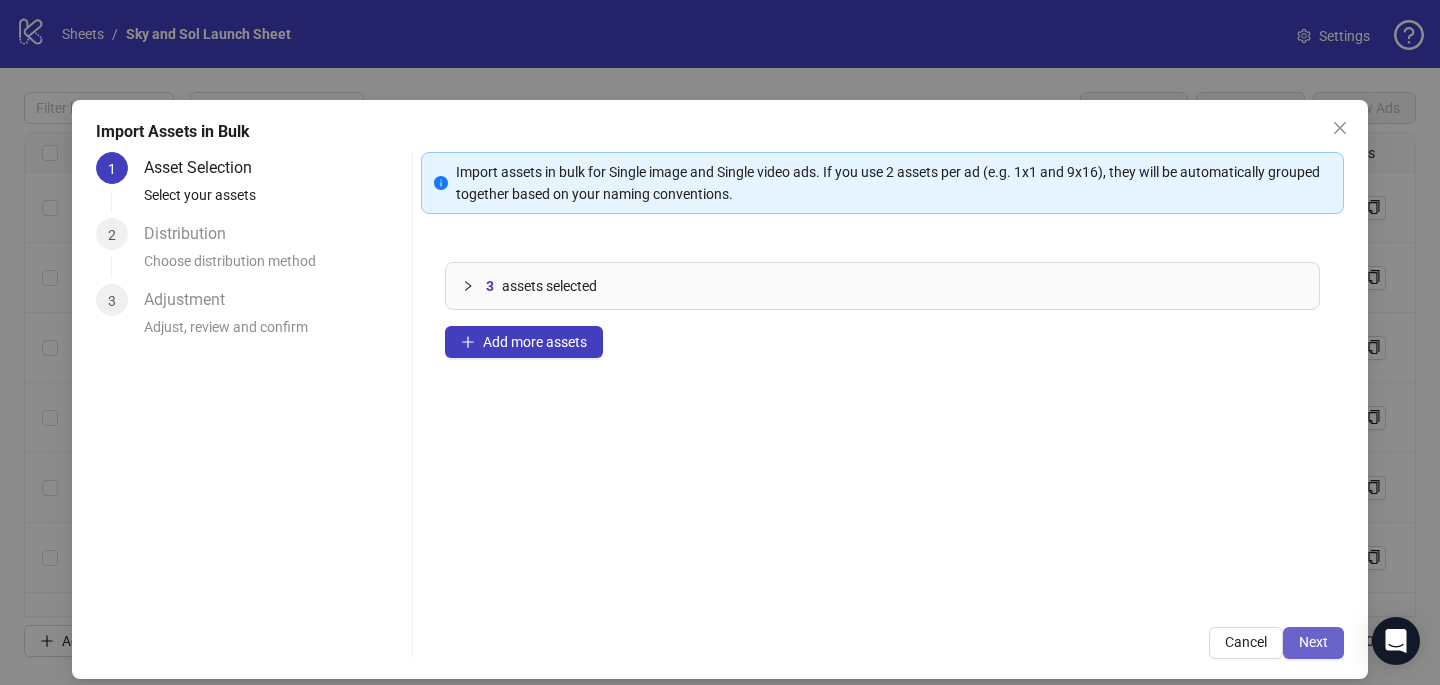 click on "Next" at bounding box center [1313, 643] 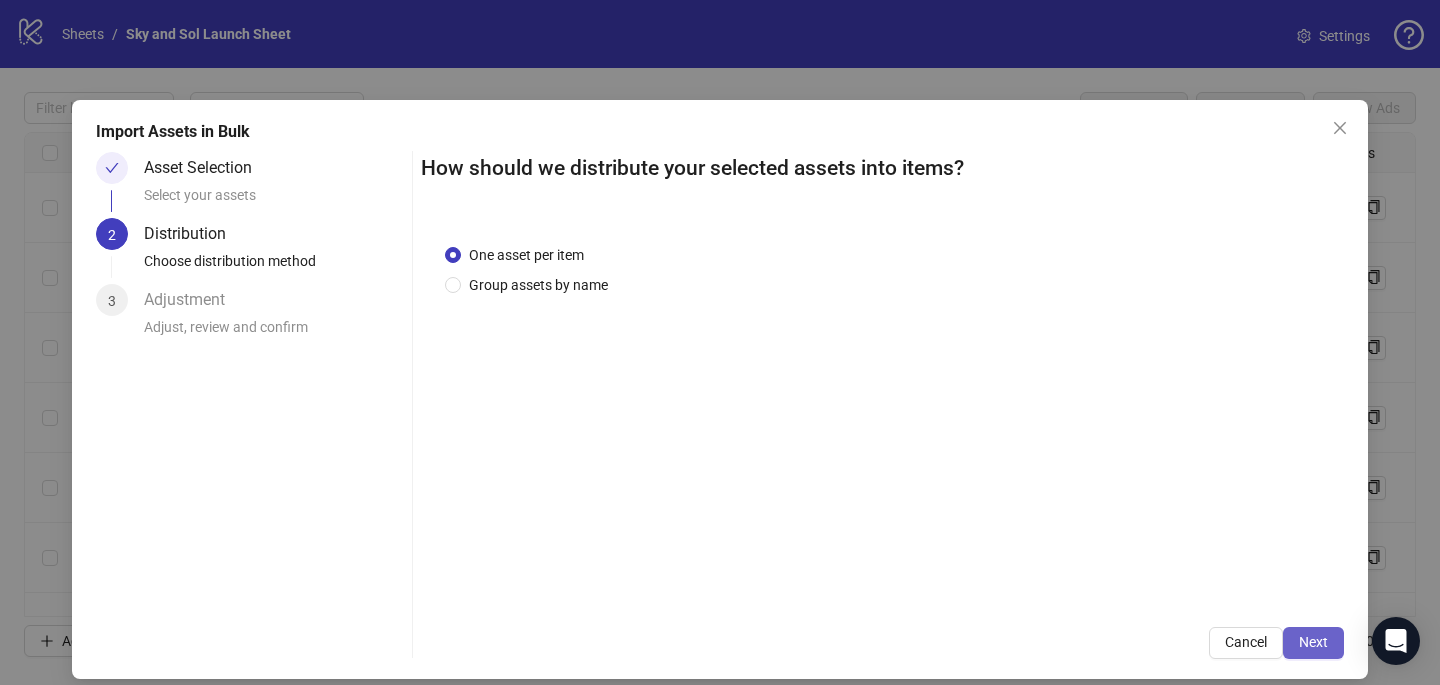 click on "Next" at bounding box center (1313, 642) 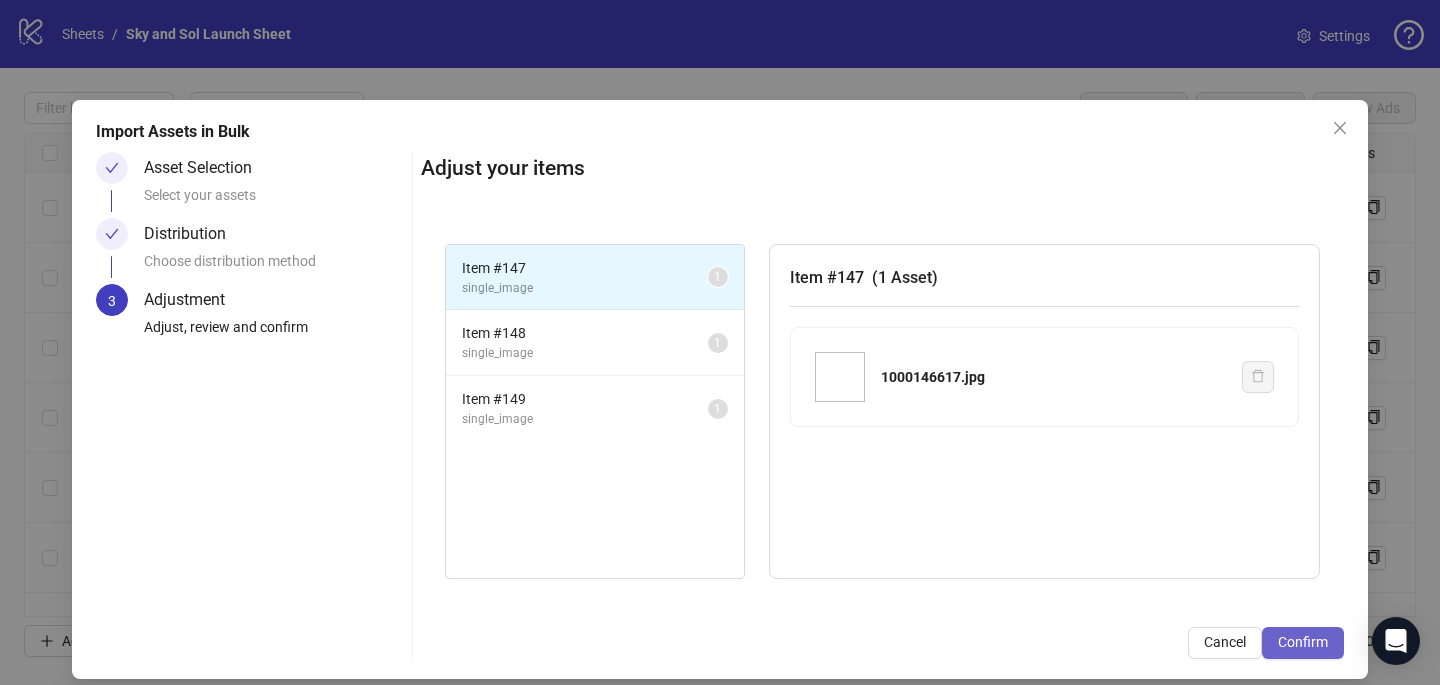 click on "Confirm" at bounding box center (1303, 642) 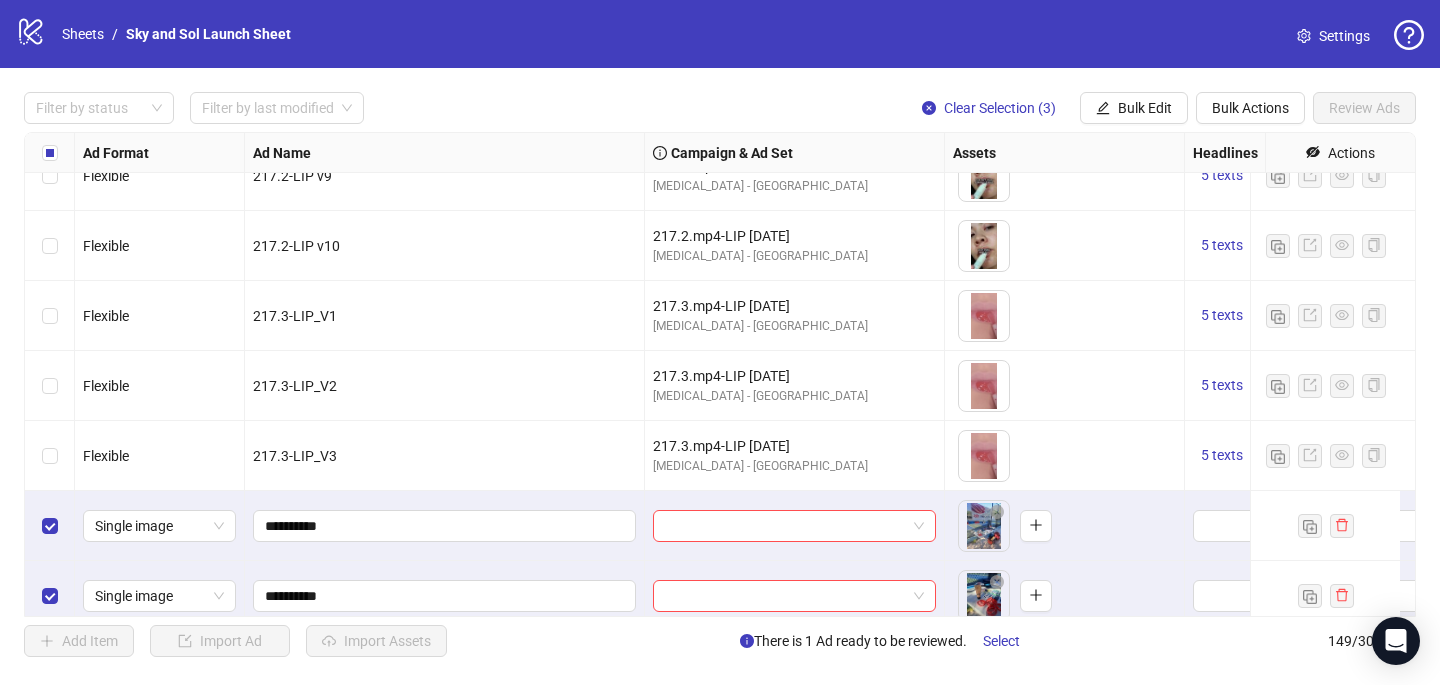 scroll, scrollTop: 10002, scrollLeft: 0, axis: vertical 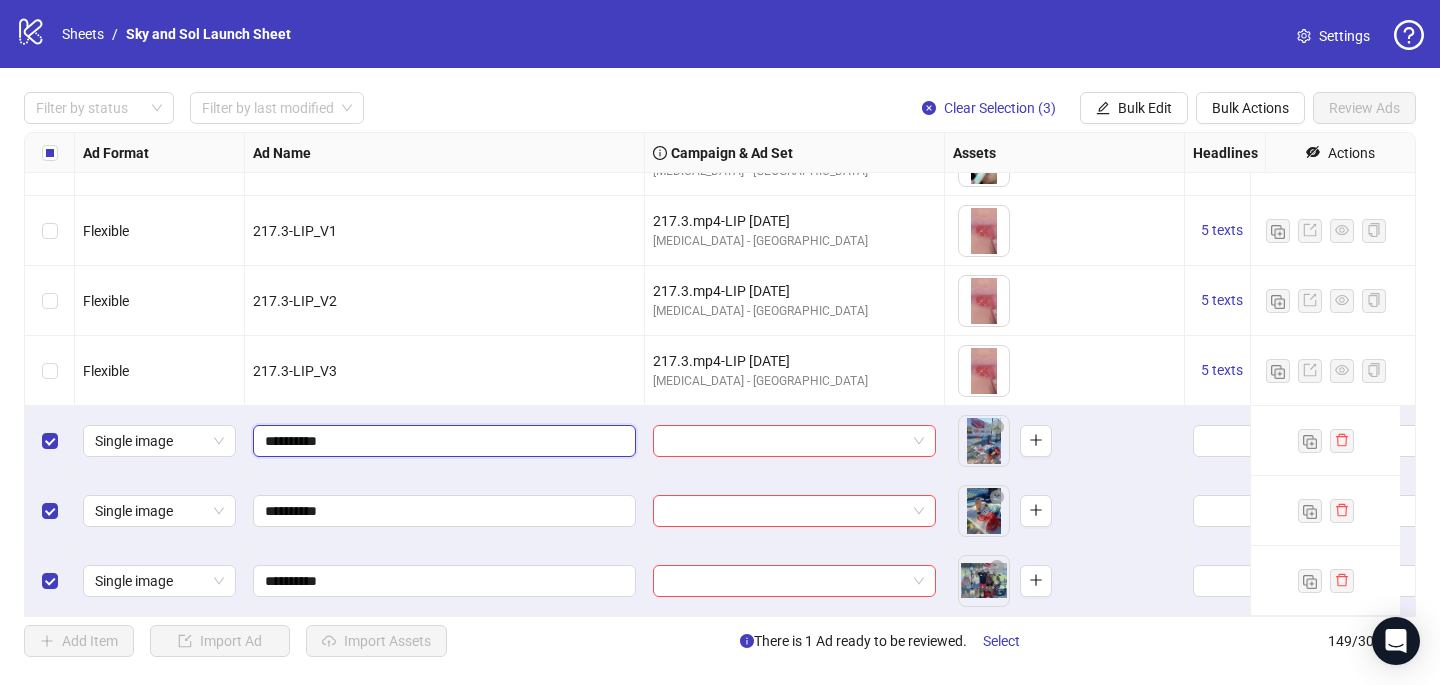 drag, startPoint x: 494, startPoint y: 419, endPoint x: 249, endPoint y: 417, distance: 245.00816 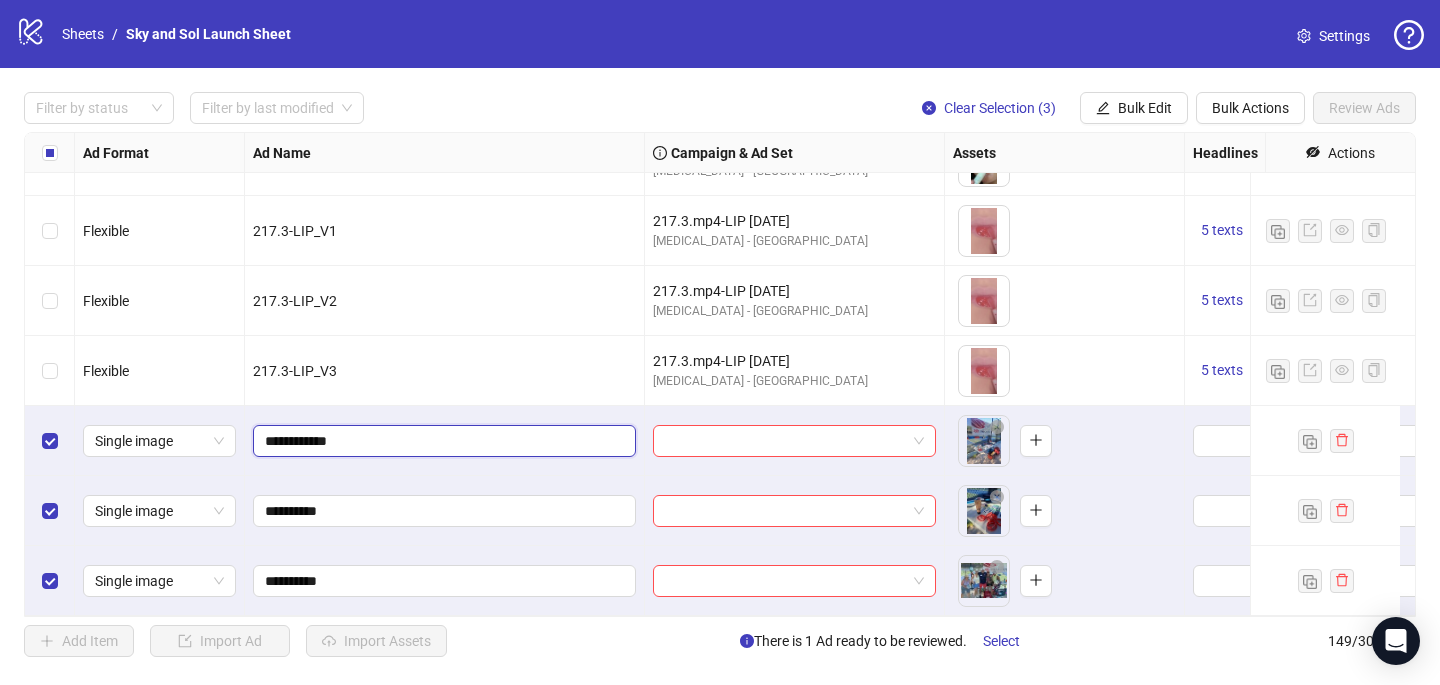 type on "**********" 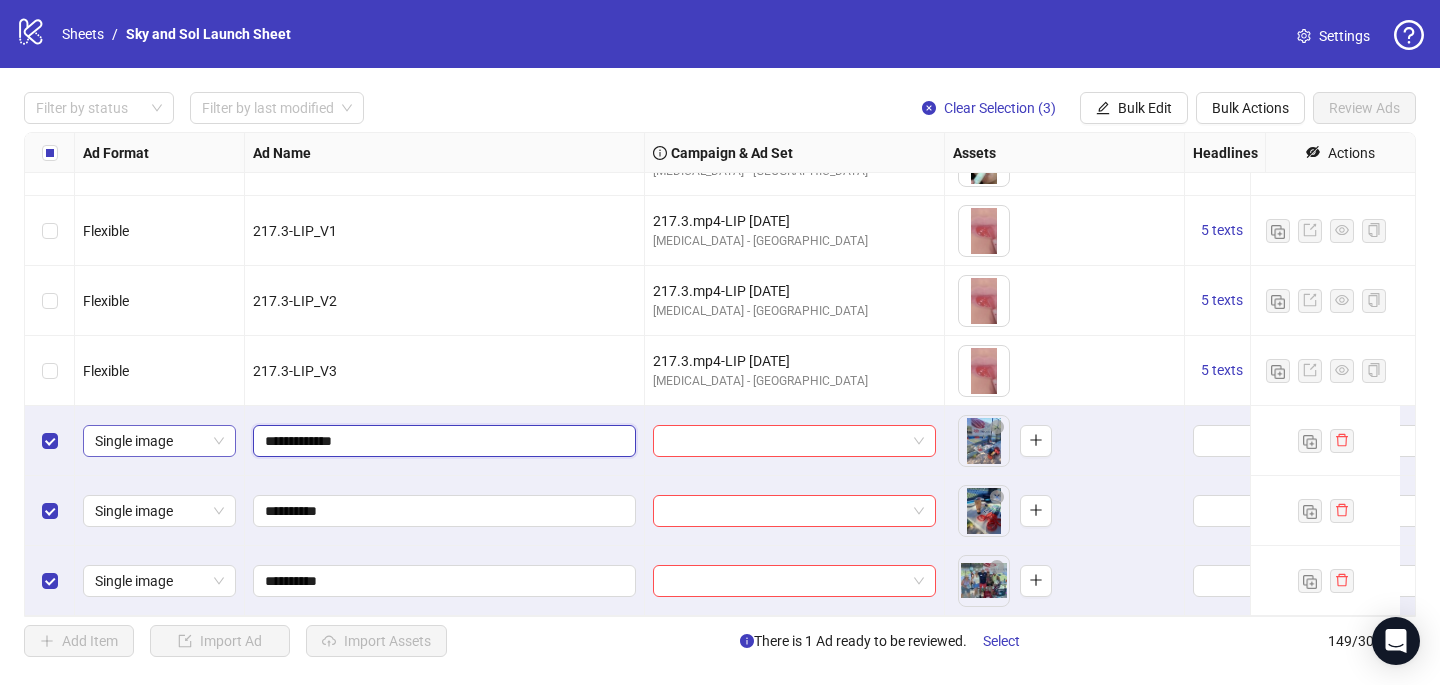 drag, startPoint x: 386, startPoint y: 431, endPoint x: 202, endPoint y: 430, distance: 184.00272 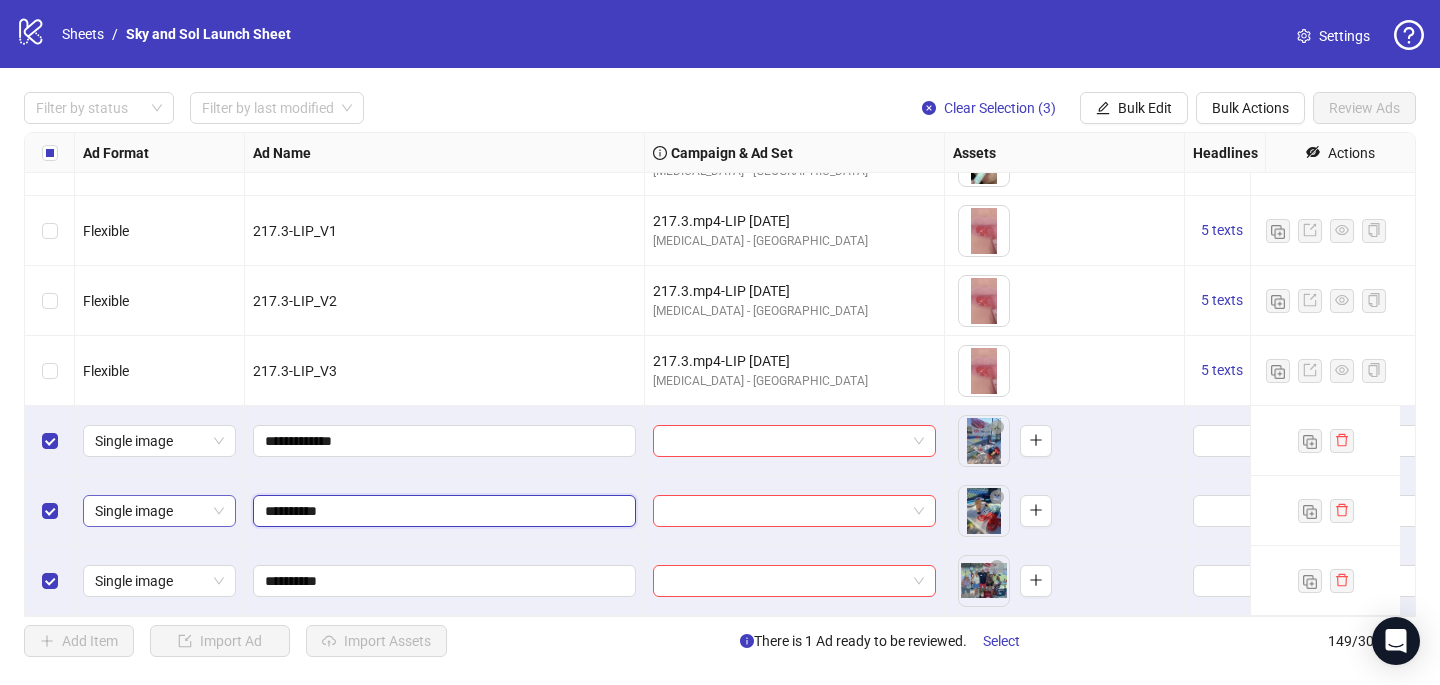 click on "**********" at bounding box center (1055, -9854) 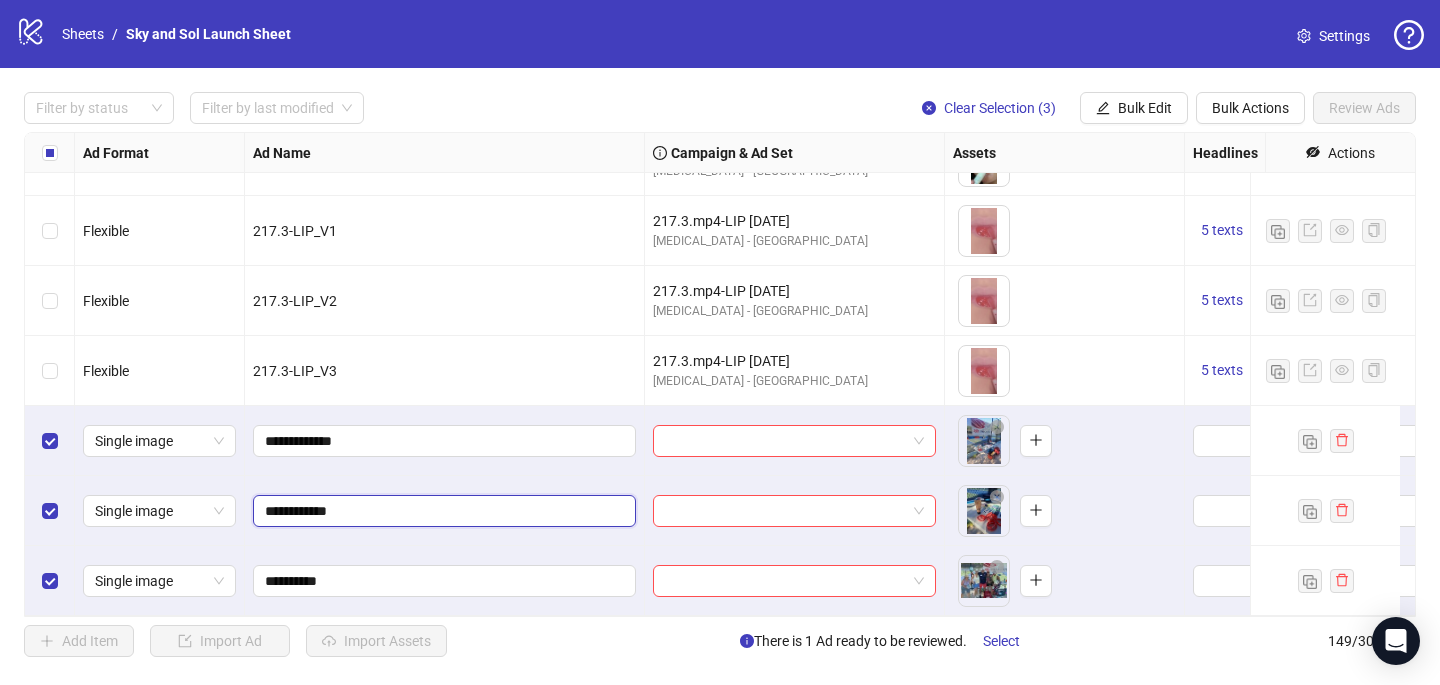 type on "**********" 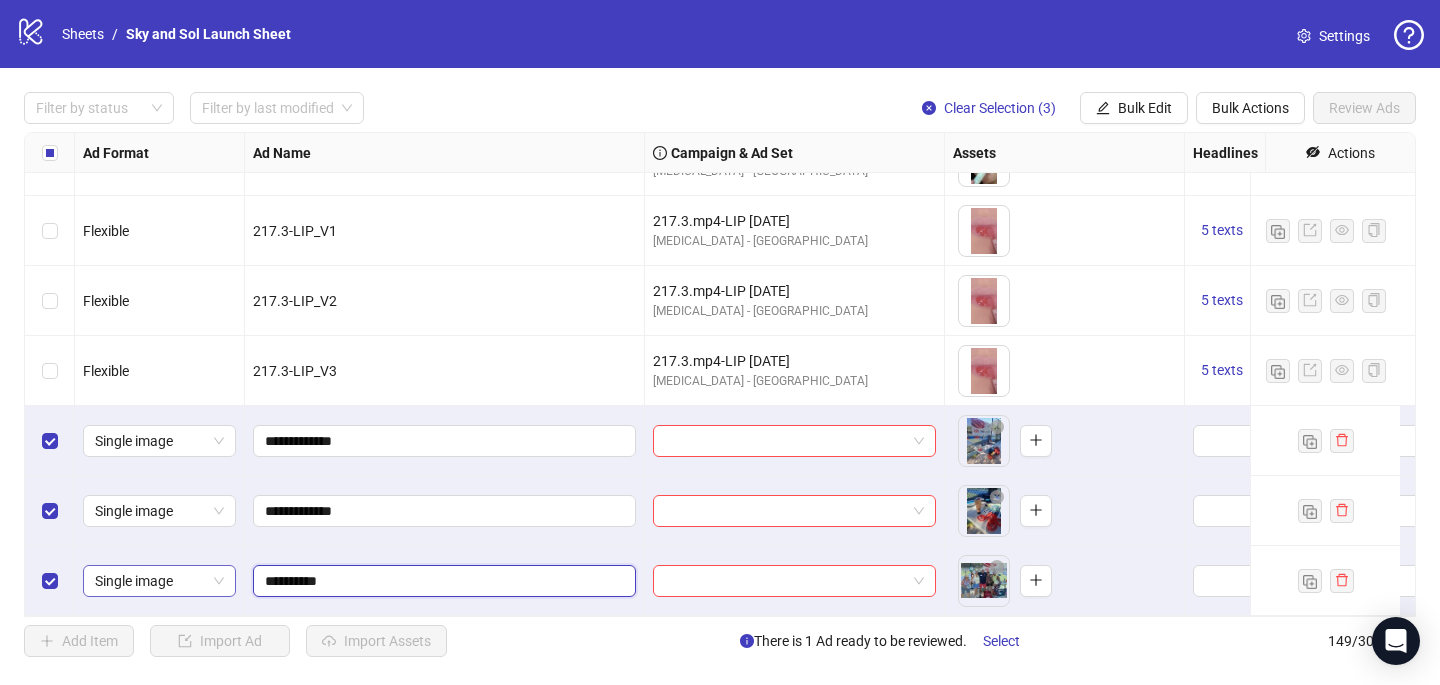 drag, startPoint x: 405, startPoint y: 565, endPoint x: 212, endPoint y: 563, distance: 193.01036 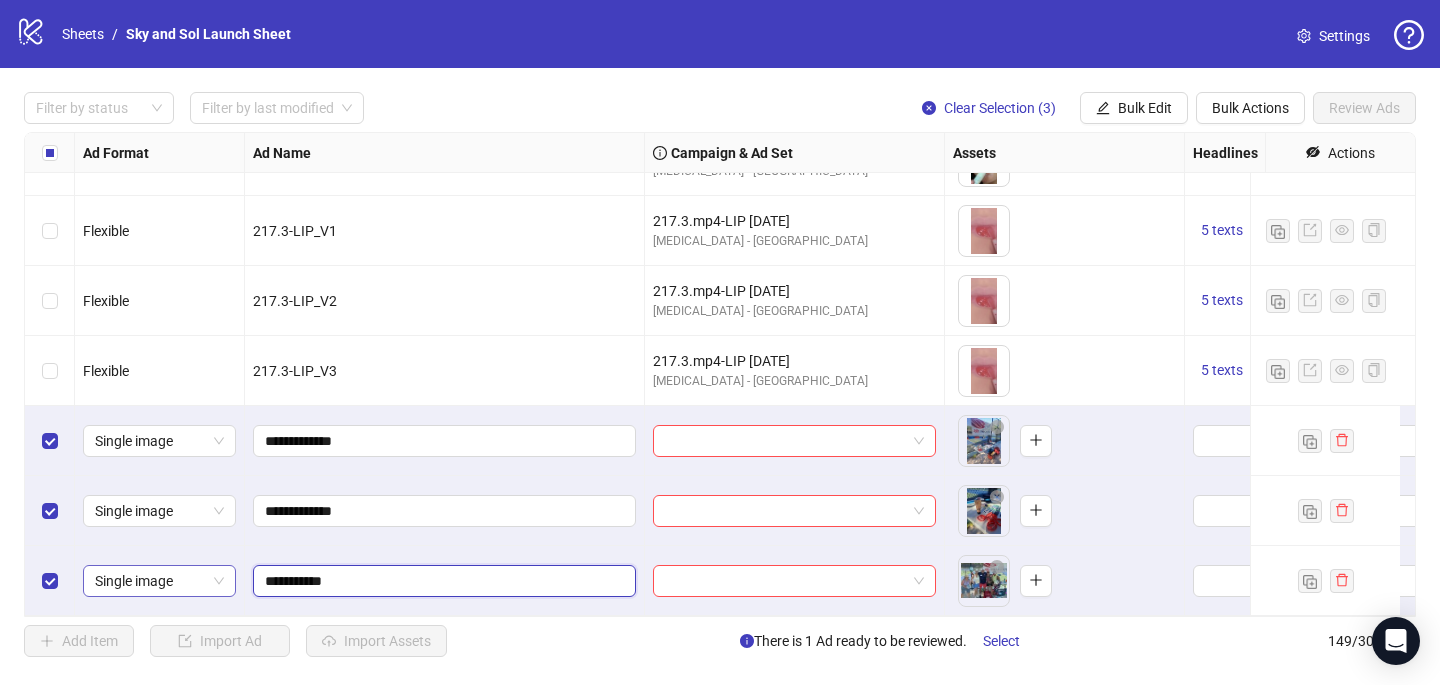 type on "**********" 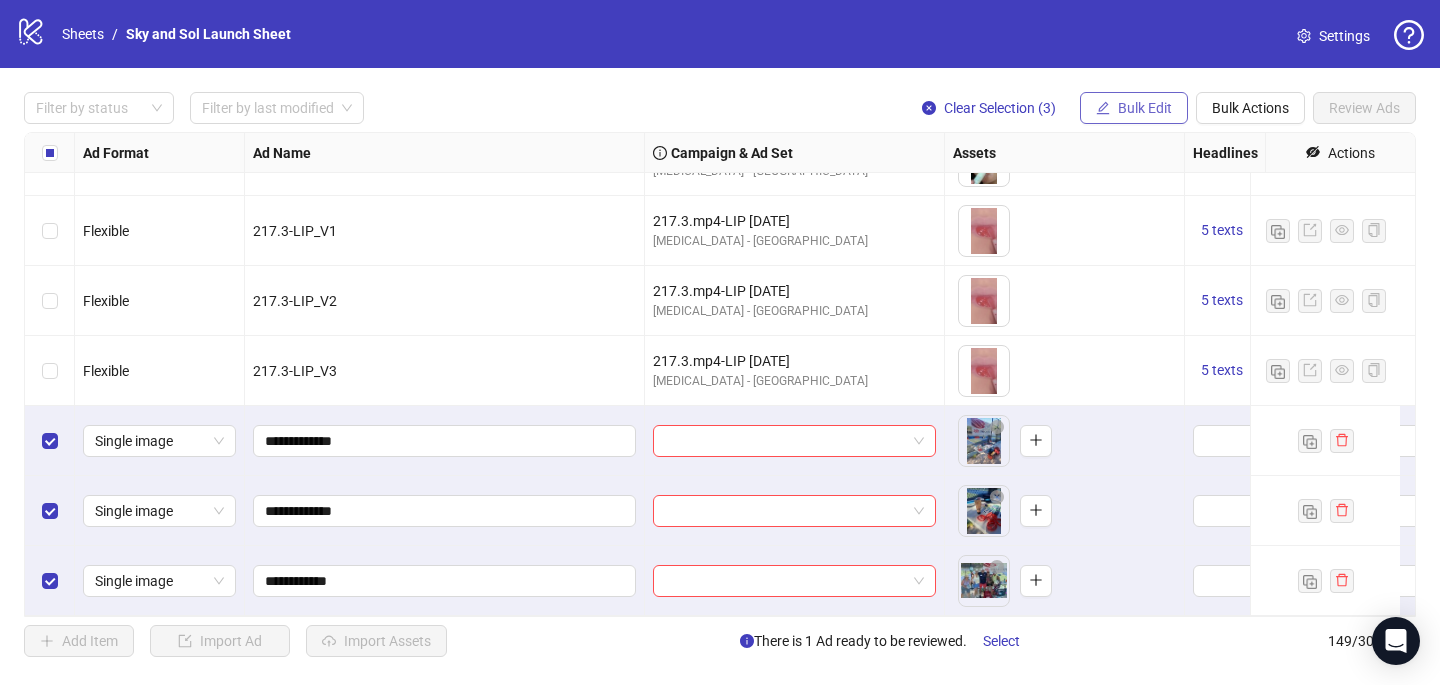 click on "Bulk Edit" at bounding box center (1145, 108) 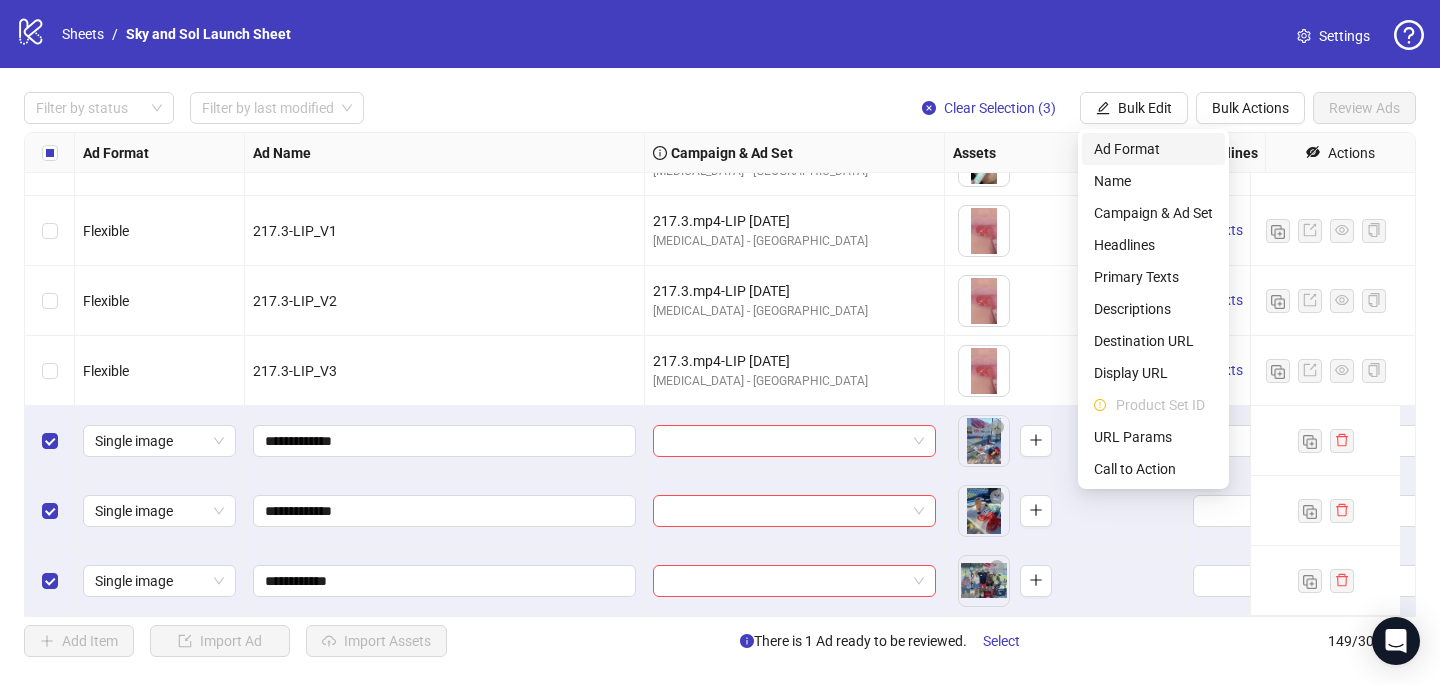 click on "Ad Format" at bounding box center [1153, 149] 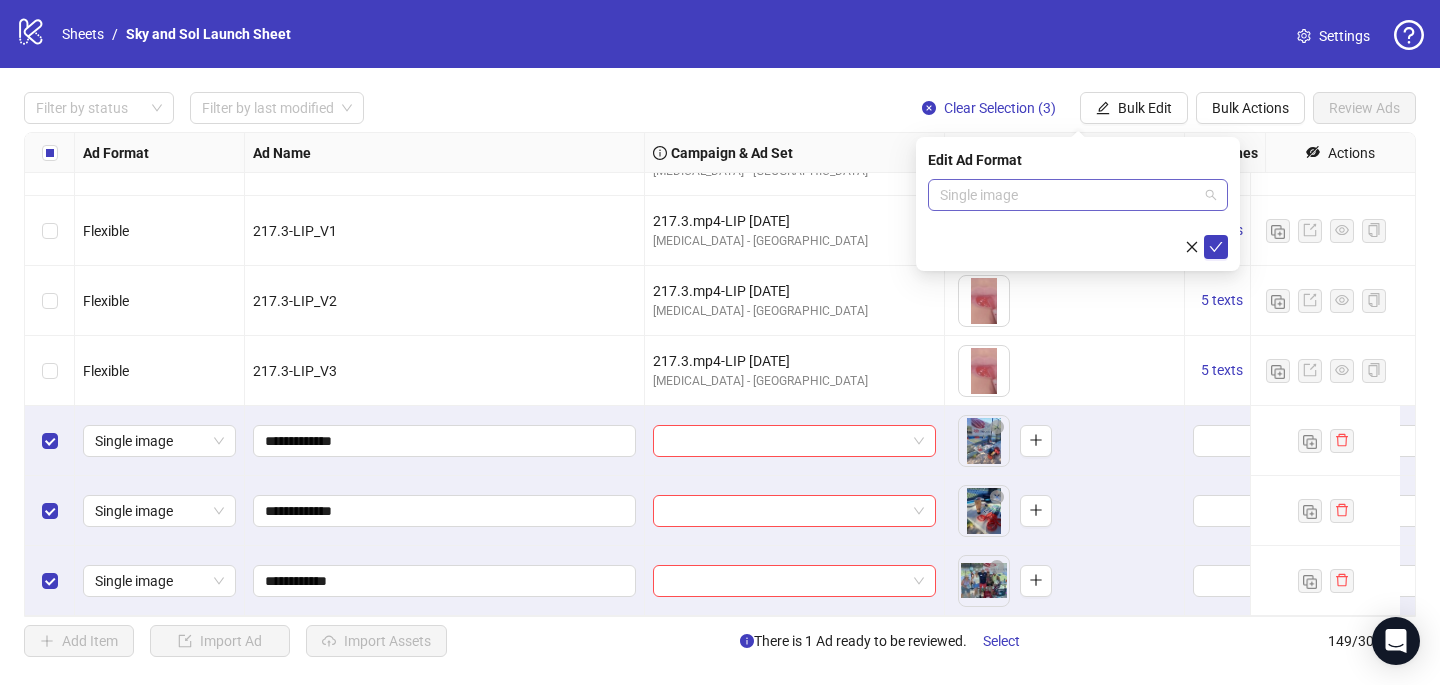 click on "Single image" at bounding box center [1078, 195] 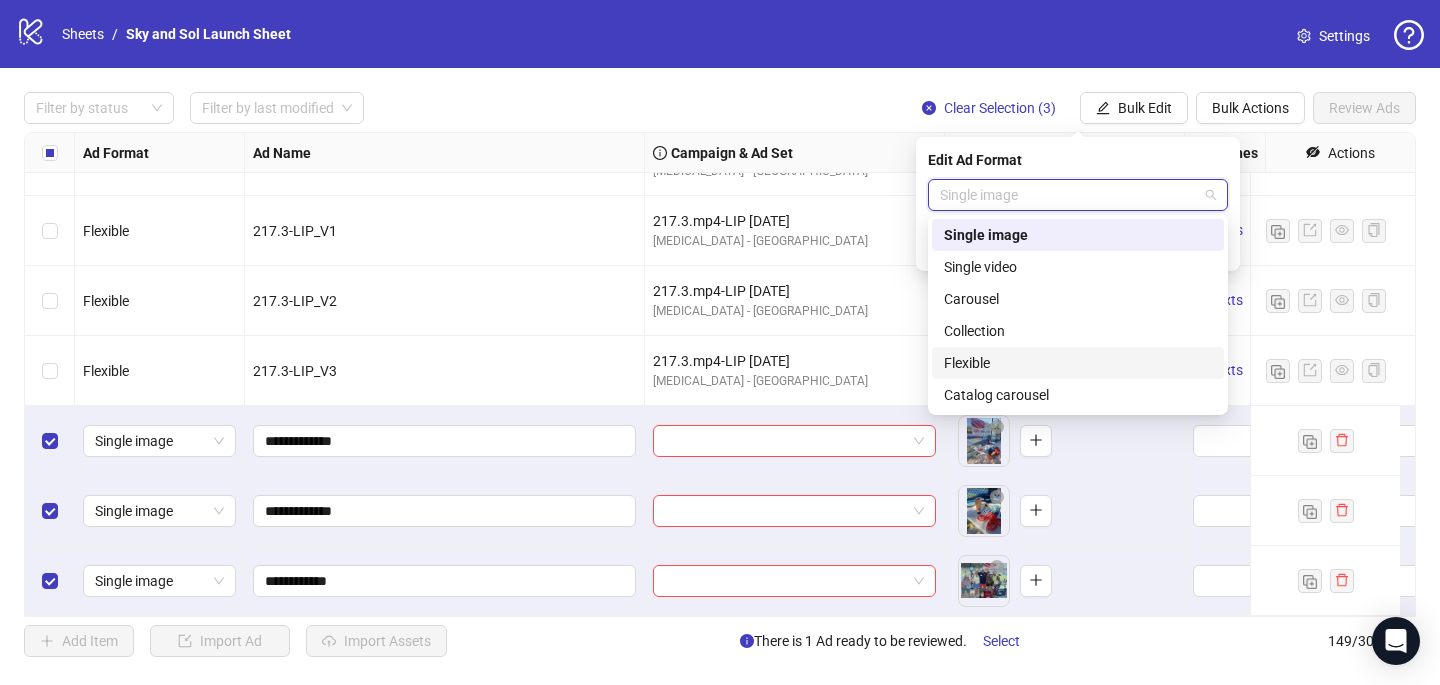 click on "Flexible" at bounding box center [1078, 363] 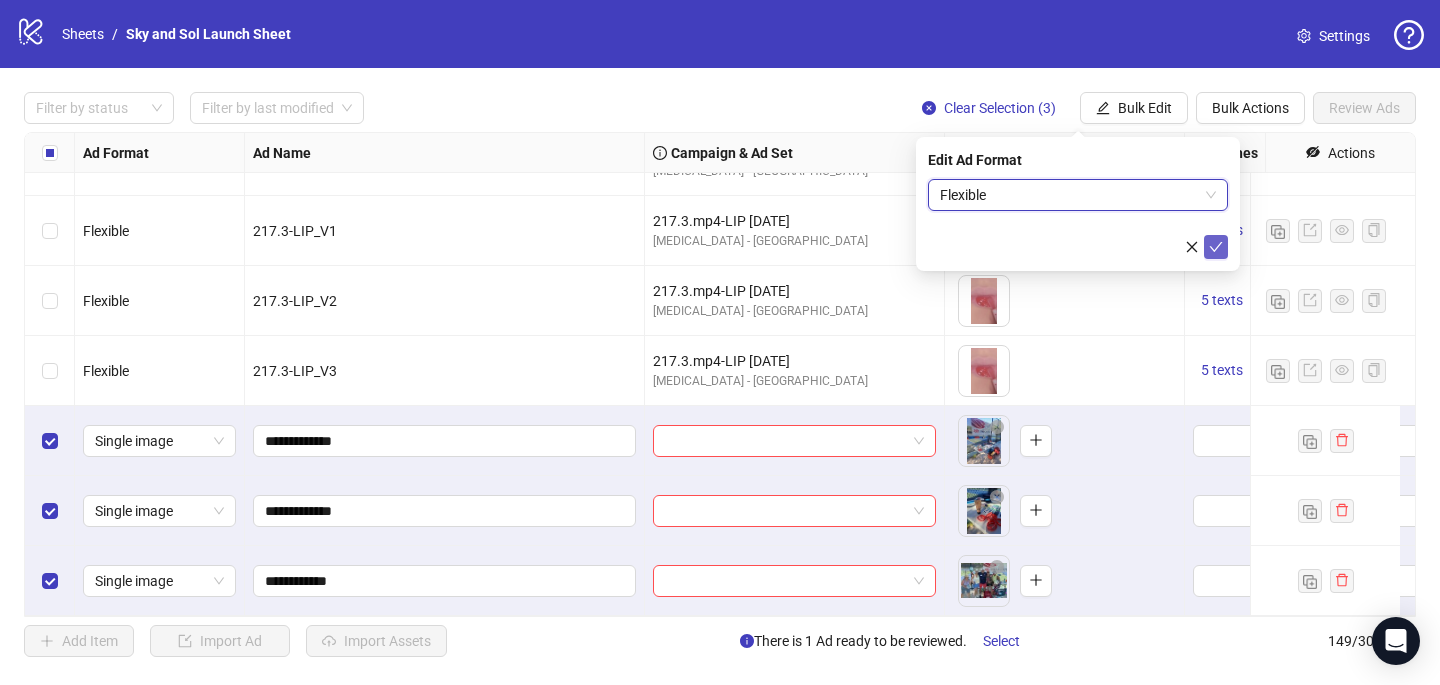 click at bounding box center (1216, 247) 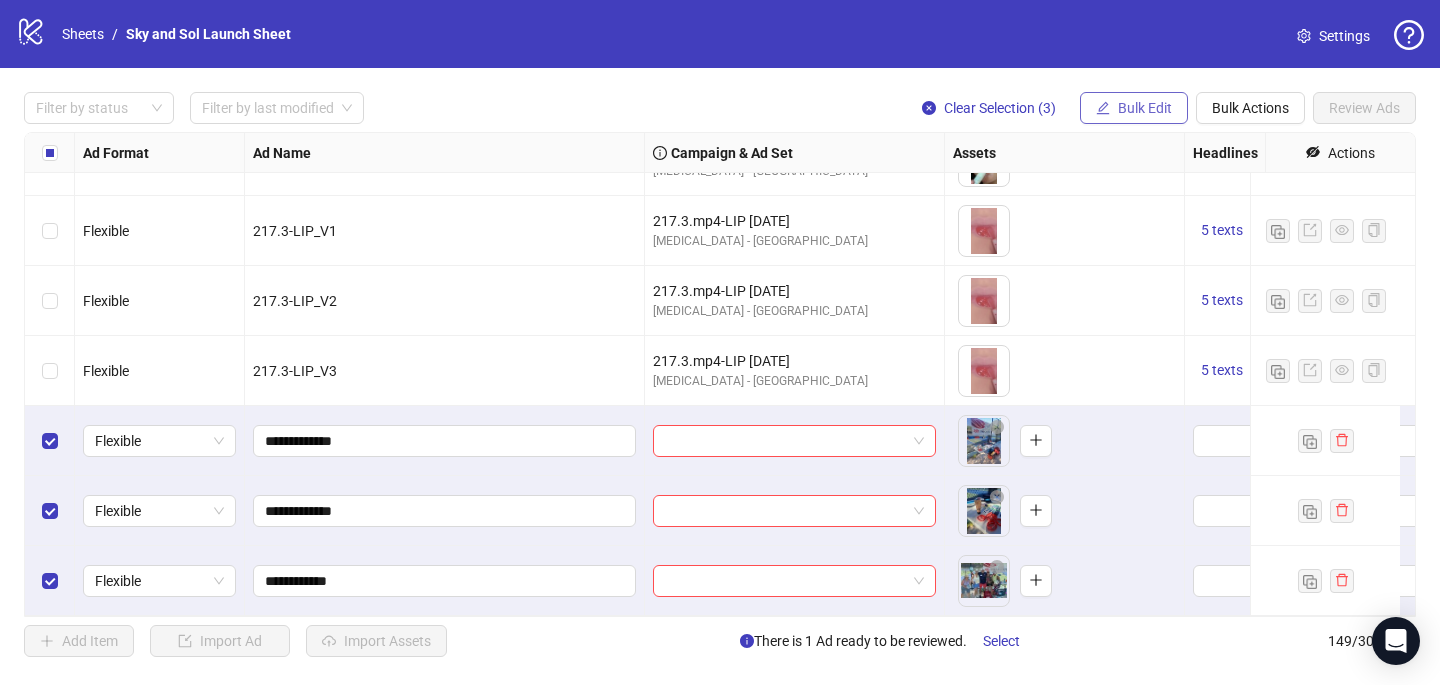click on "Bulk Edit" at bounding box center [1134, 108] 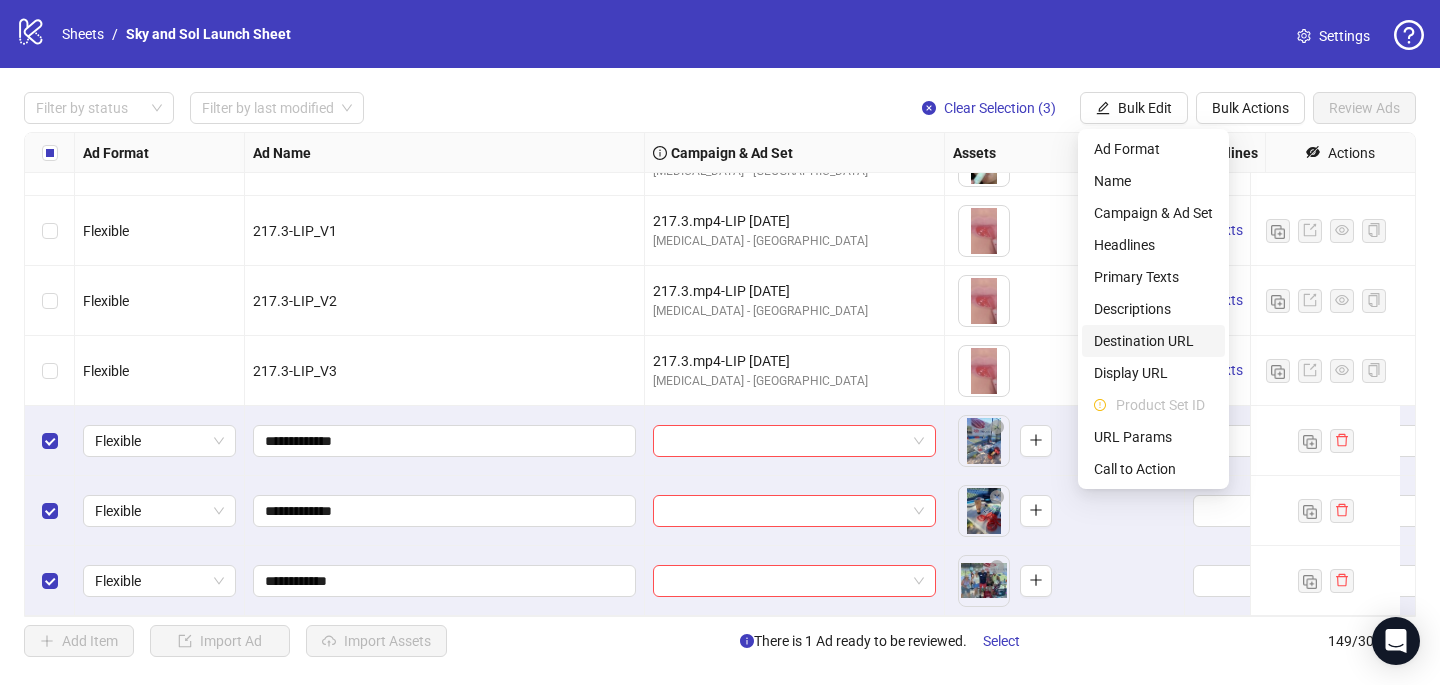click on "Destination URL" at bounding box center [1153, 341] 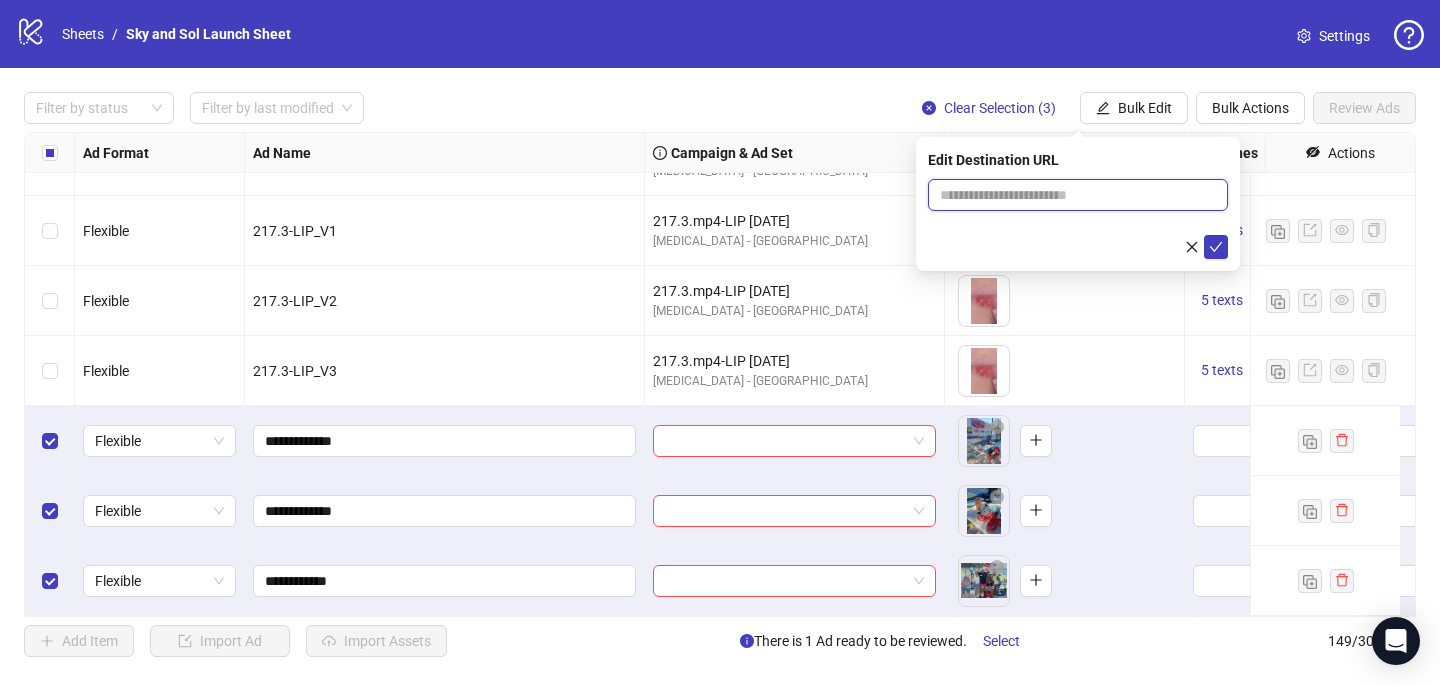 click at bounding box center (1070, 195) 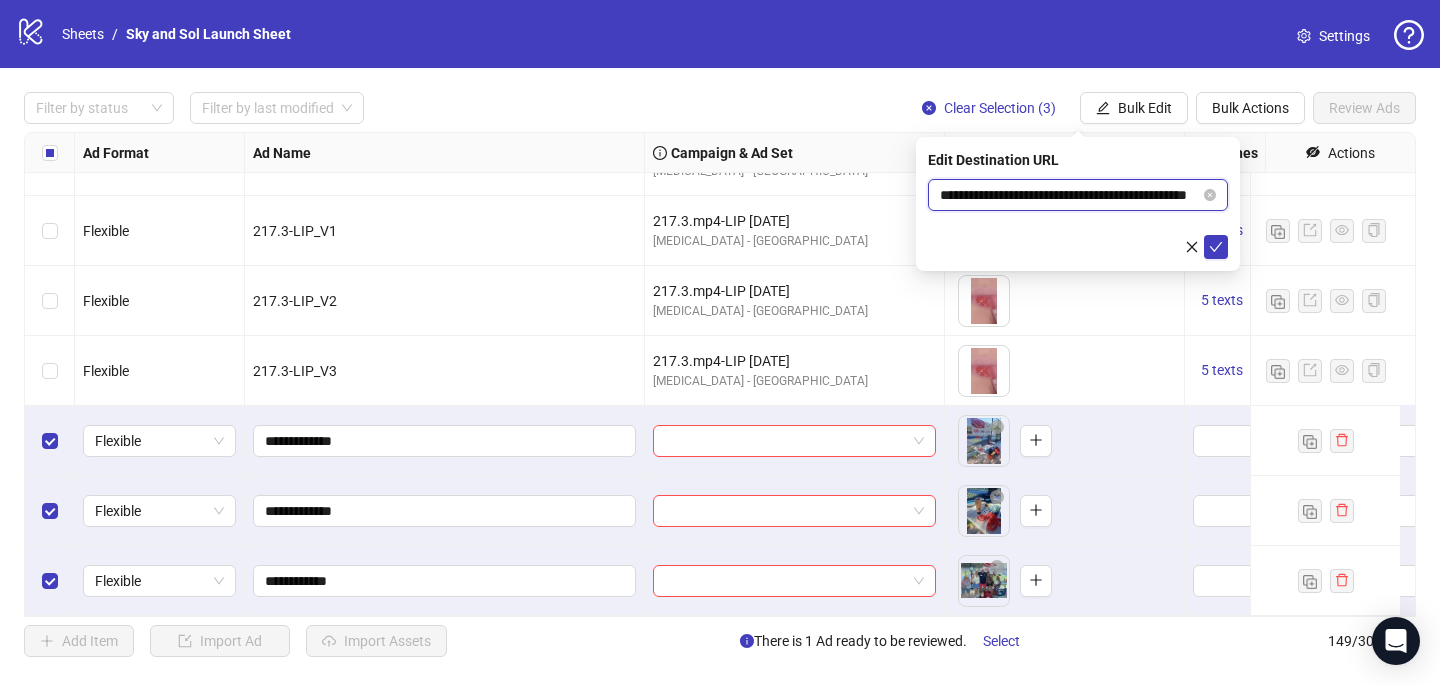 scroll, scrollTop: 0, scrollLeft: 72, axis: horizontal 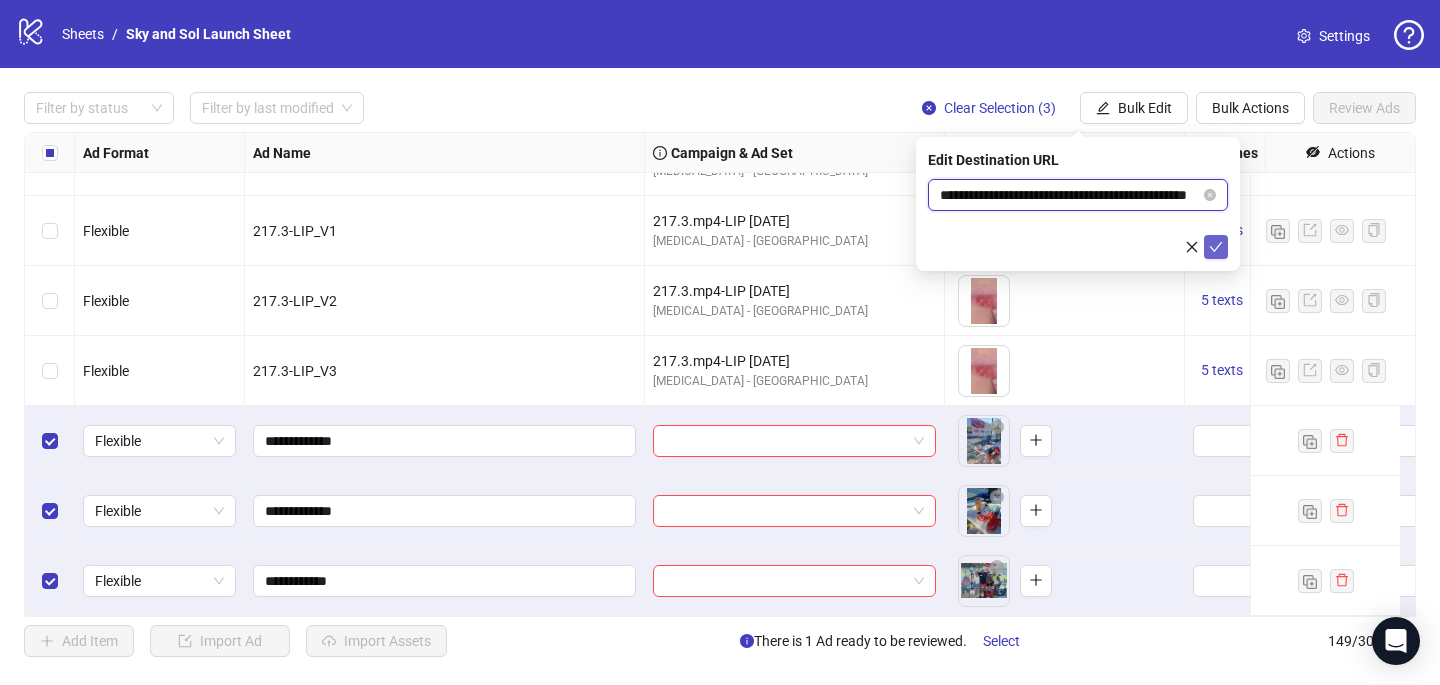 type on "**********" 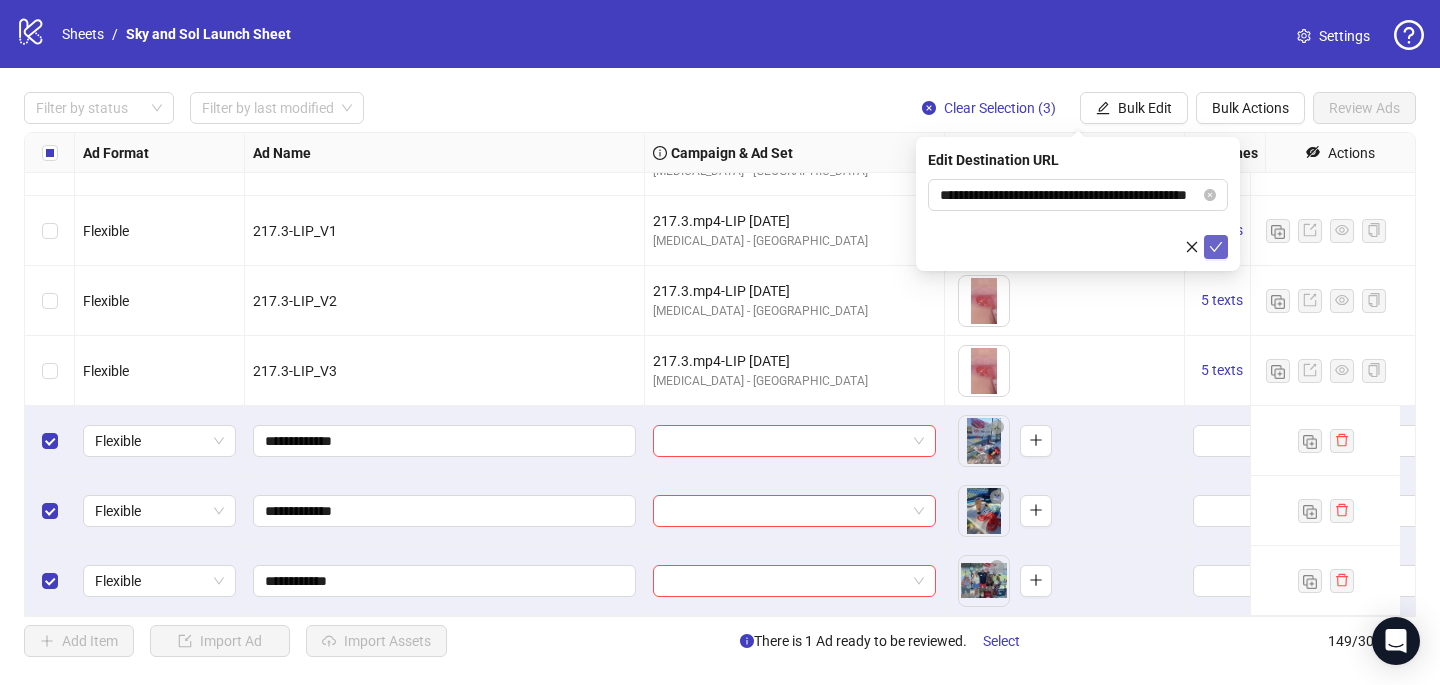 click 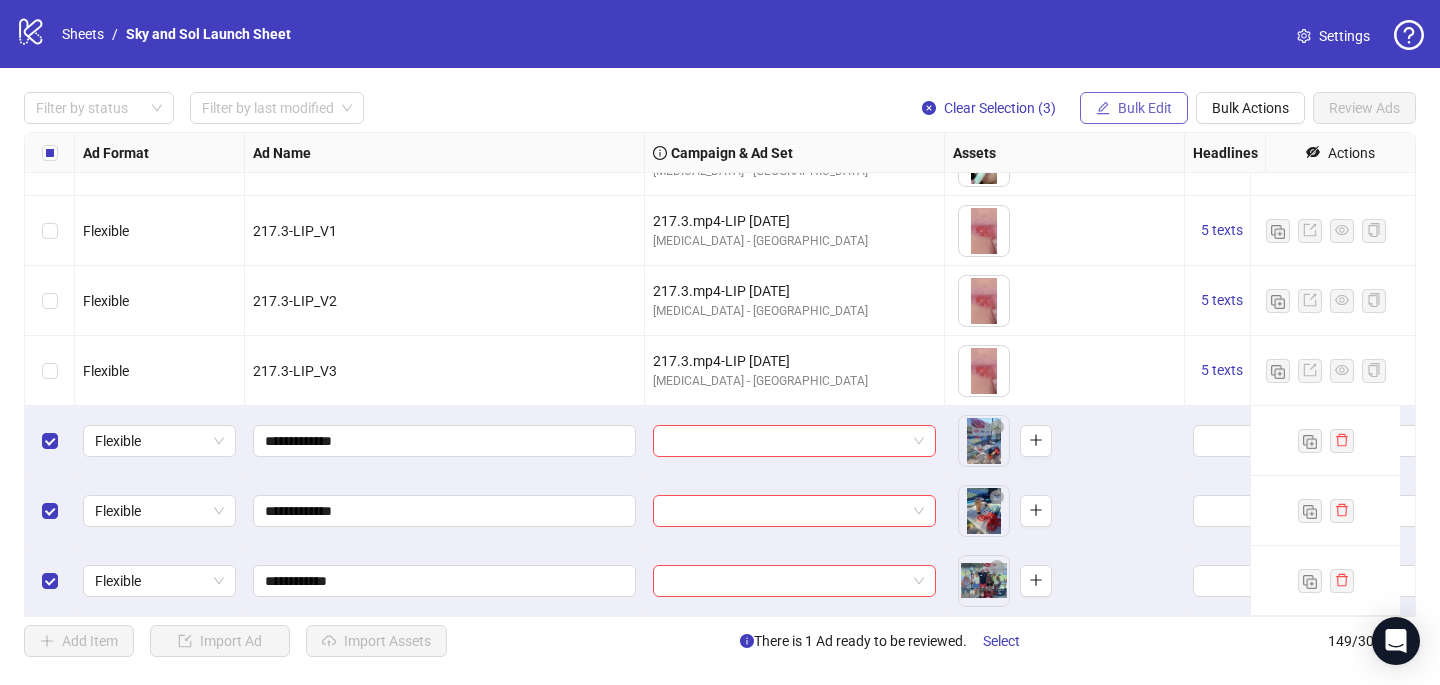 click on "Bulk Edit" at bounding box center [1145, 108] 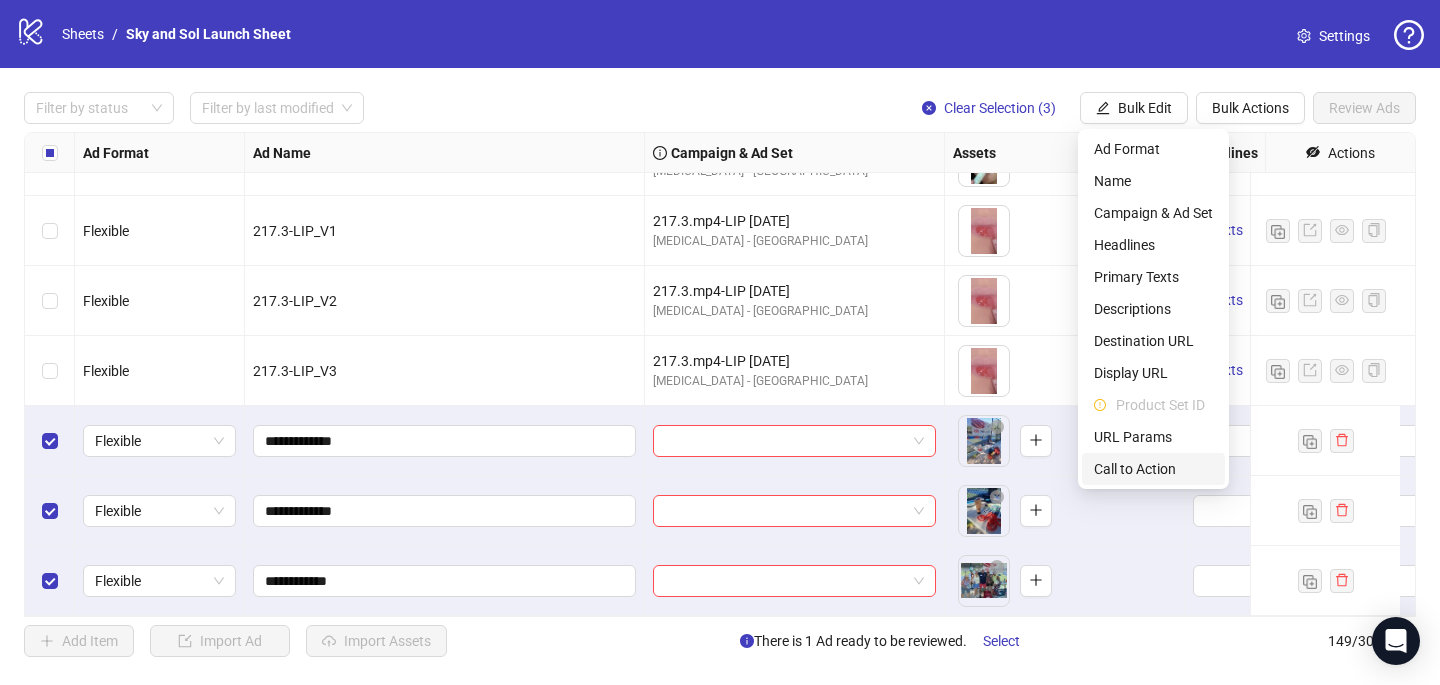 click on "Call to Action" at bounding box center [1153, 469] 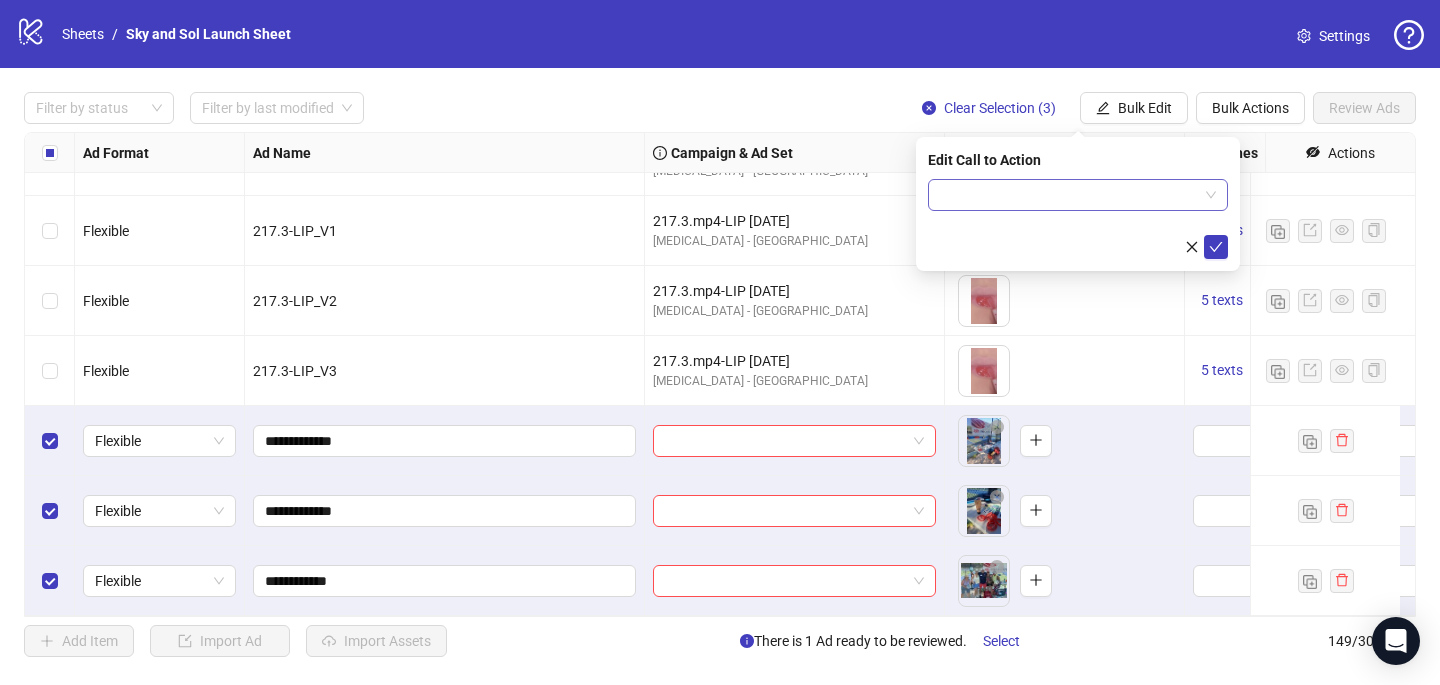 click at bounding box center (1069, 195) 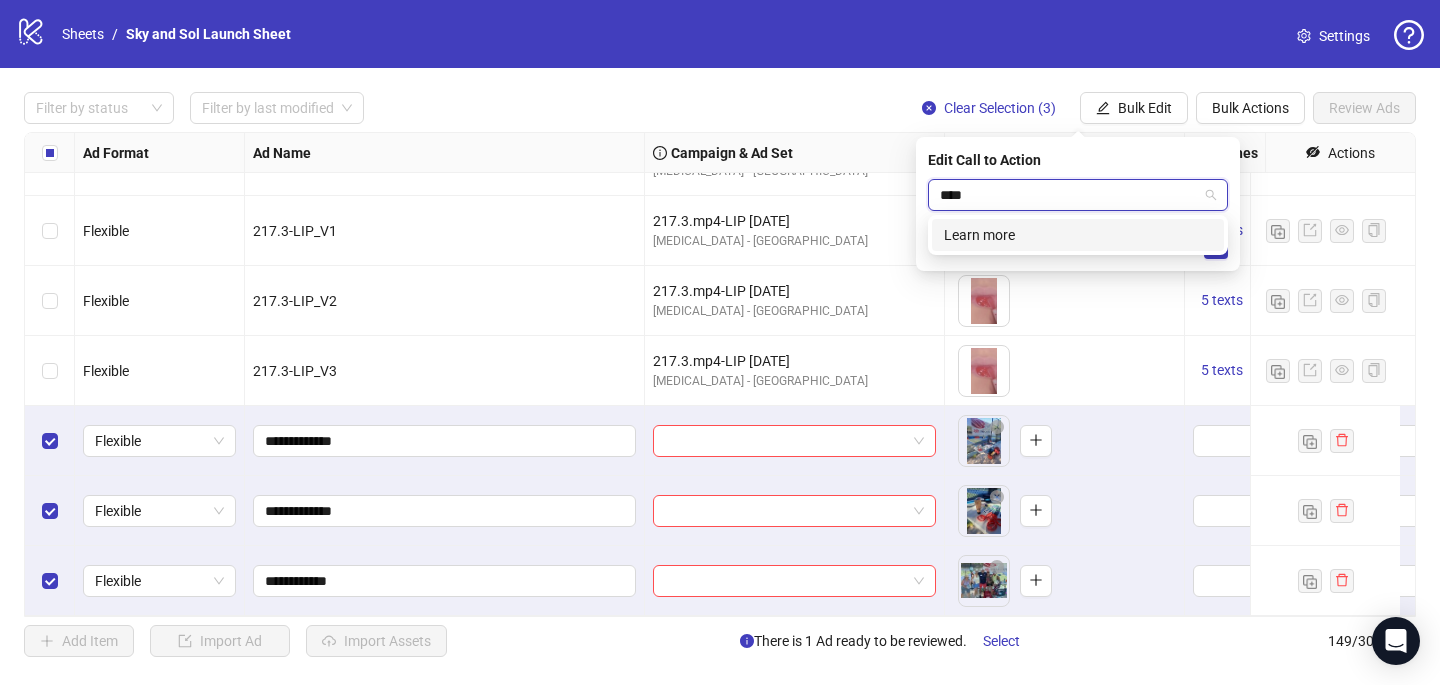 type on "*****" 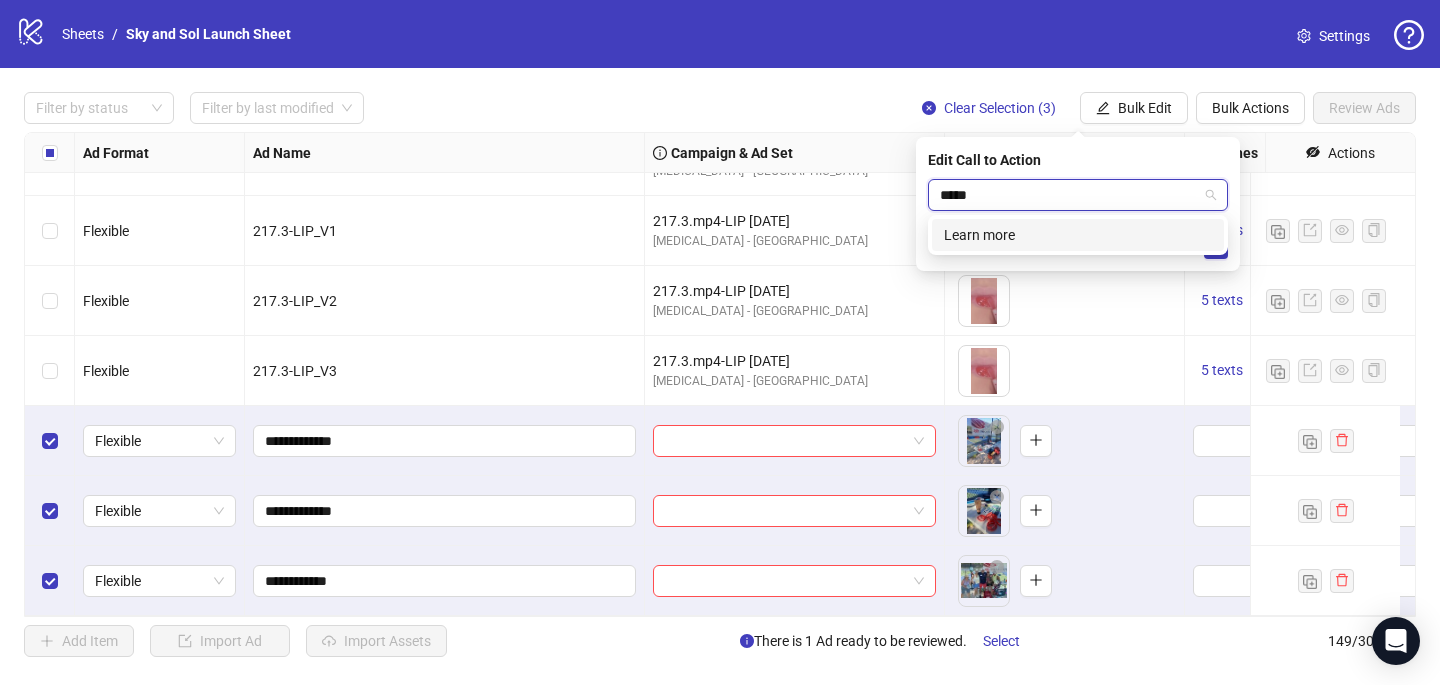 type 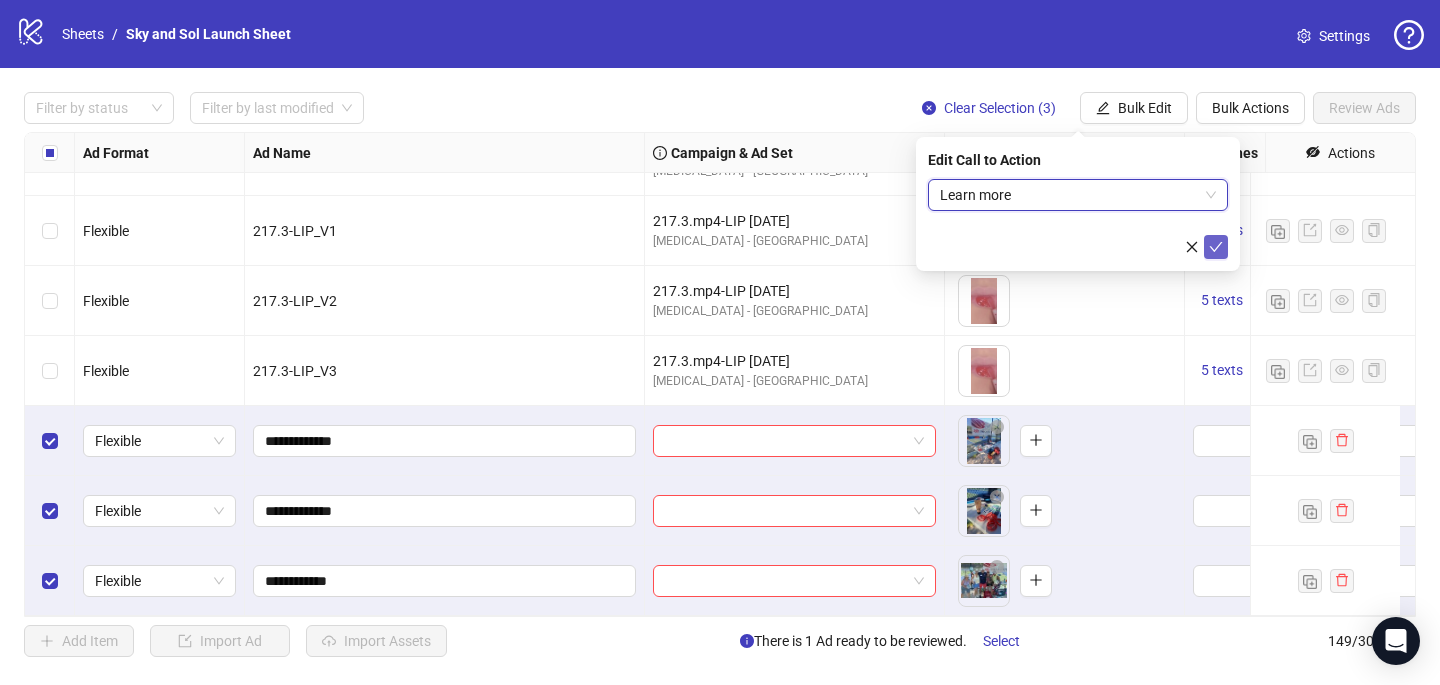 click at bounding box center (1216, 247) 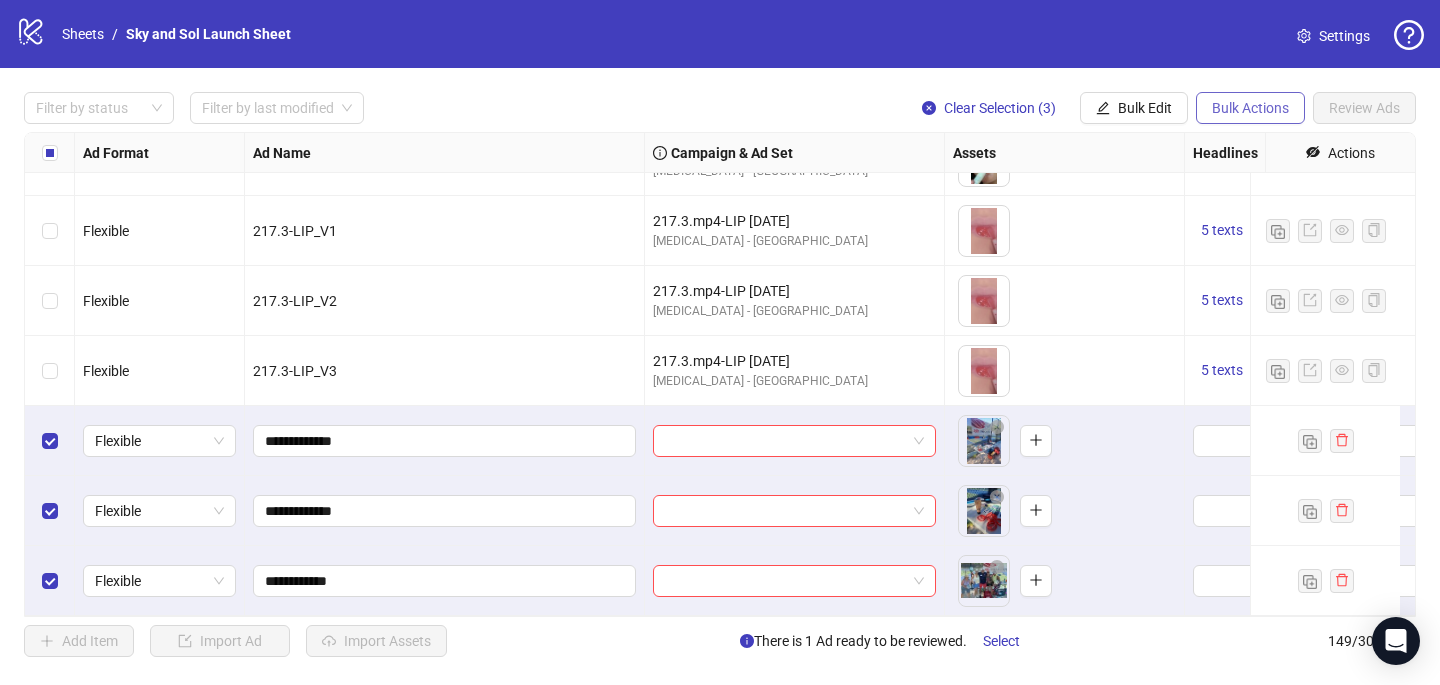 click on "Bulk Actions" at bounding box center [1250, 108] 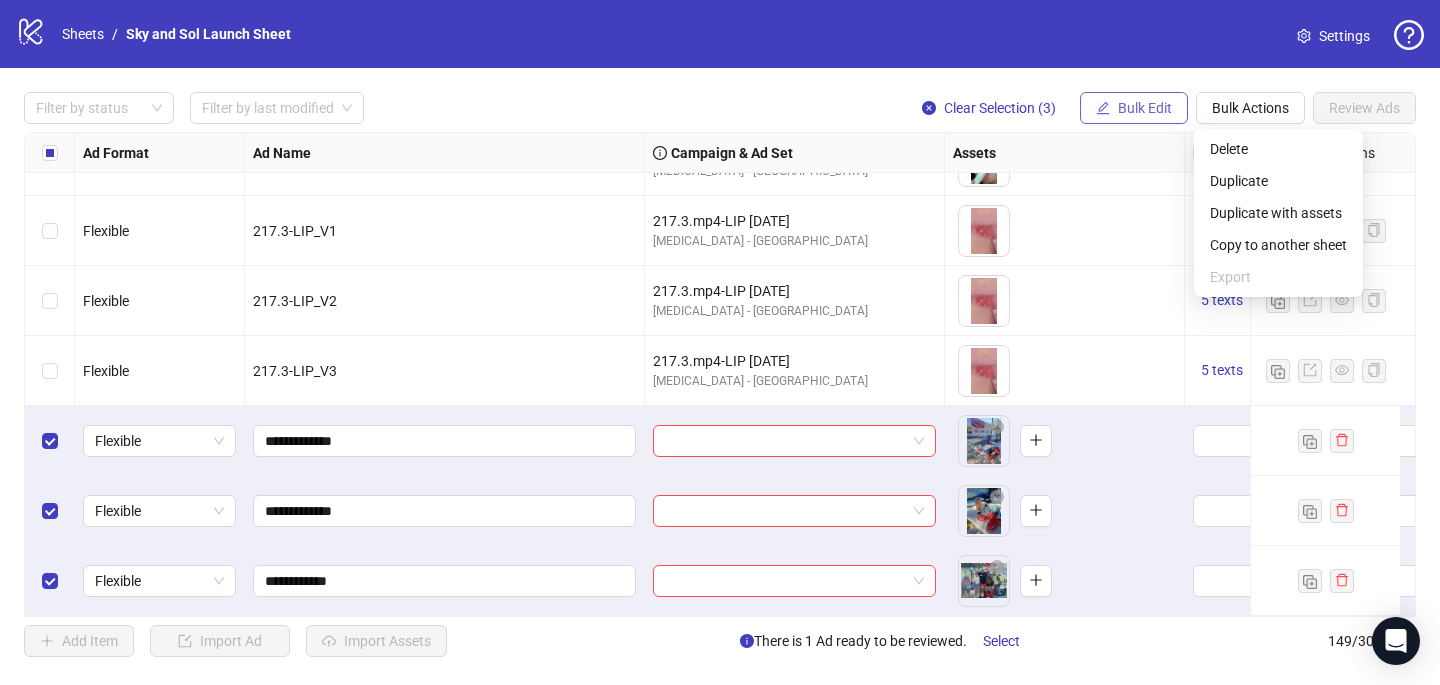click on "Bulk Edit" at bounding box center (1145, 108) 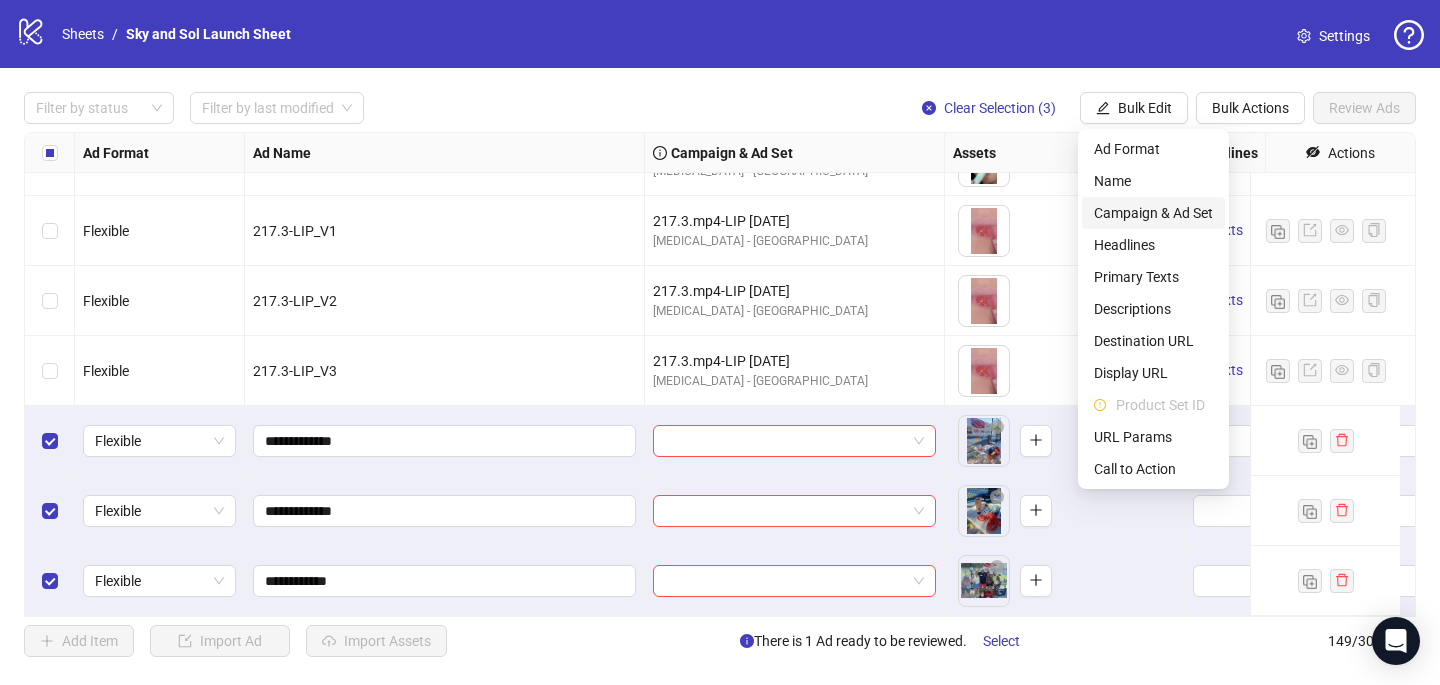 click on "Campaign & Ad Set" at bounding box center [1153, 213] 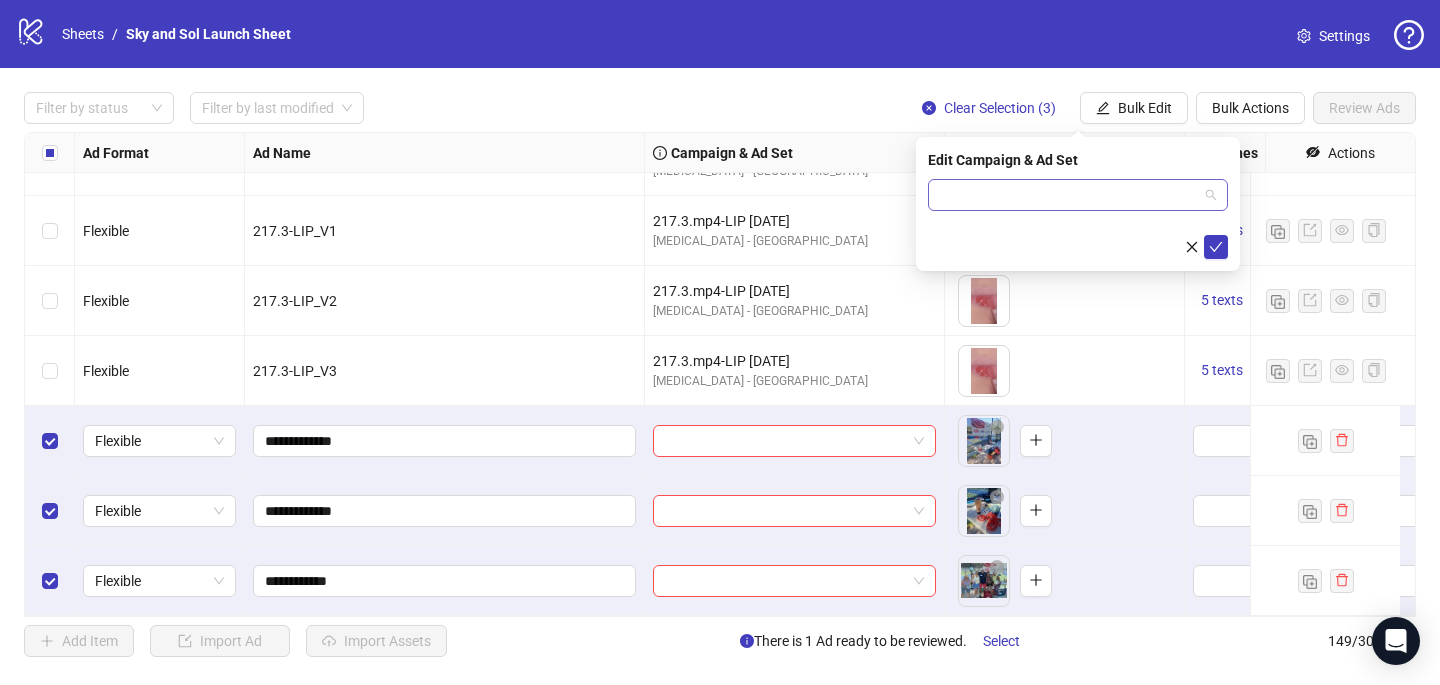 click at bounding box center [1069, 195] 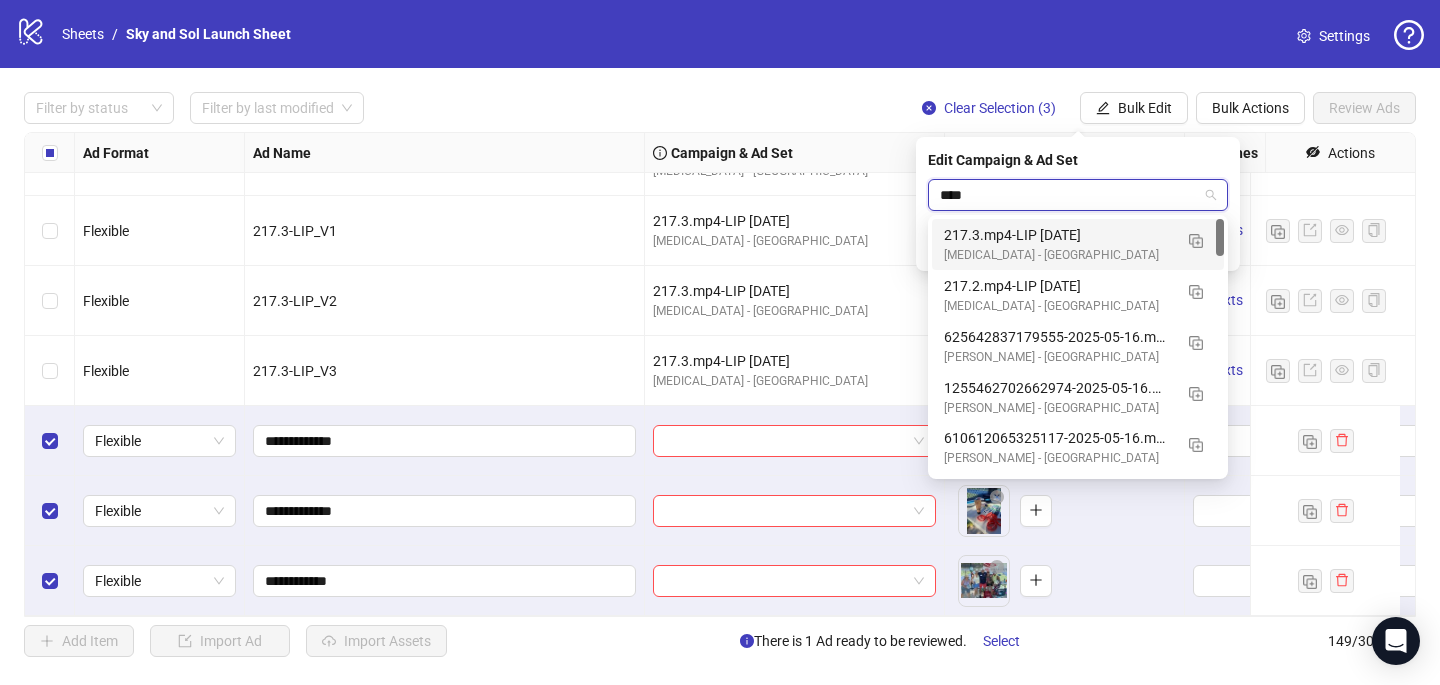 type on "*****" 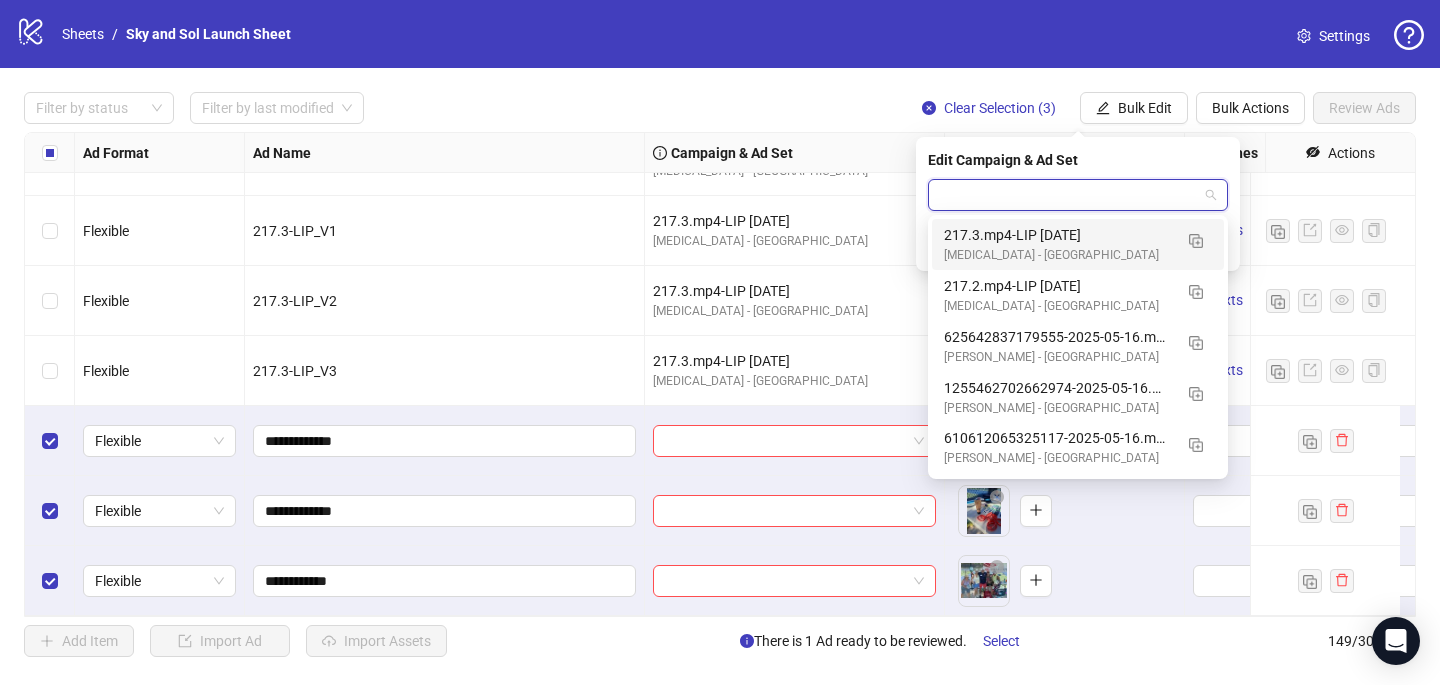 click at bounding box center [1078, 195] 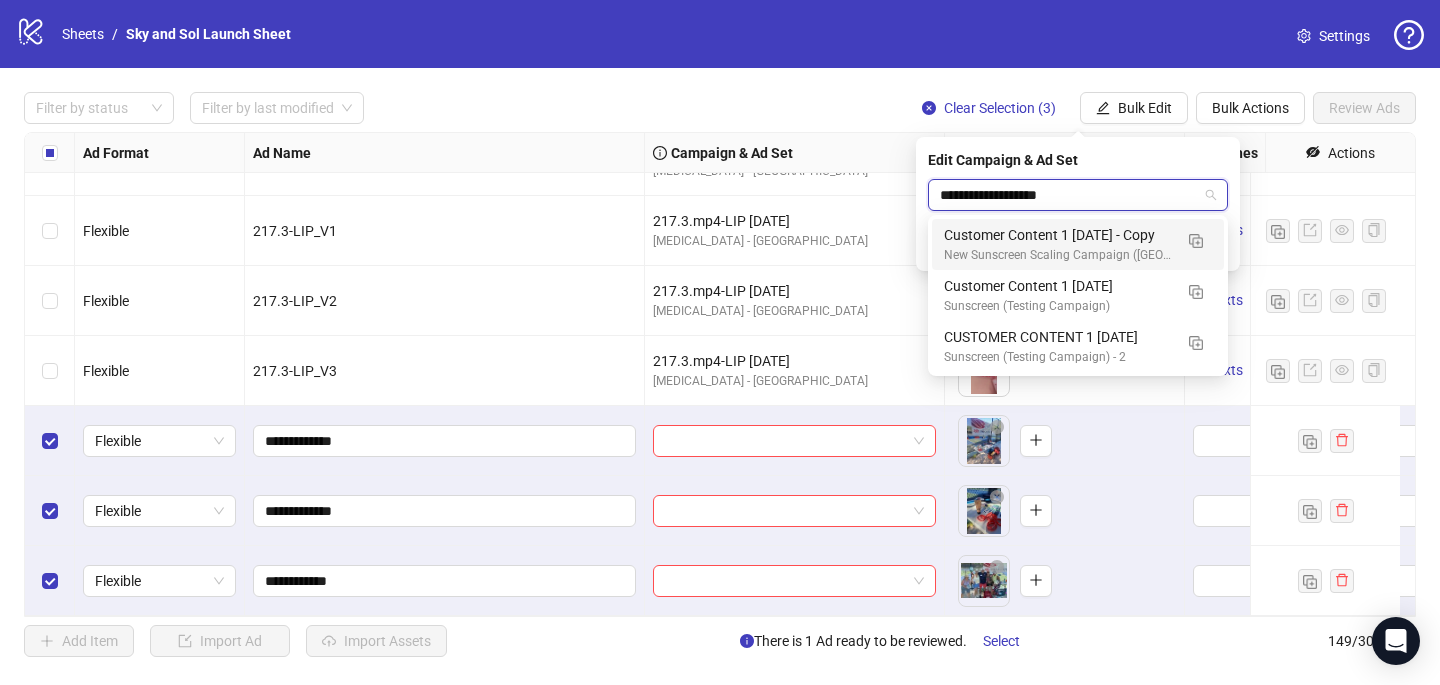 type on "**********" 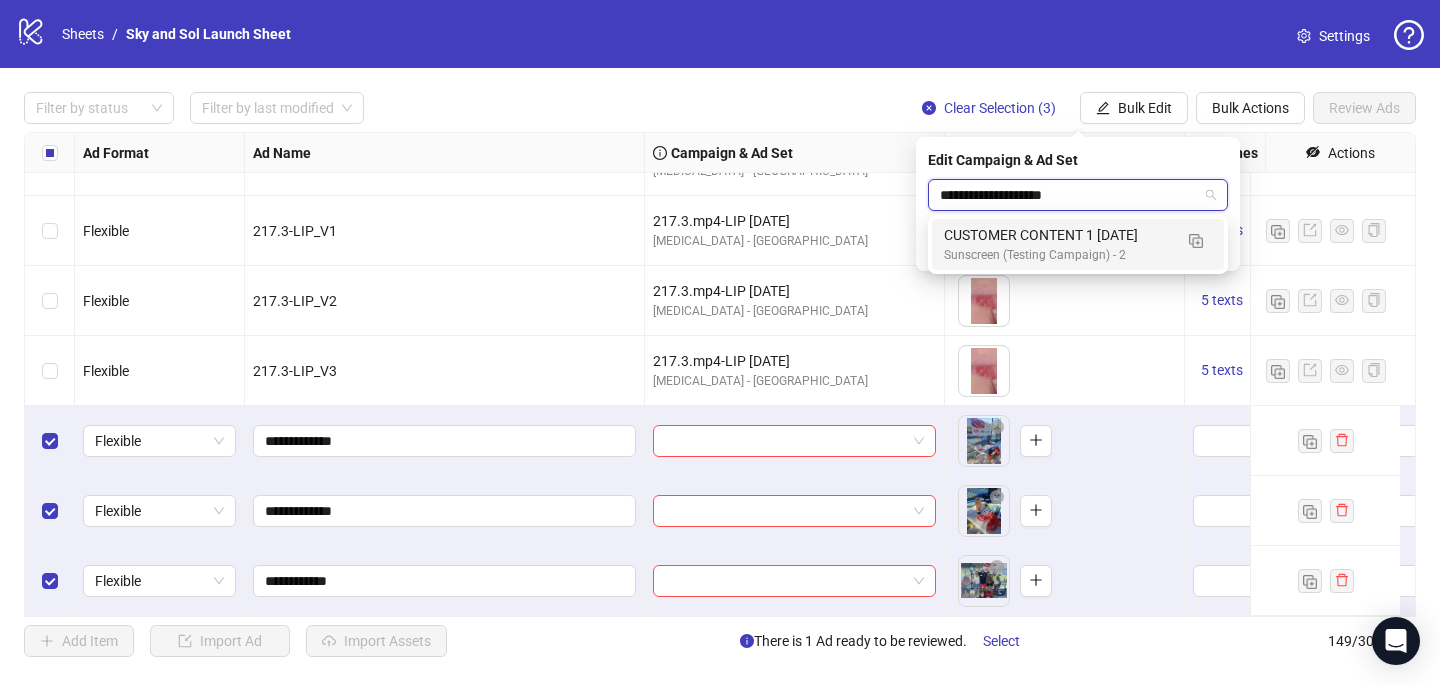 type 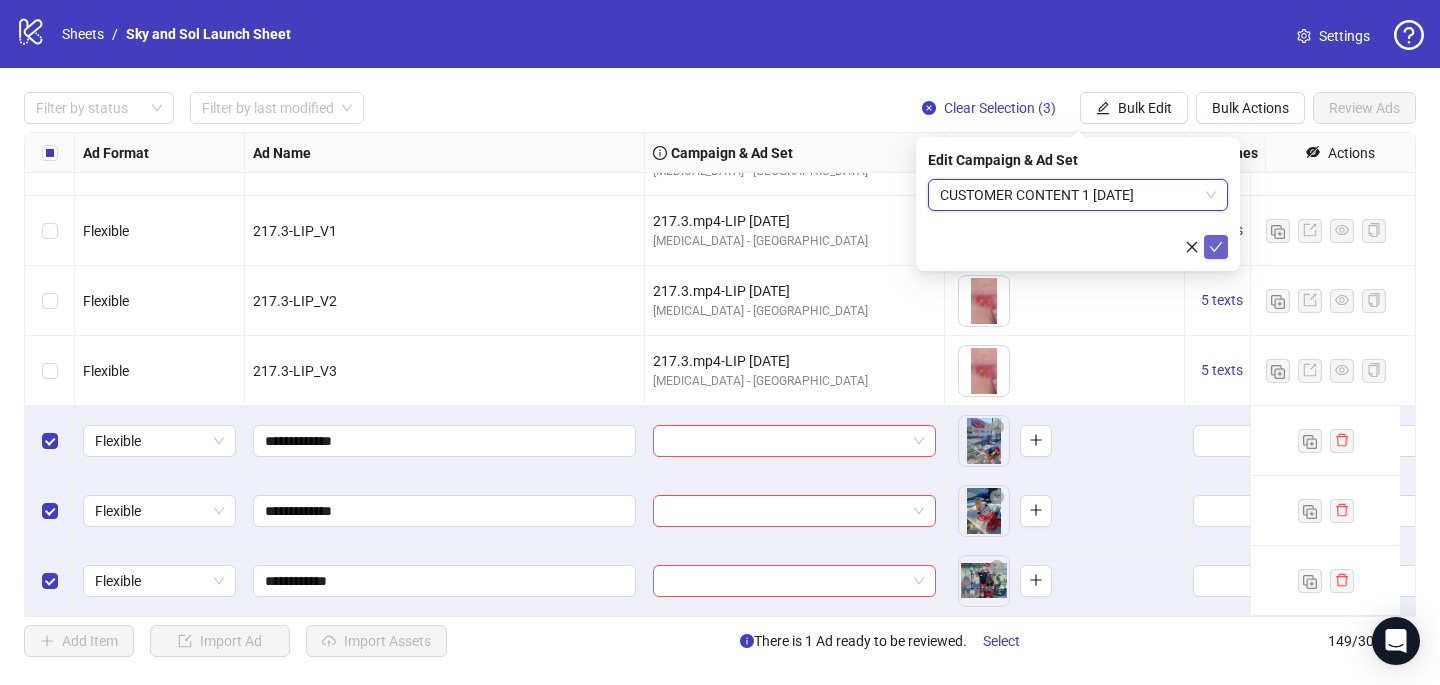 click 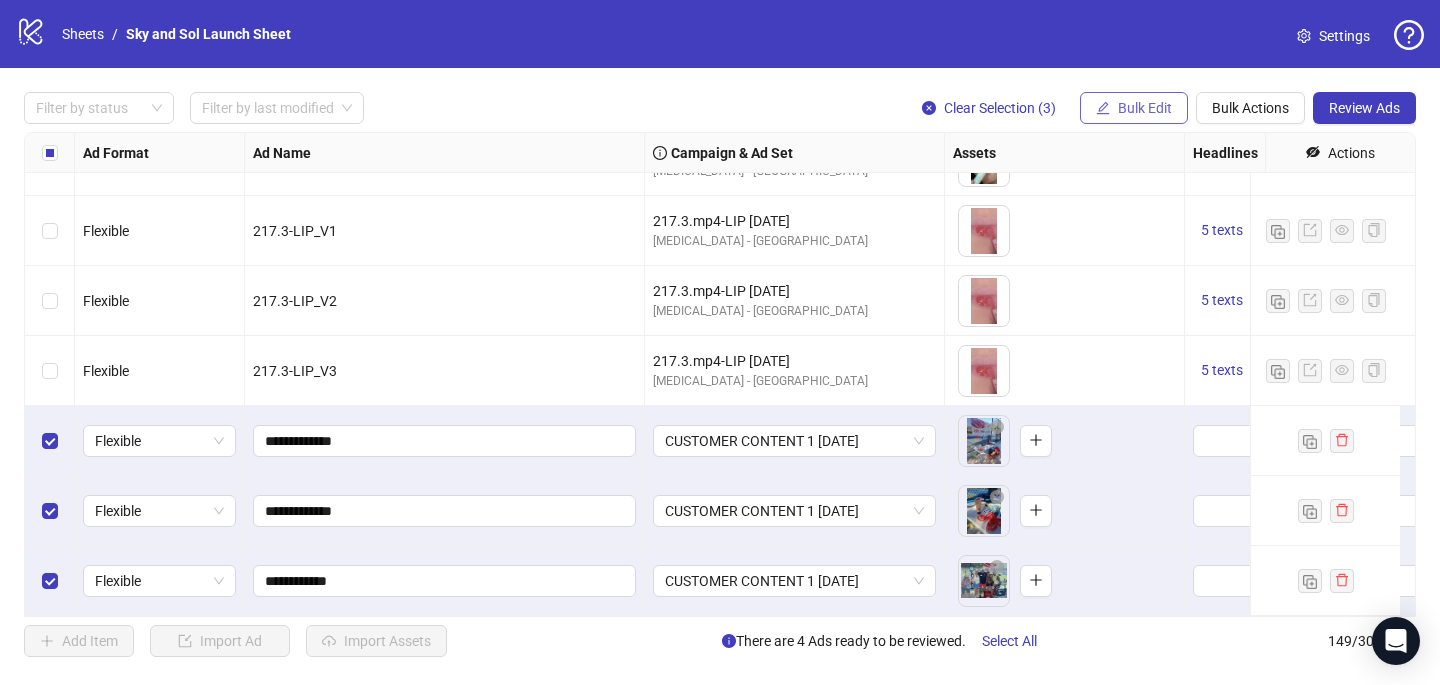 click on "Bulk Edit" at bounding box center [1145, 108] 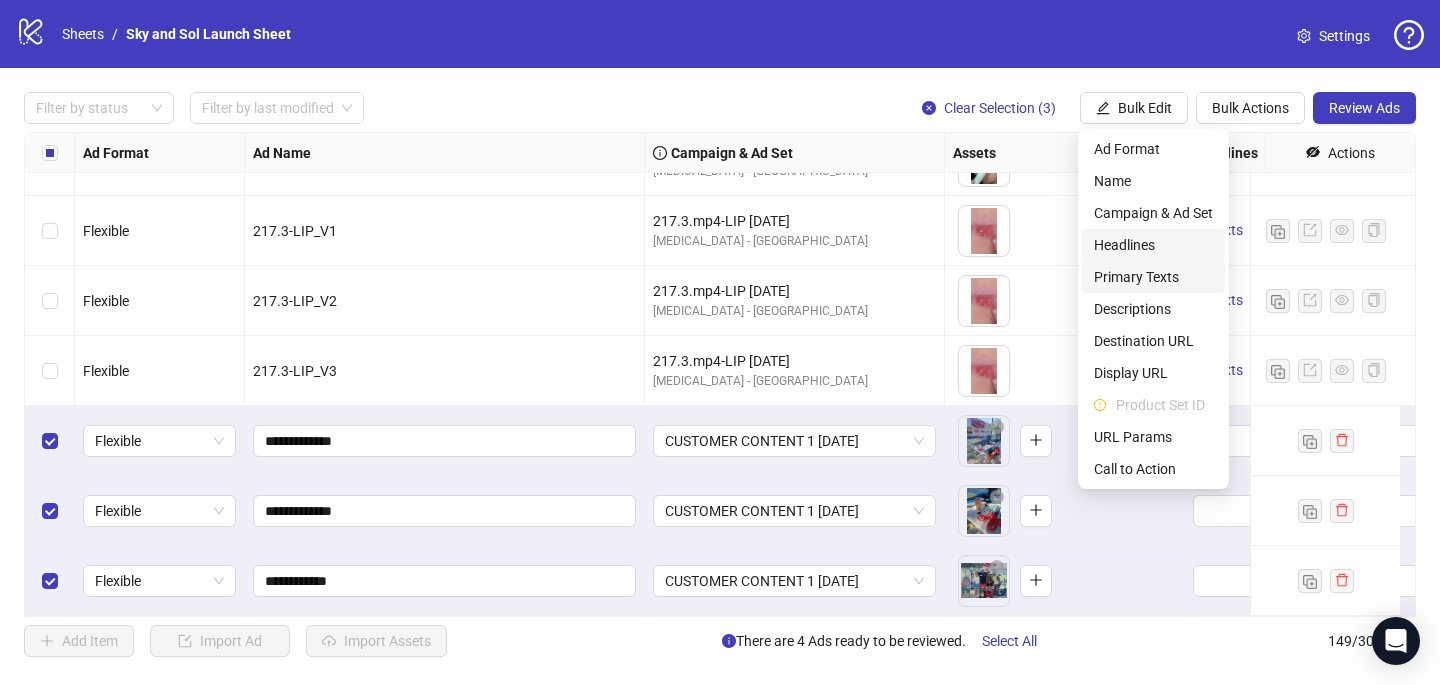 click on "Headlines" at bounding box center (1153, 245) 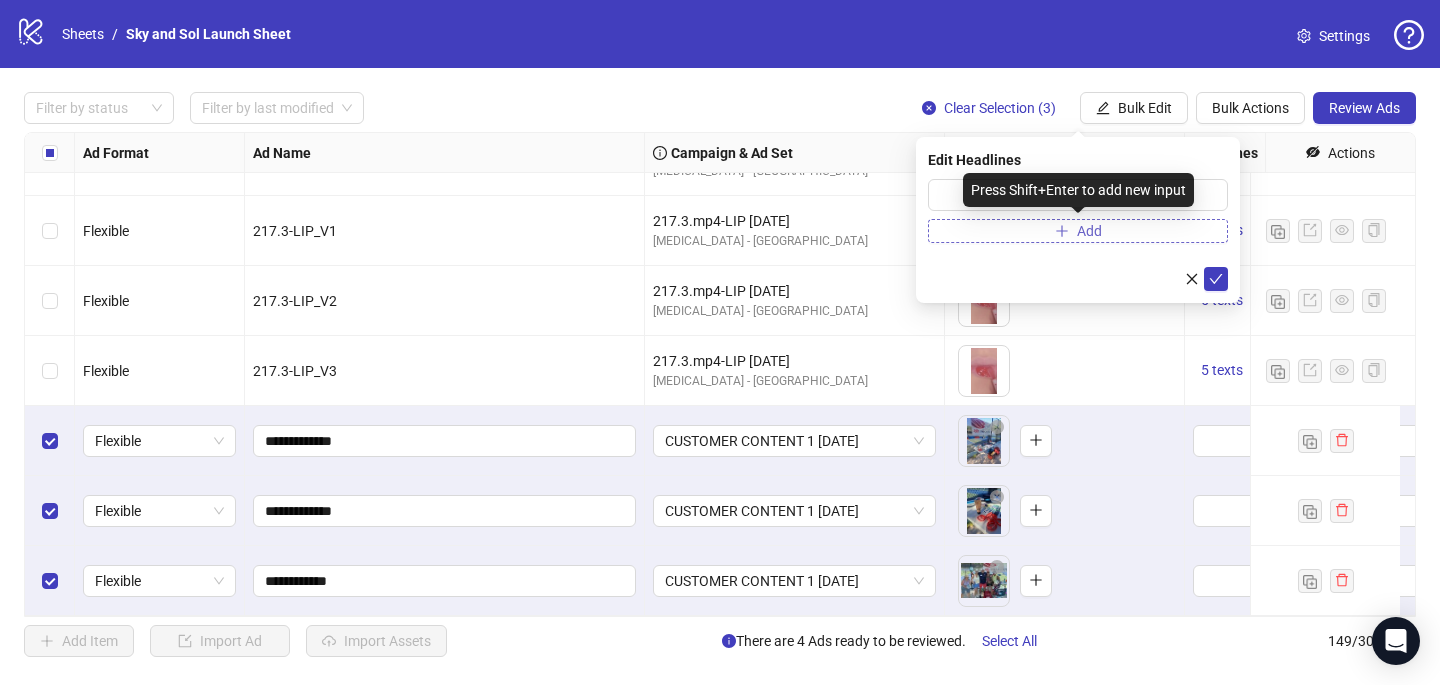 click on "Press Shift+Enter to add new input" at bounding box center (1078, 190) 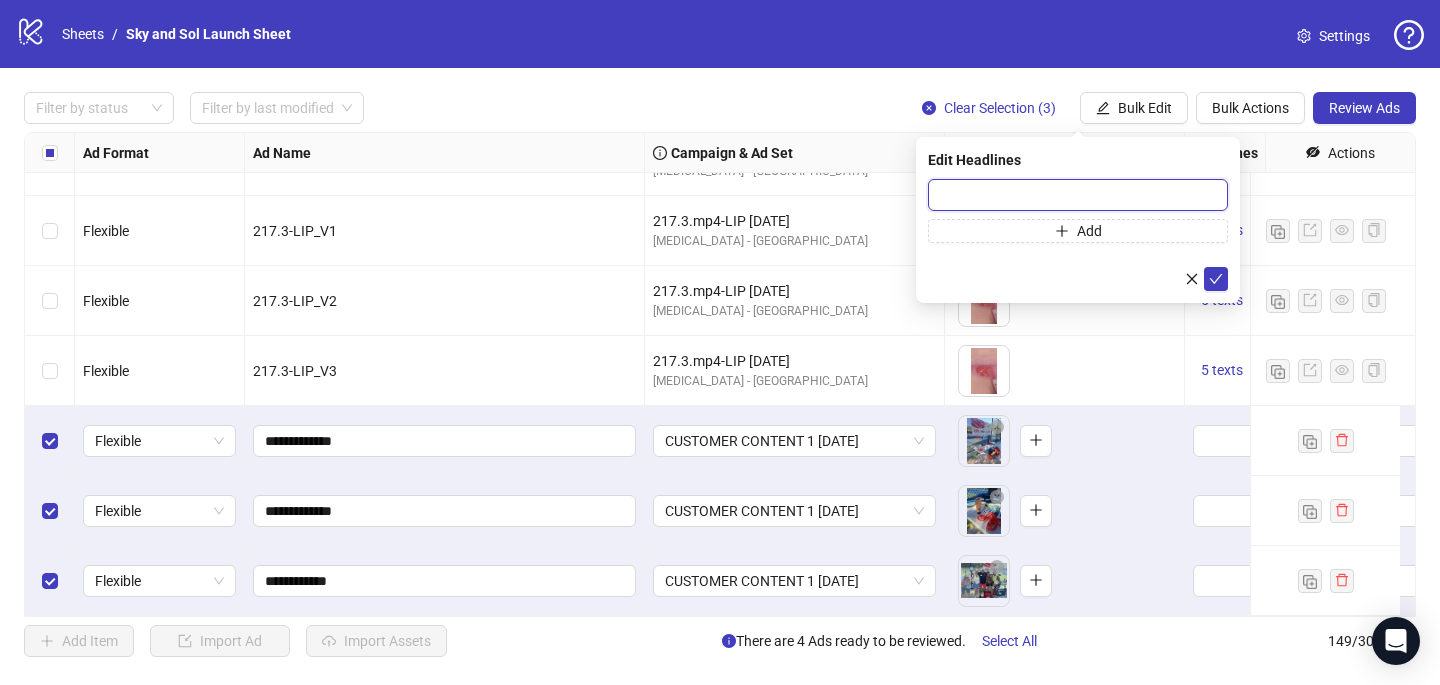 click at bounding box center [1078, 195] 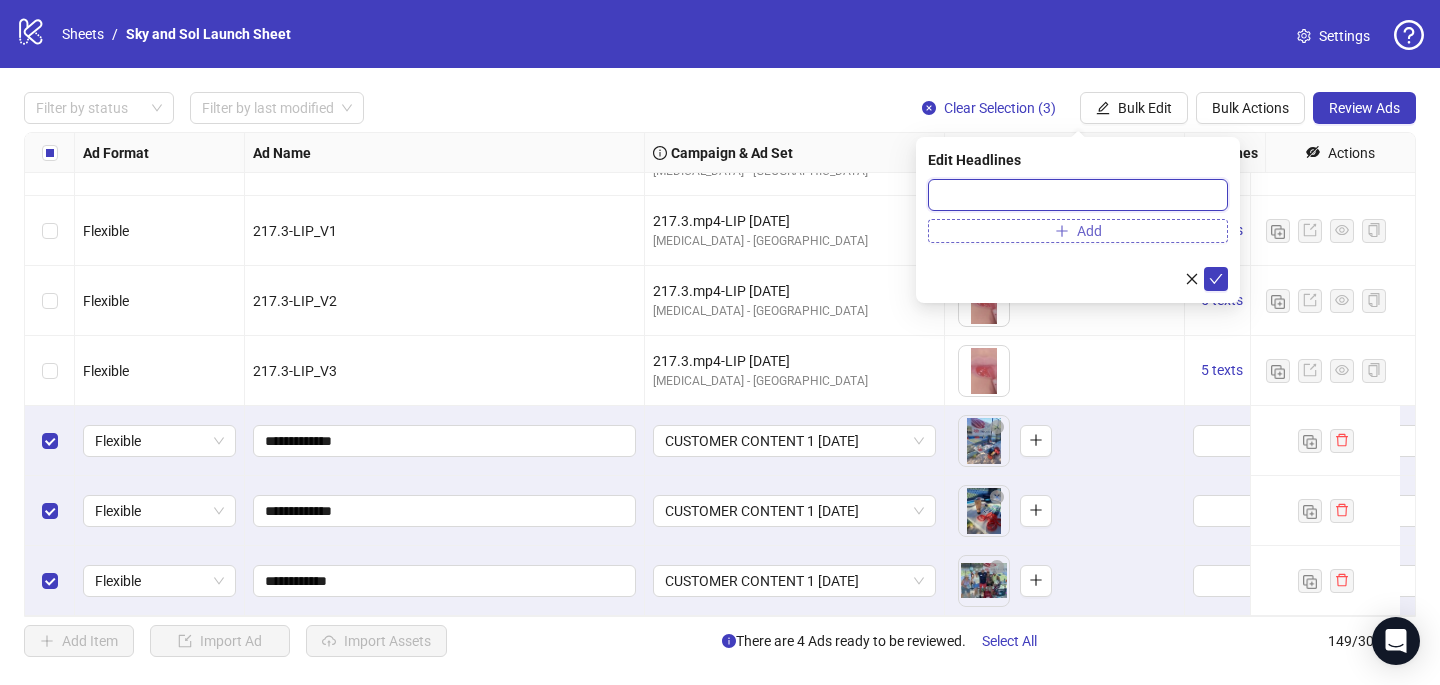 paste on "**********" 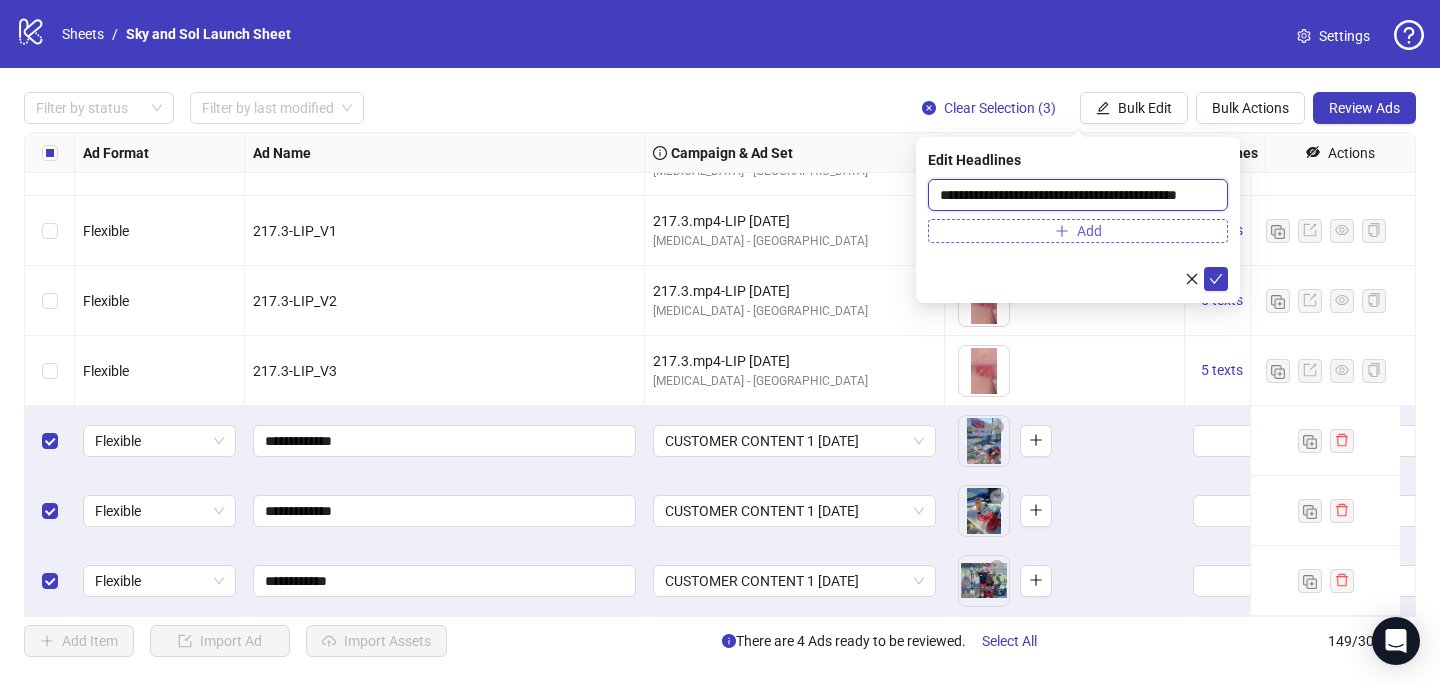 scroll, scrollTop: 0, scrollLeft: 25, axis: horizontal 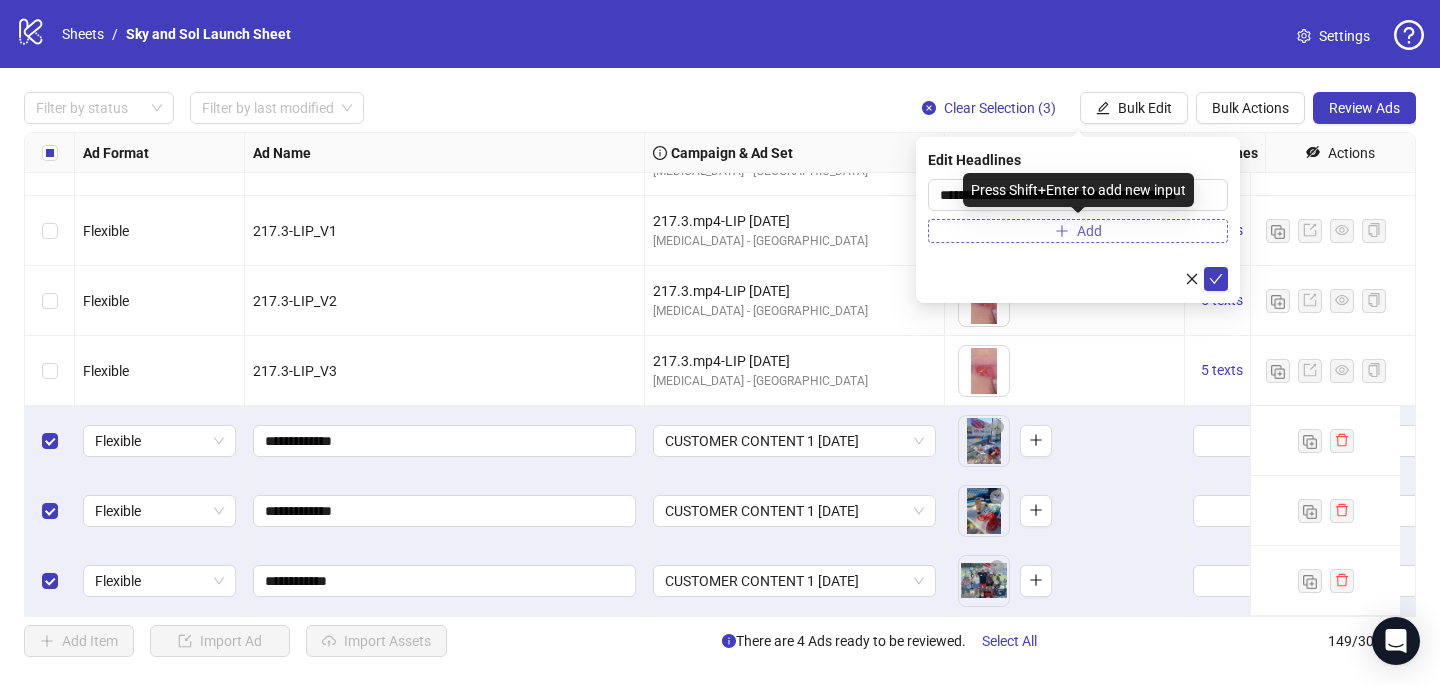 click on "Add" at bounding box center [1078, 231] 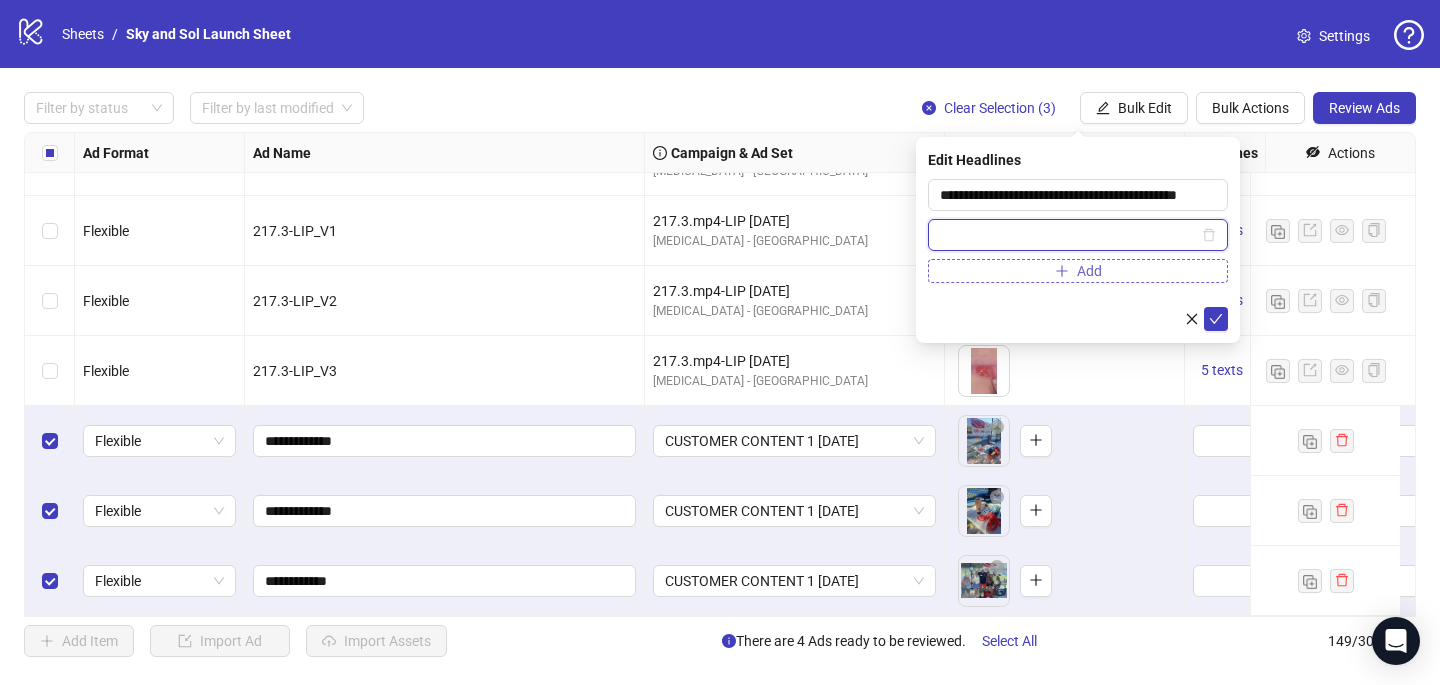 paste on "**********" 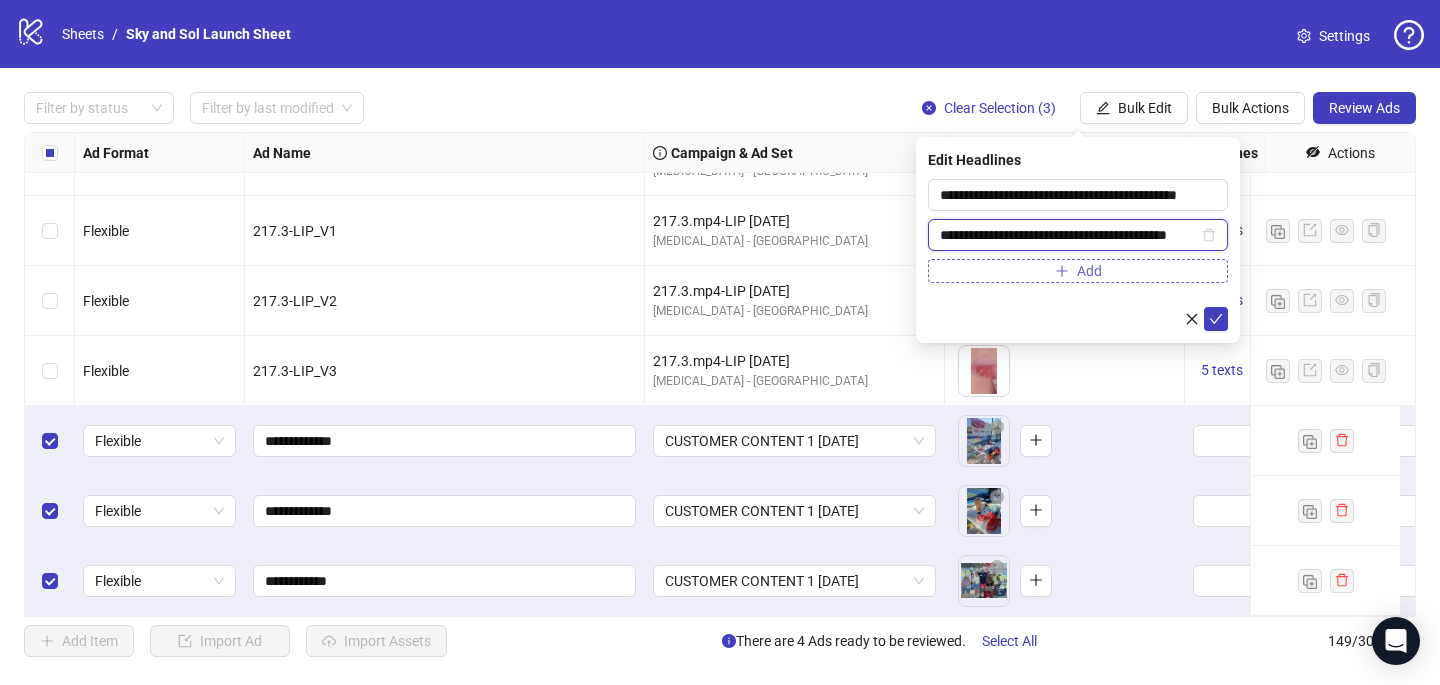 scroll, scrollTop: 0, scrollLeft: 32, axis: horizontal 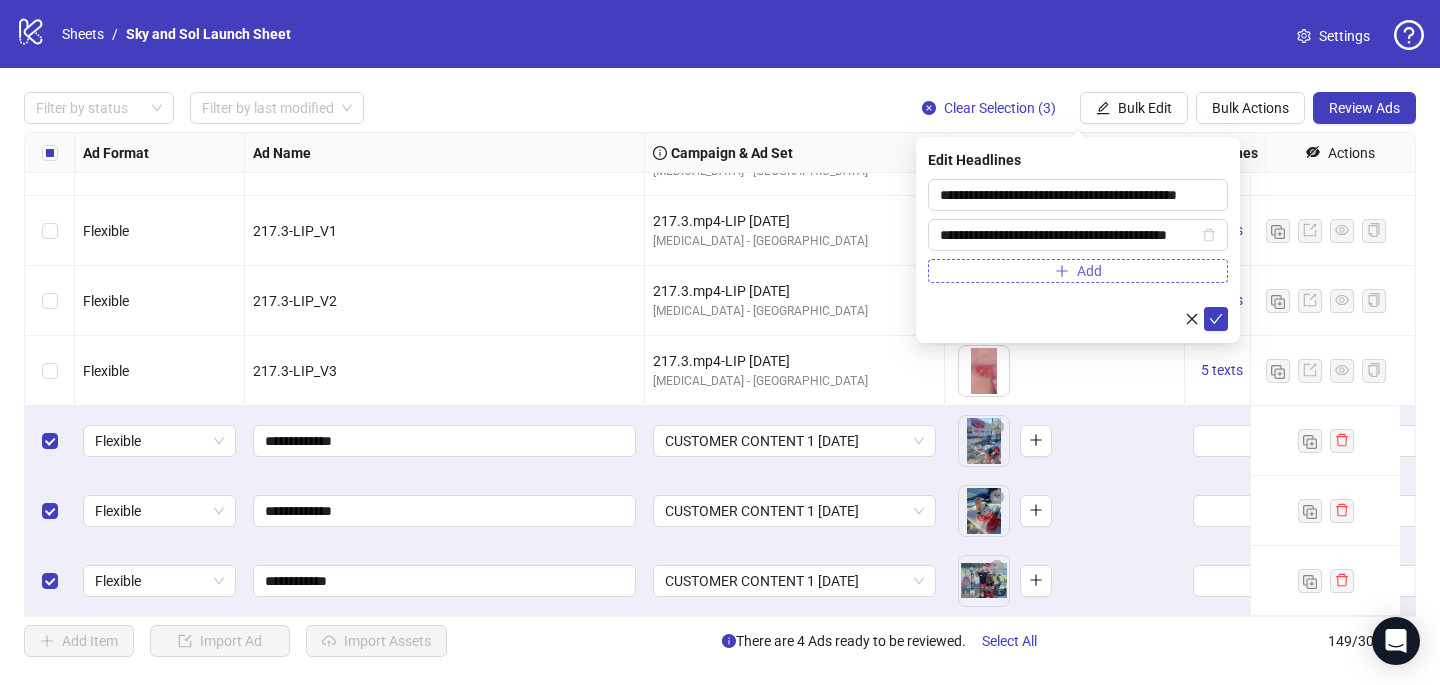 click on "Add" at bounding box center (1078, 271) 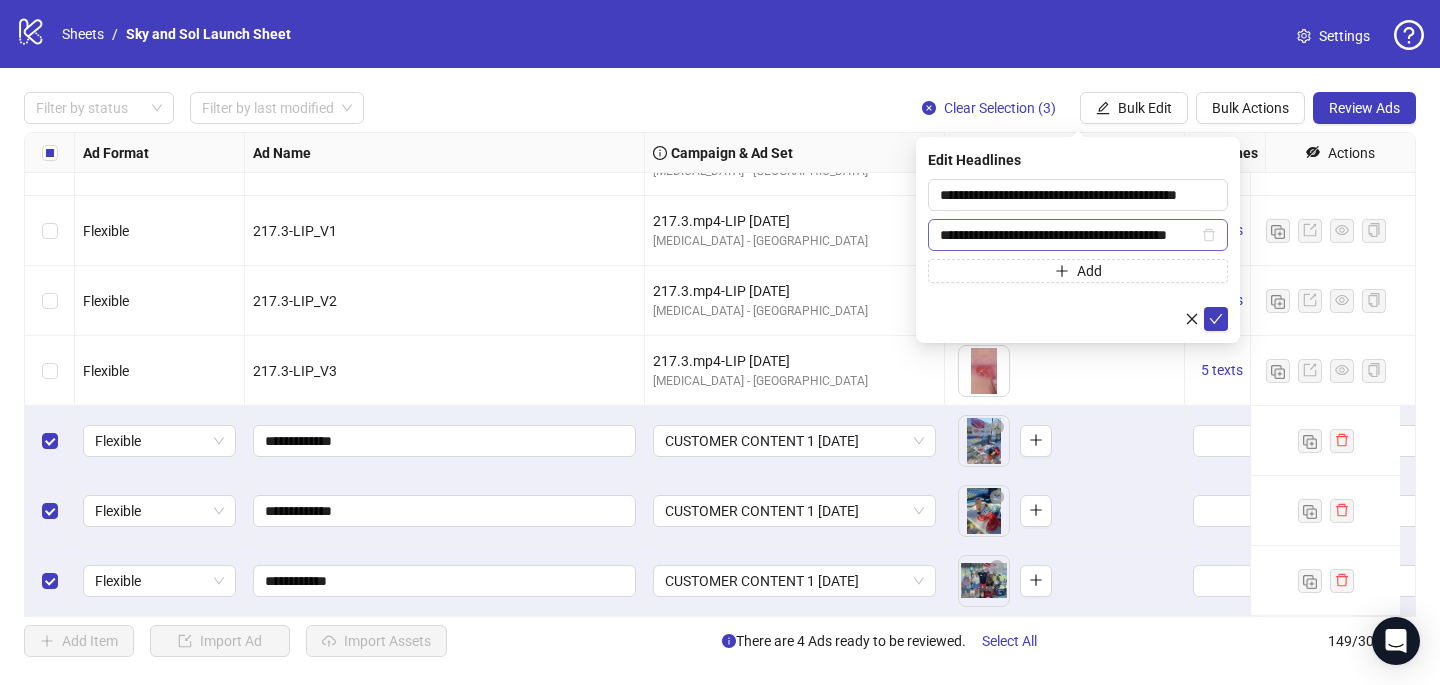 scroll, scrollTop: 0, scrollLeft: 0, axis: both 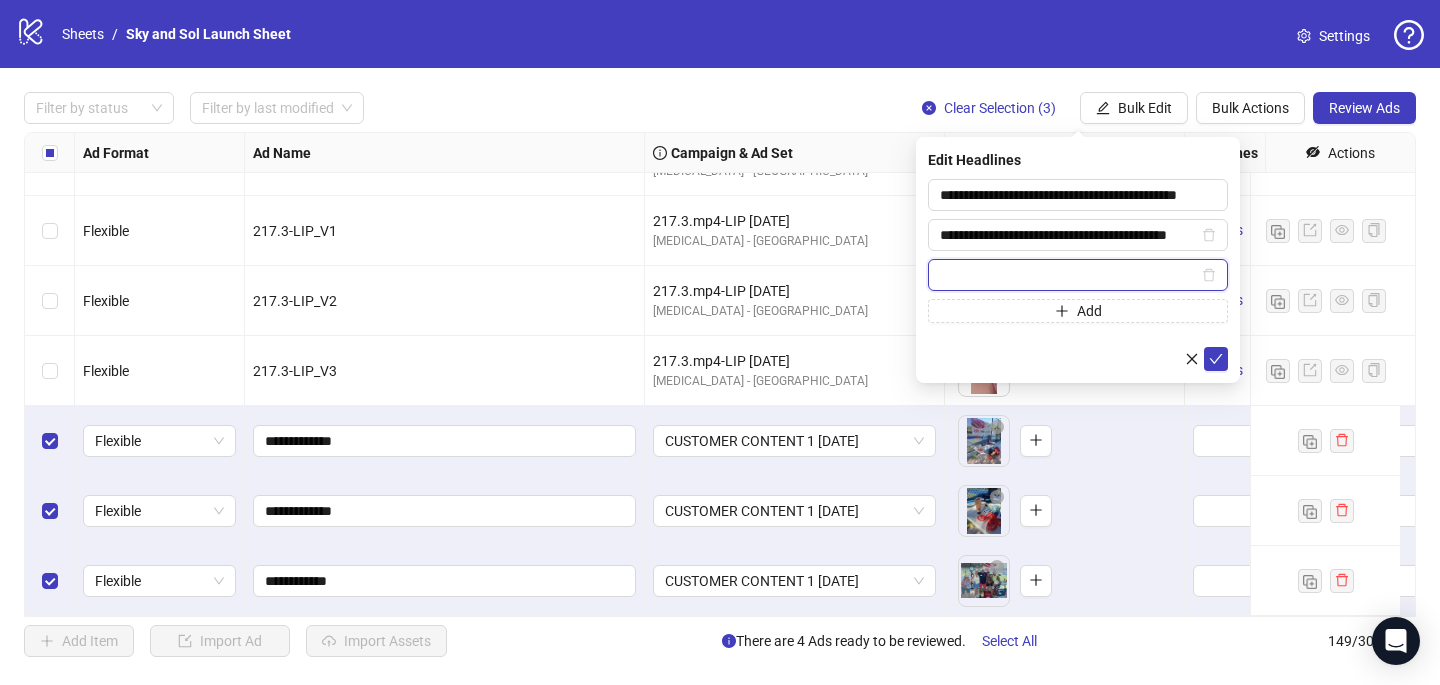 paste on "**********" 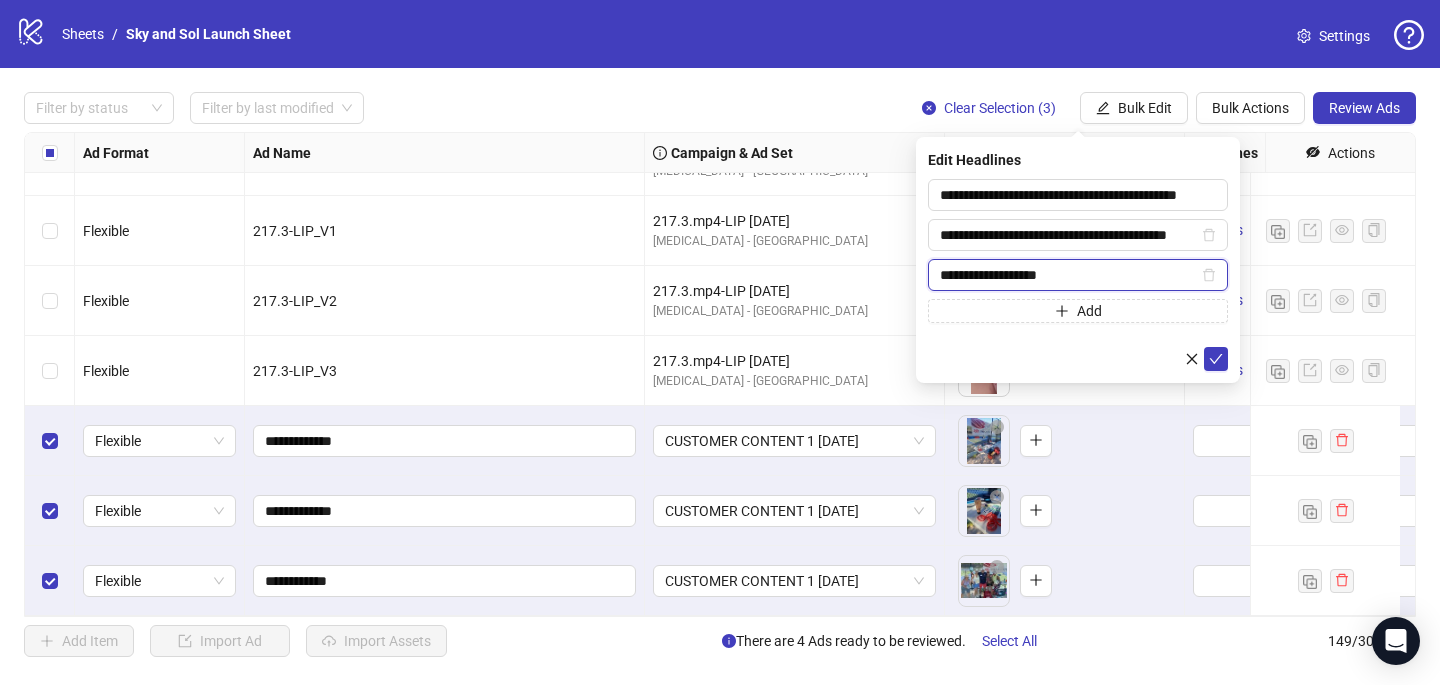 paste on "**********" 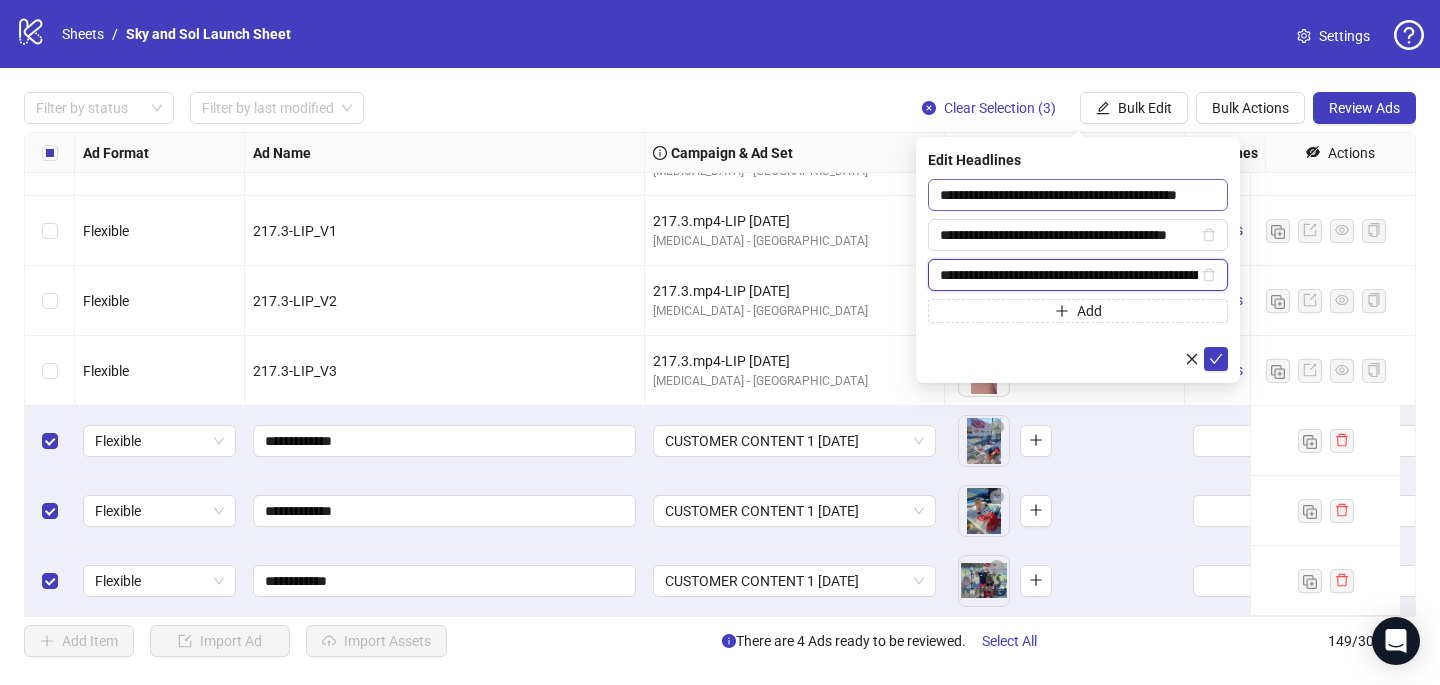 scroll, scrollTop: 0, scrollLeft: 123, axis: horizontal 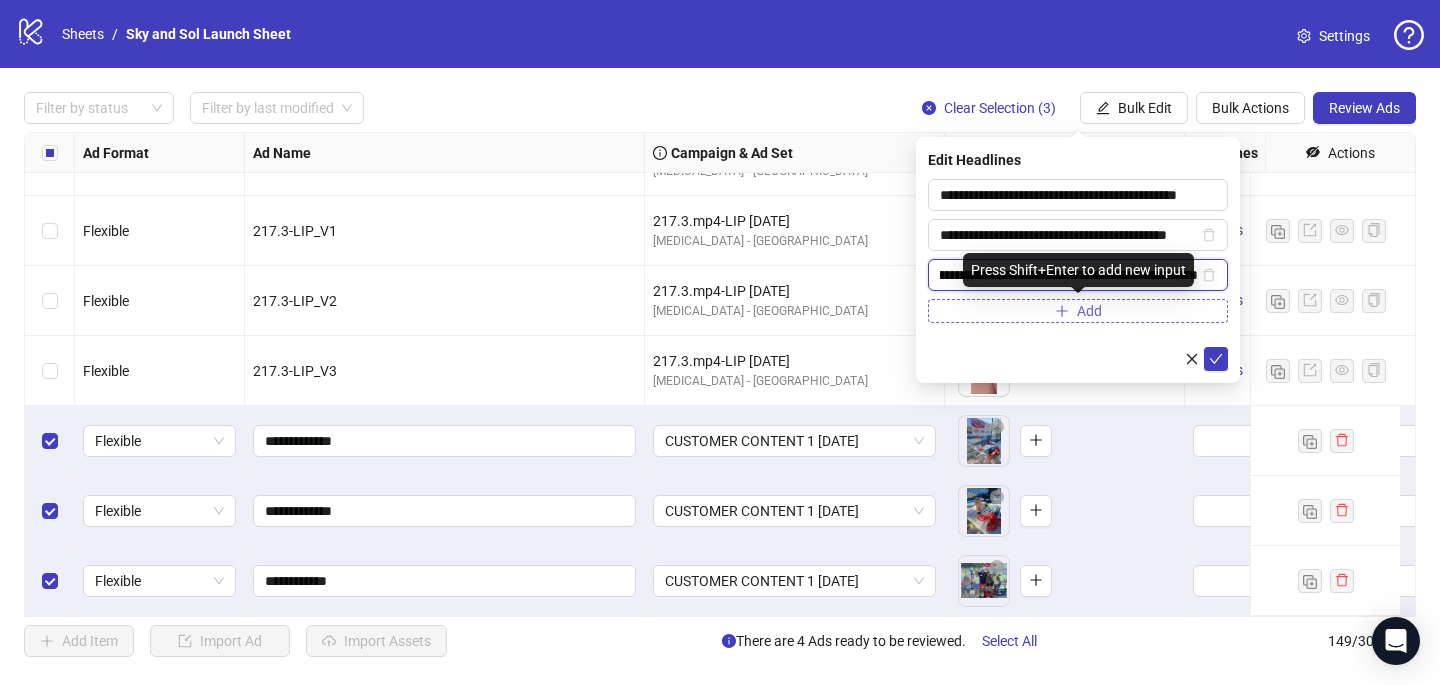 type on "**********" 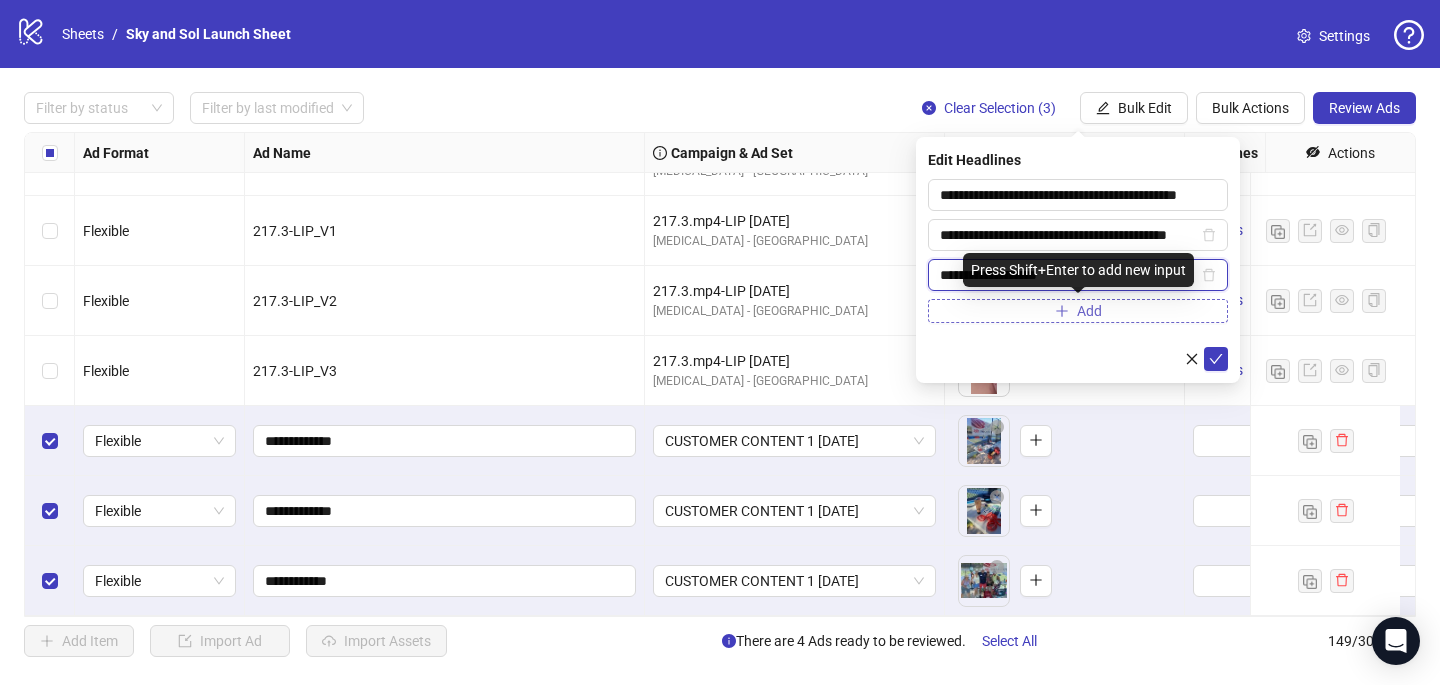 scroll, scrollTop: 0, scrollLeft: 0, axis: both 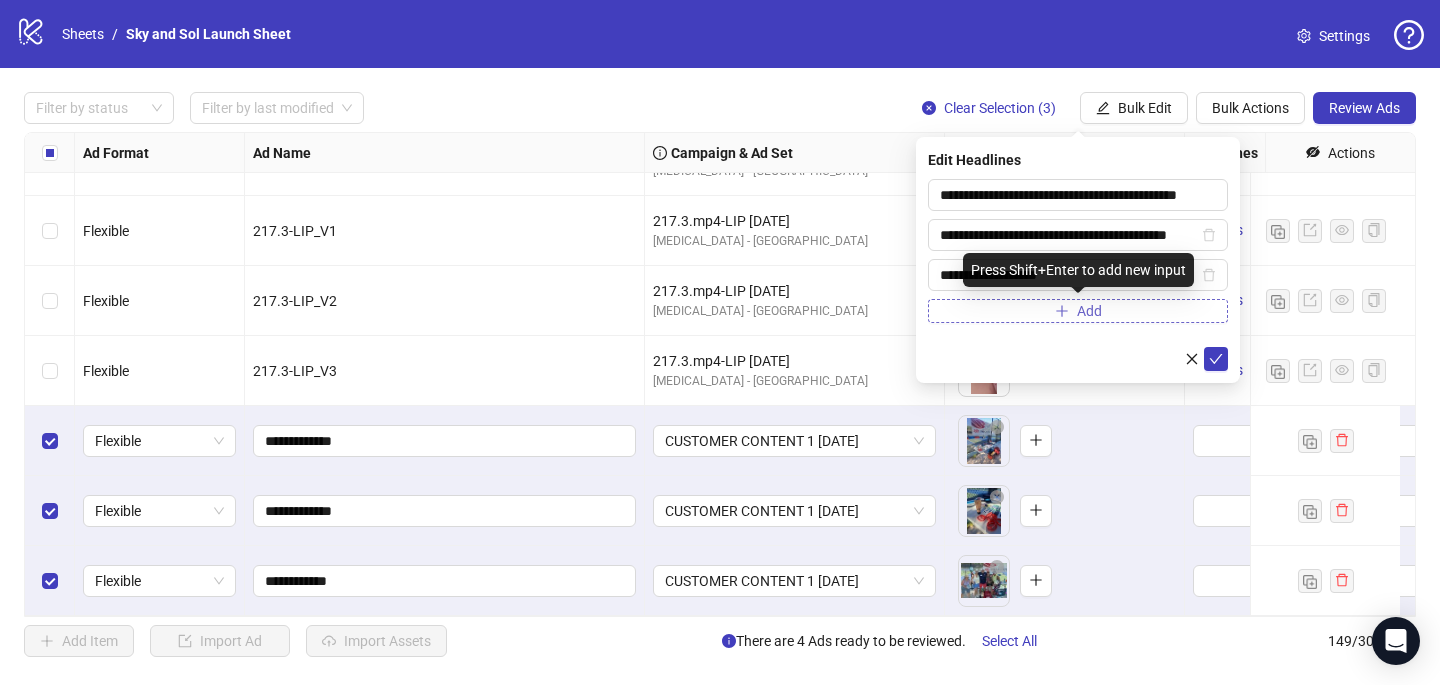 click on "Add" at bounding box center [1078, 311] 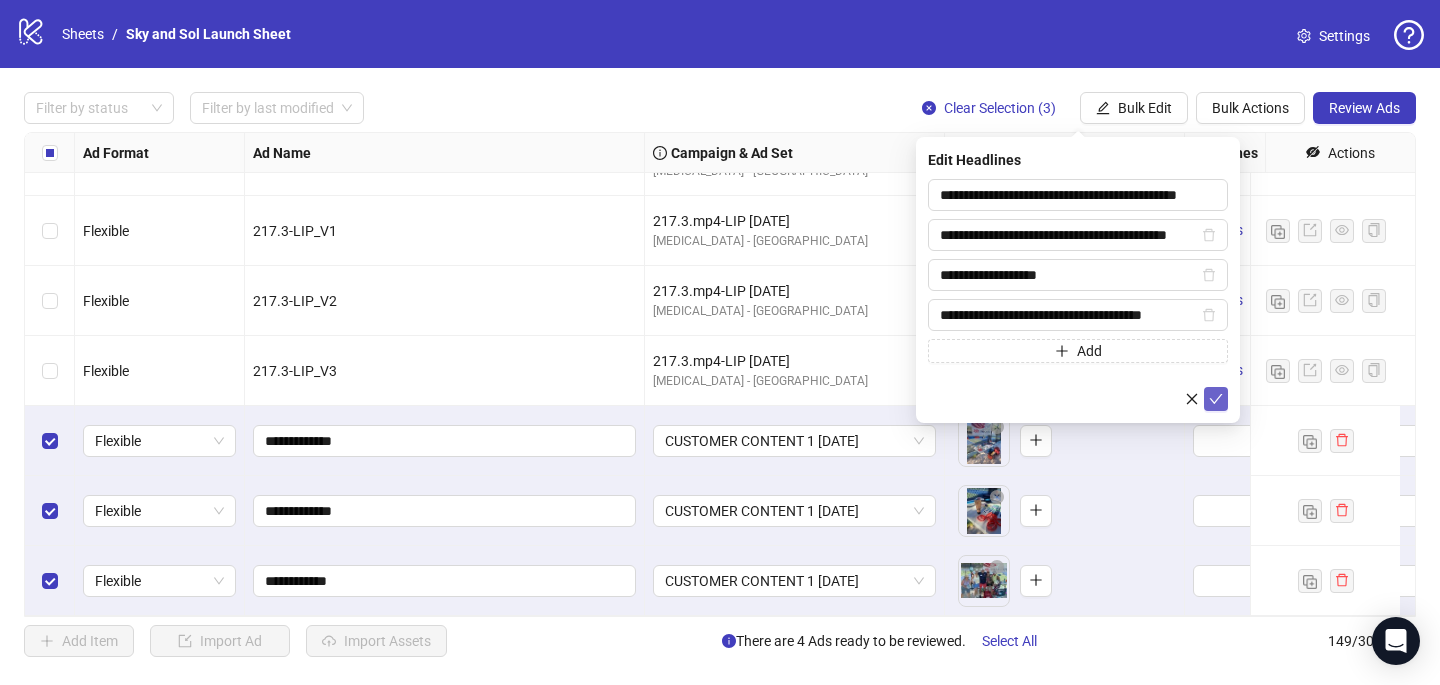 scroll, scrollTop: 0, scrollLeft: 4, axis: horizontal 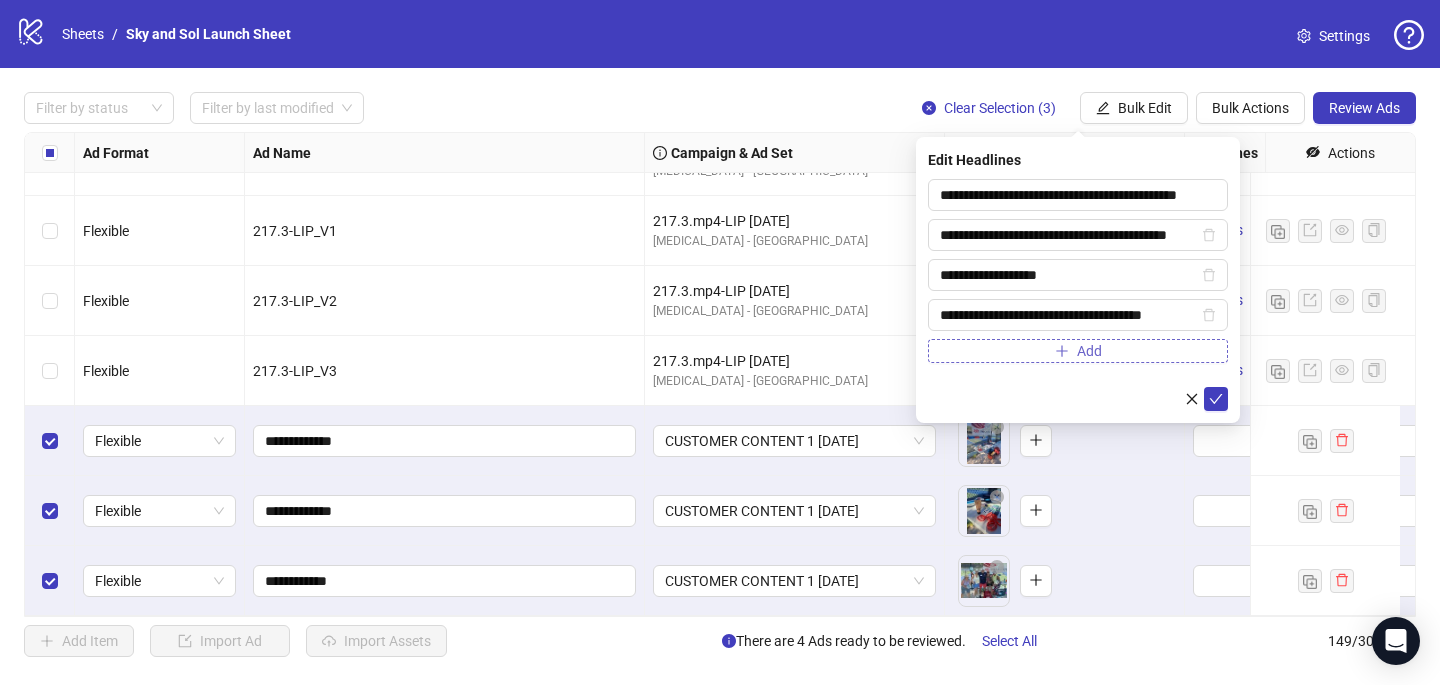 type on "**********" 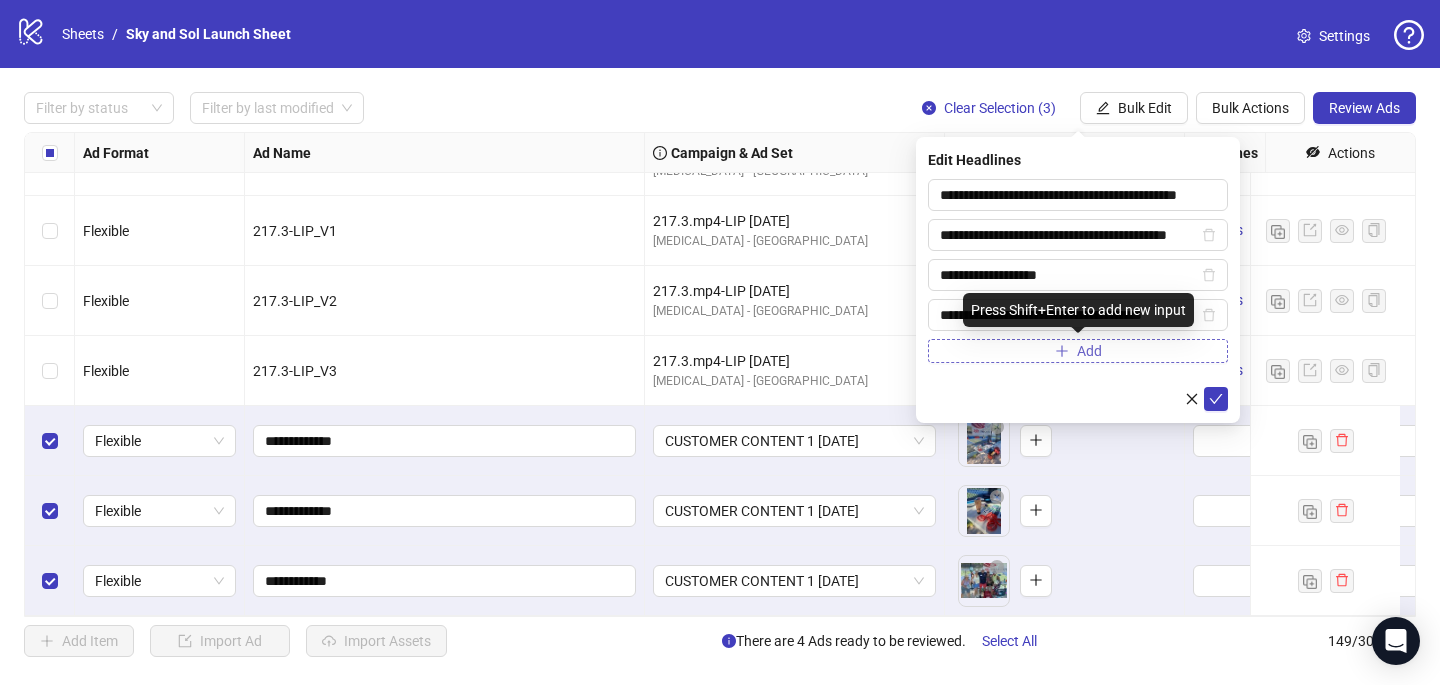 click on "Add" at bounding box center [1078, 351] 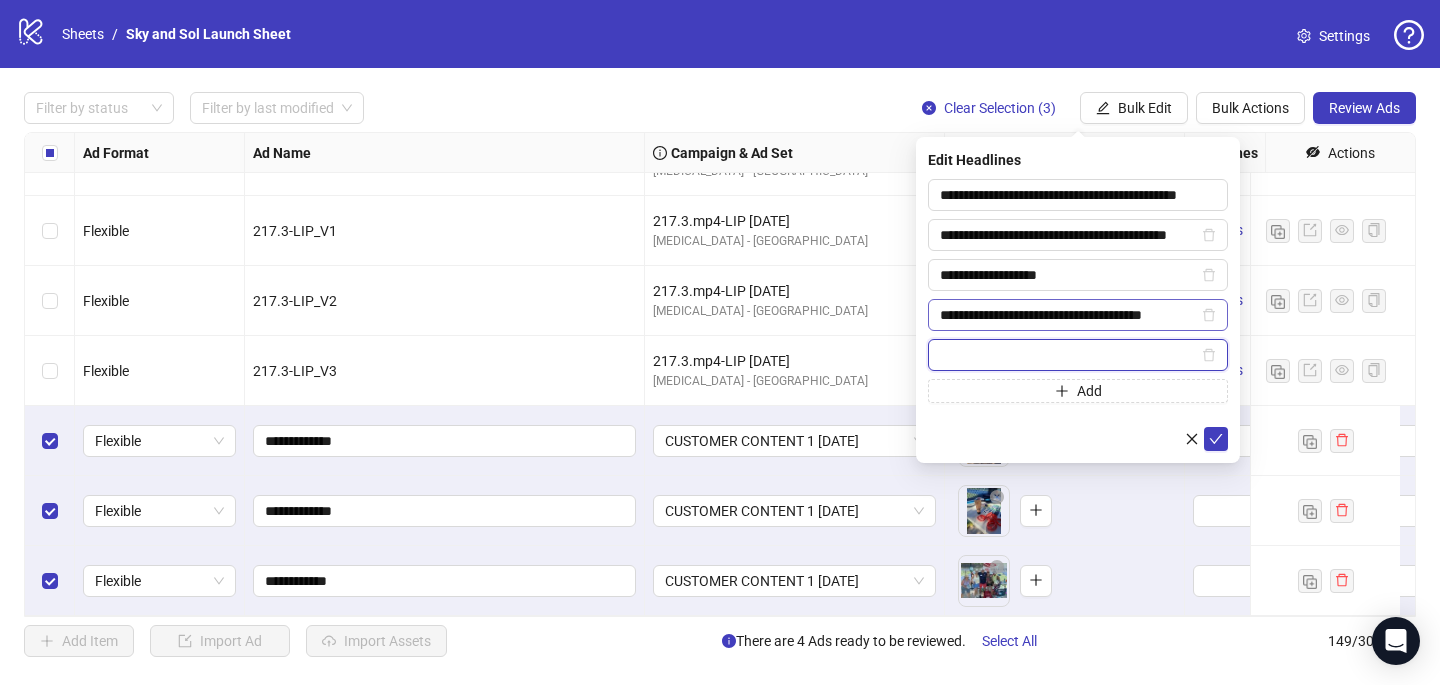paste on "**********" 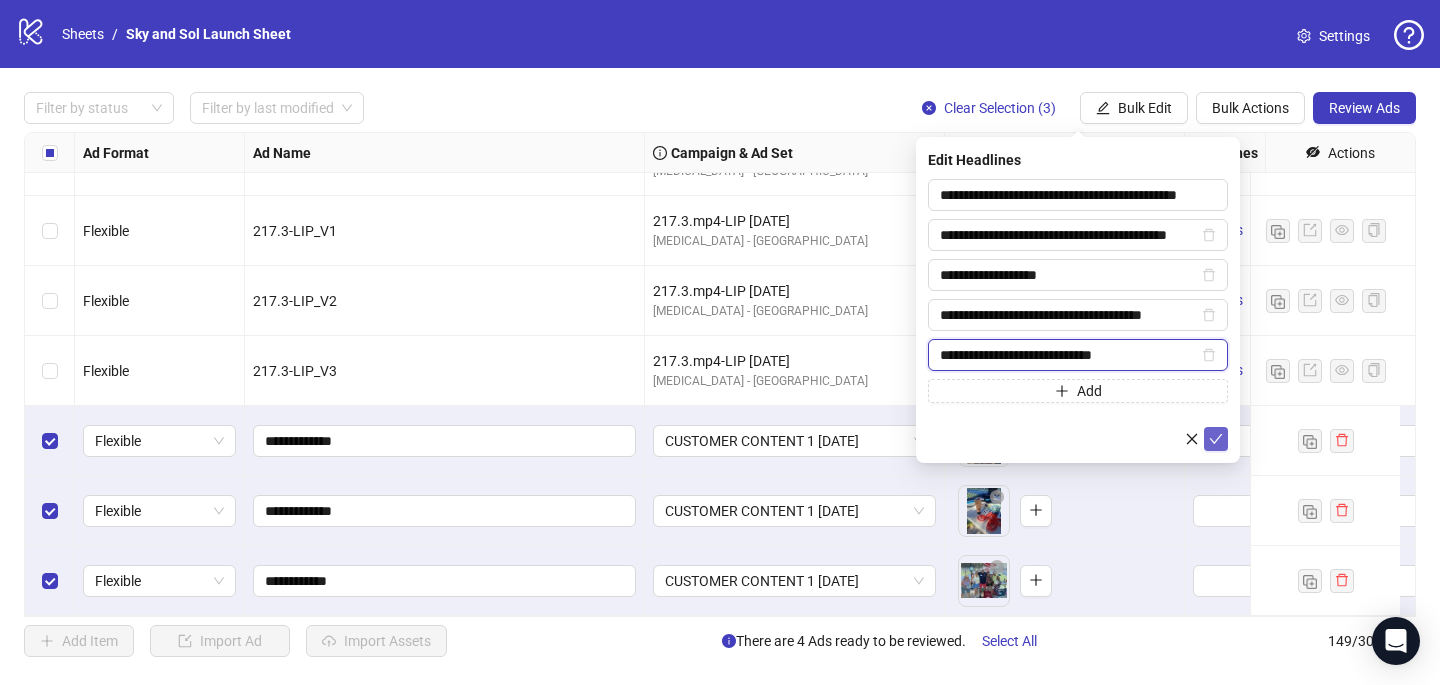 type on "**********" 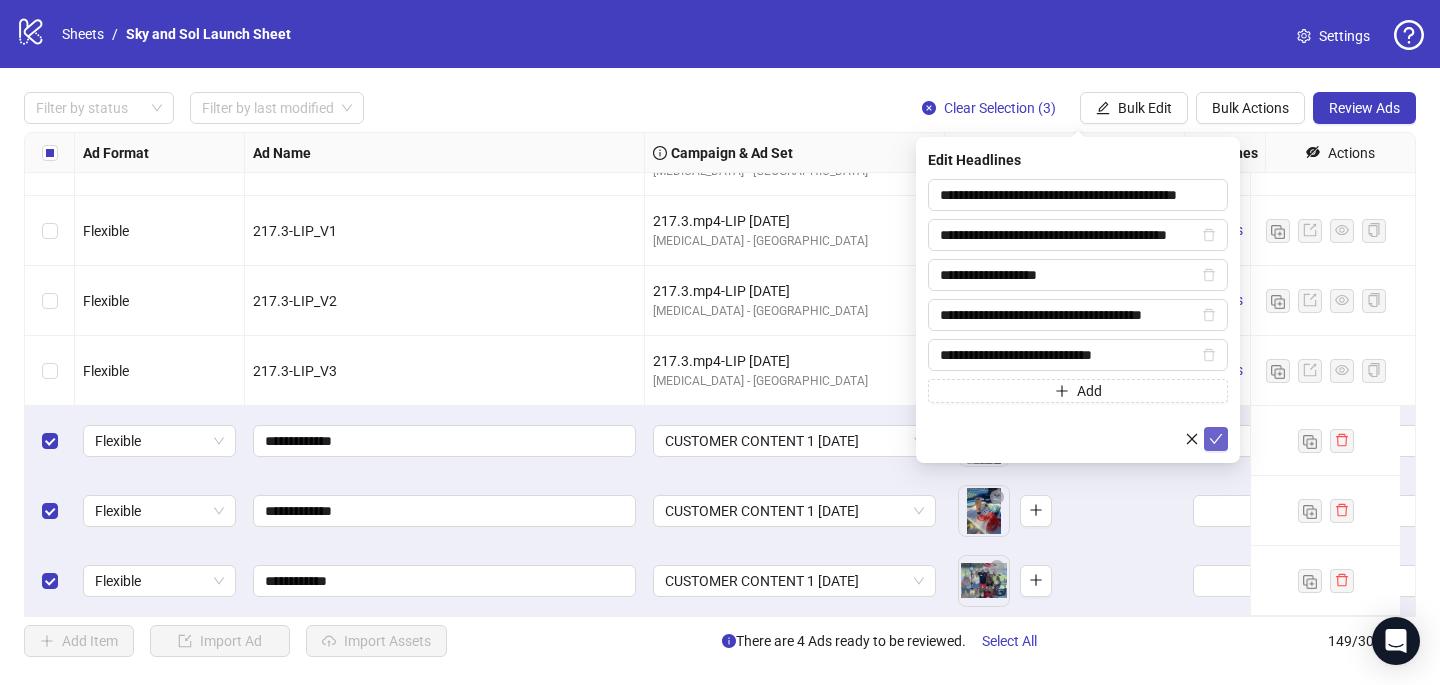 click 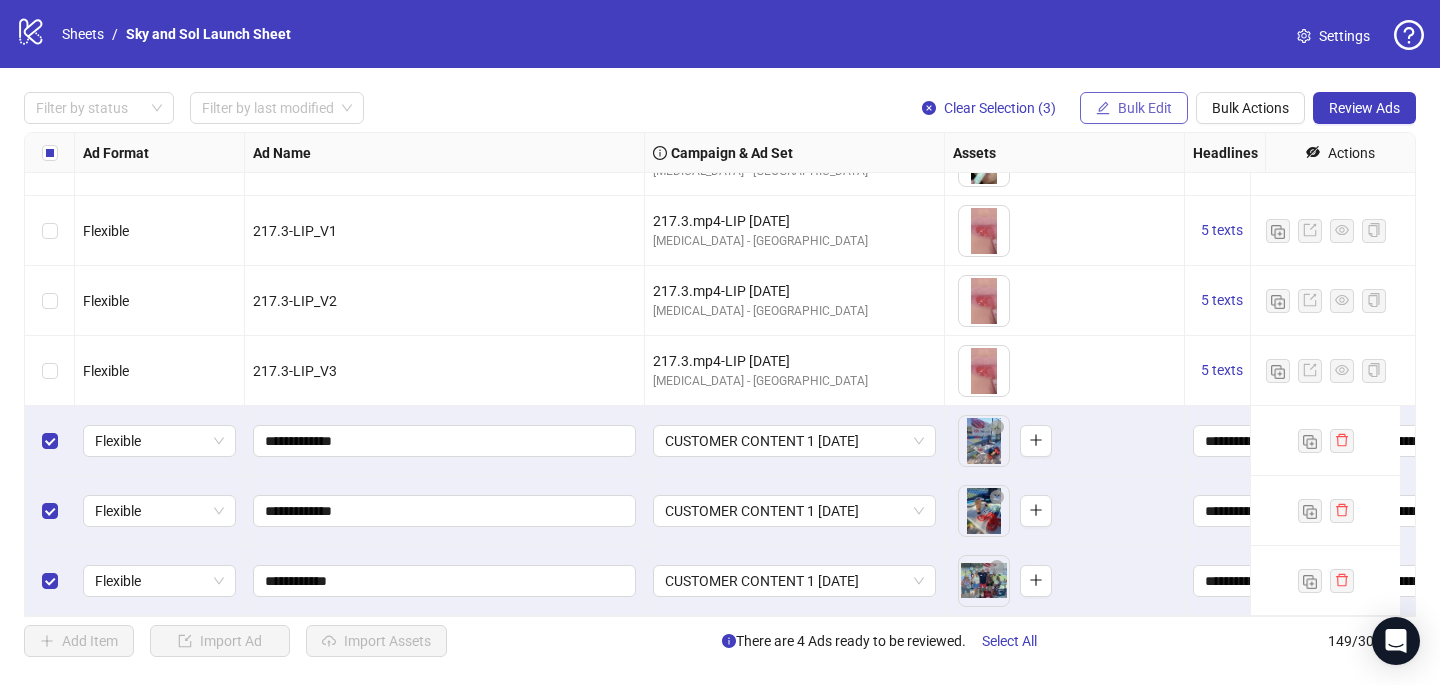 click on "Bulk Edit" at bounding box center (1134, 108) 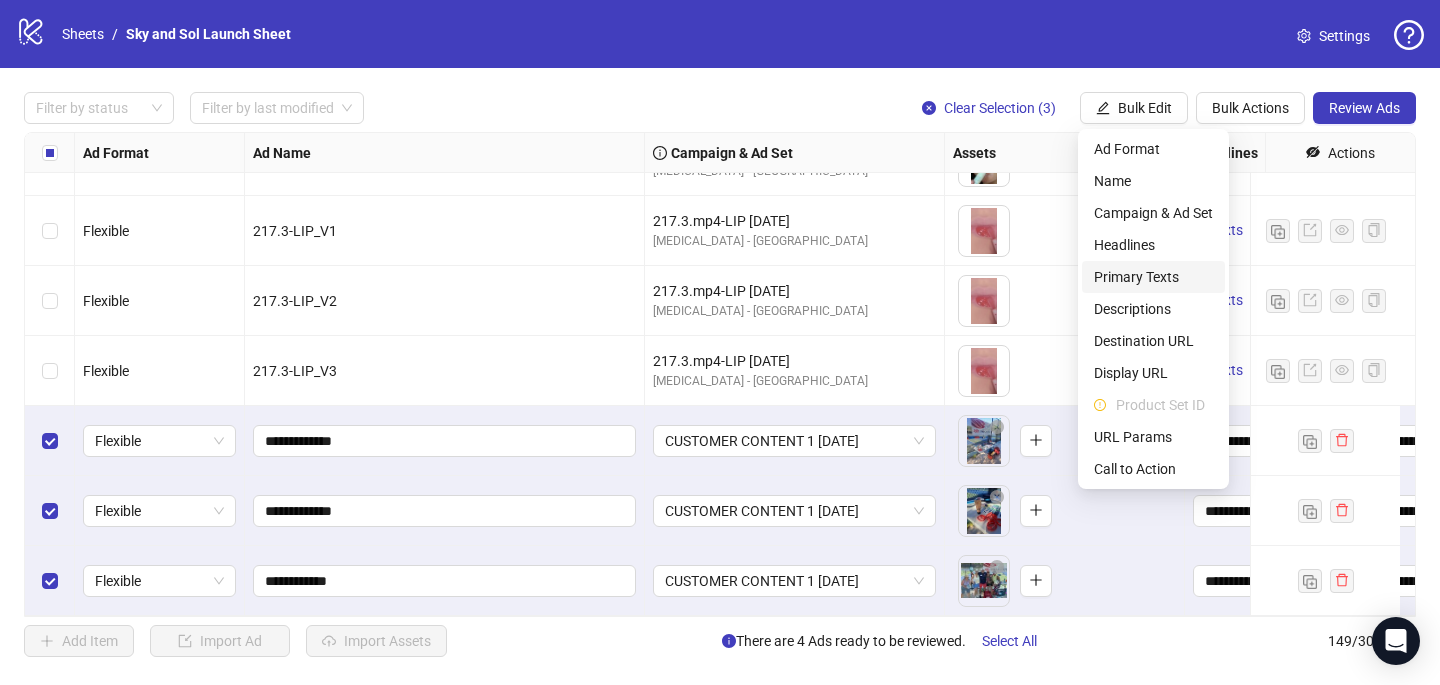 click on "Primary Texts" at bounding box center (1153, 277) 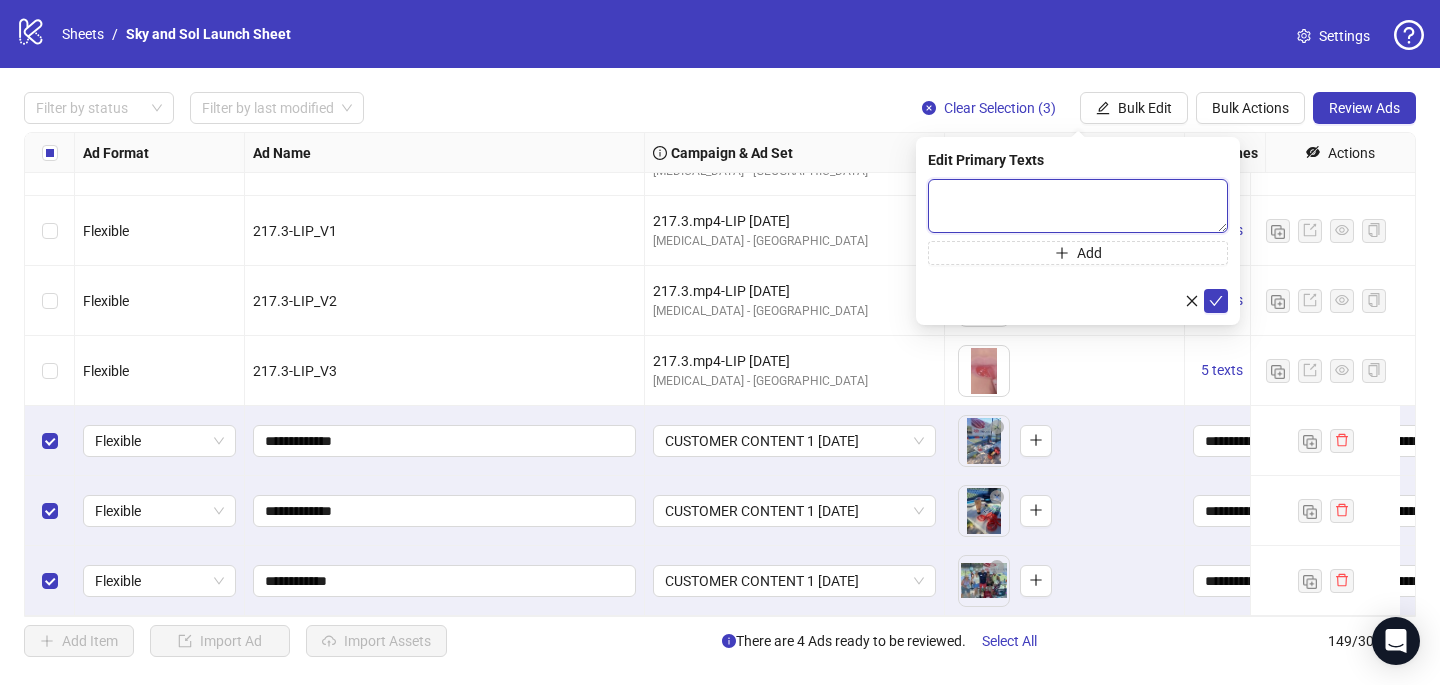 click at bounding box center [1078, 206] 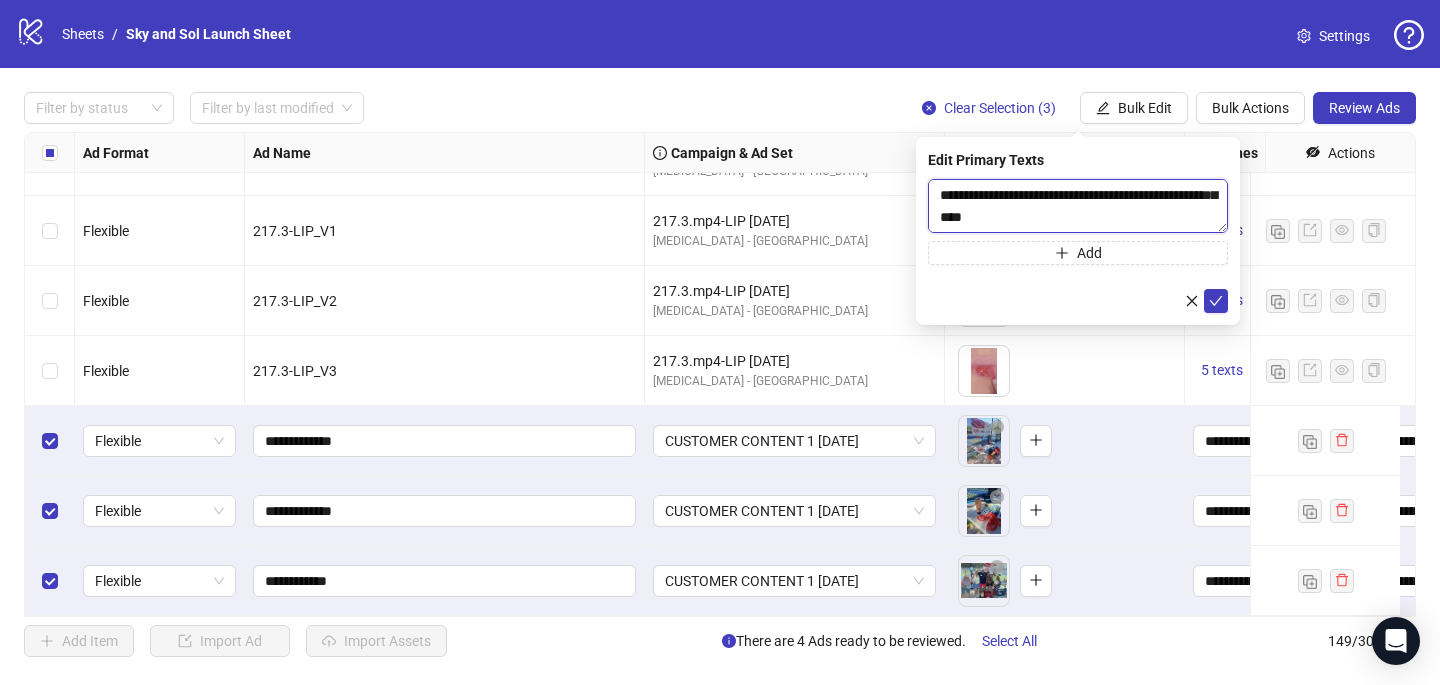 scroll, scrollTop: 169, scrollLeft: 0, axis: vertical 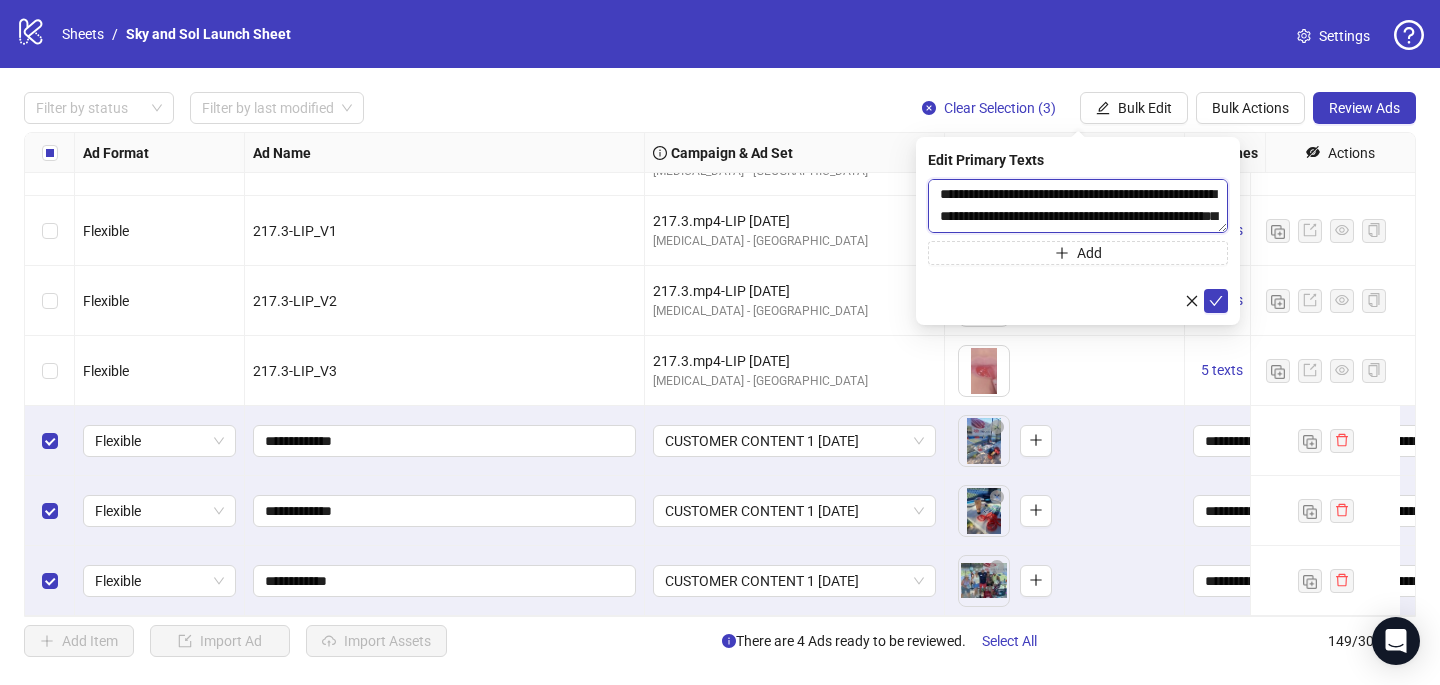 click on "**********" at bounding box center (1078, 206) 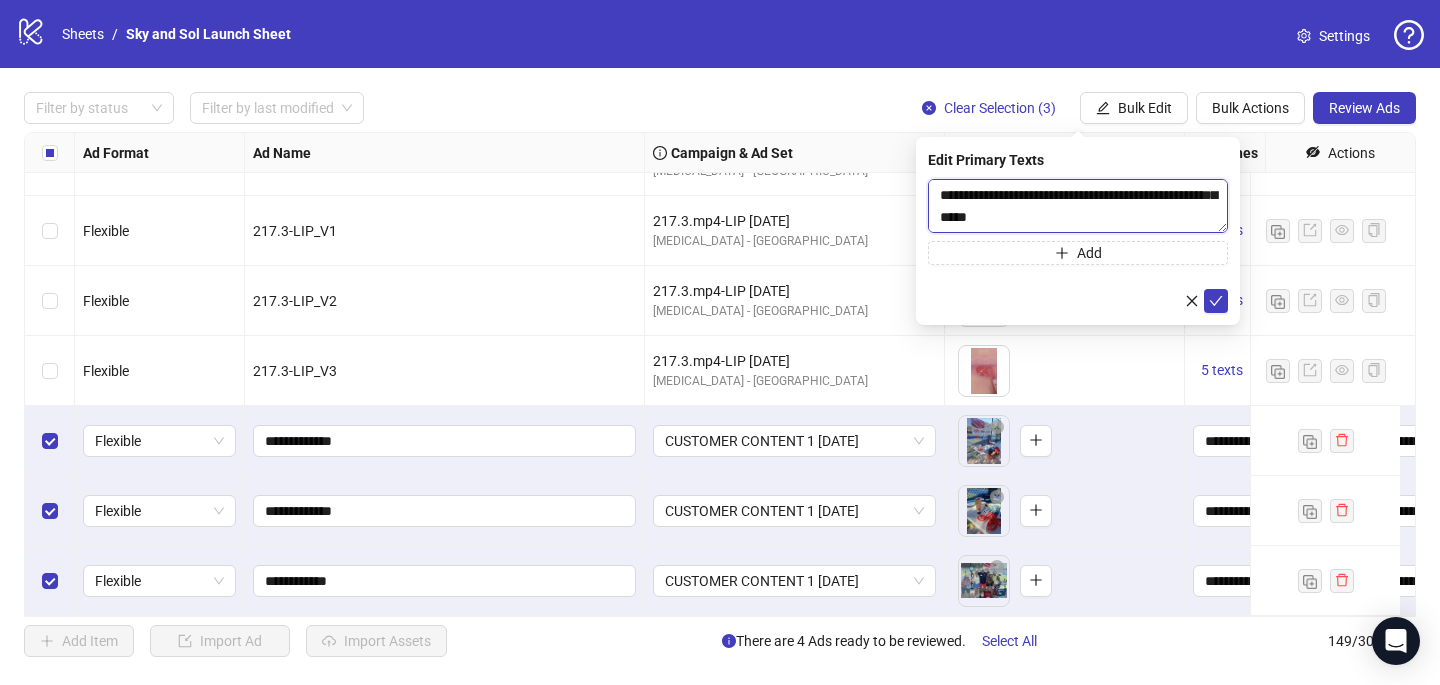 scroll, scrollTop: 220, scrollLeft: 0, axis: vertical 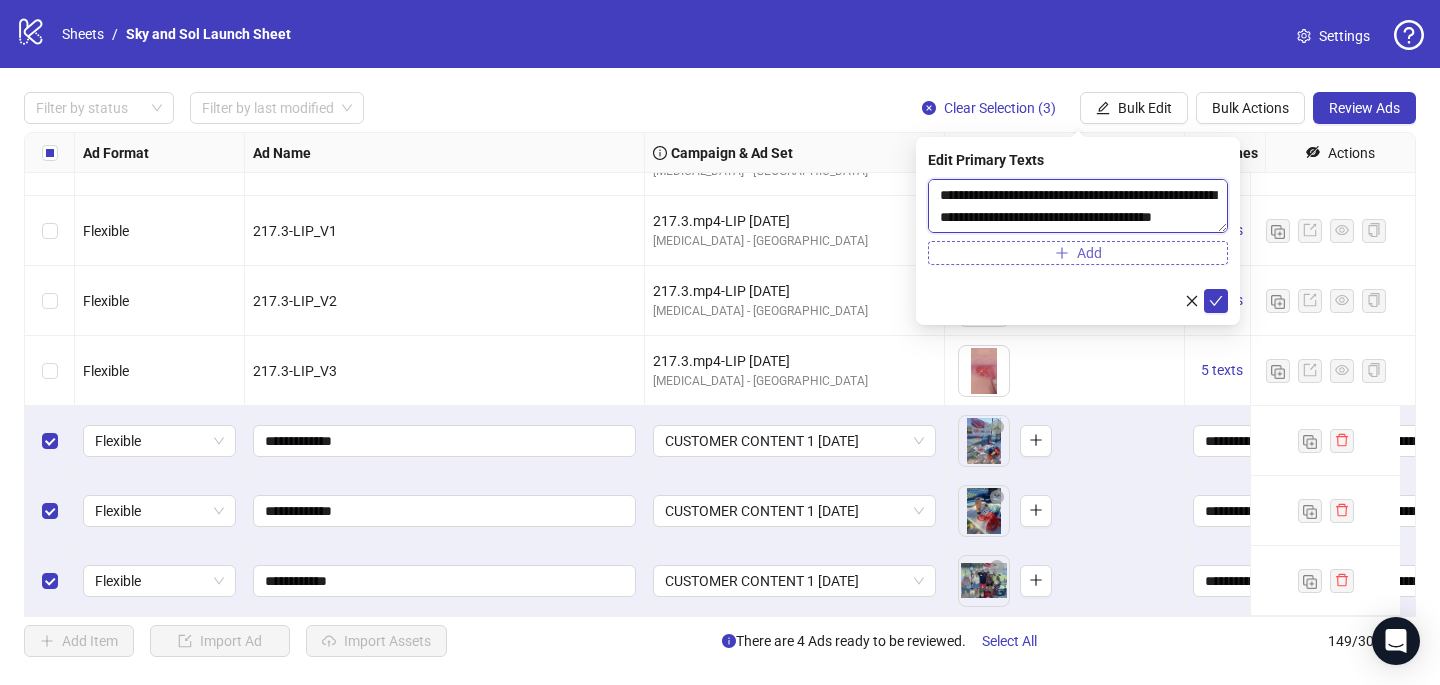type on "**********" 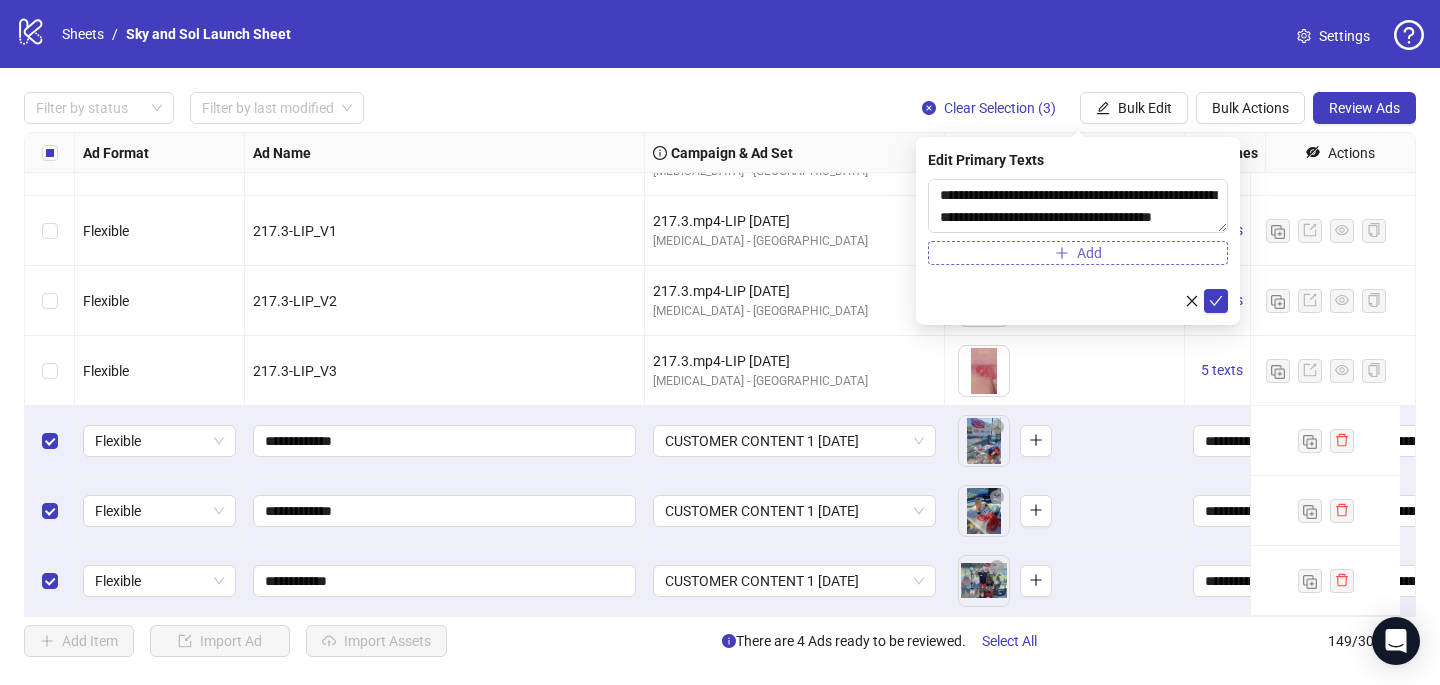 drag, startPoint x: 973, startPoint y: 258, endPoint x: 951, endPoint y: 227, distance: 38.013157 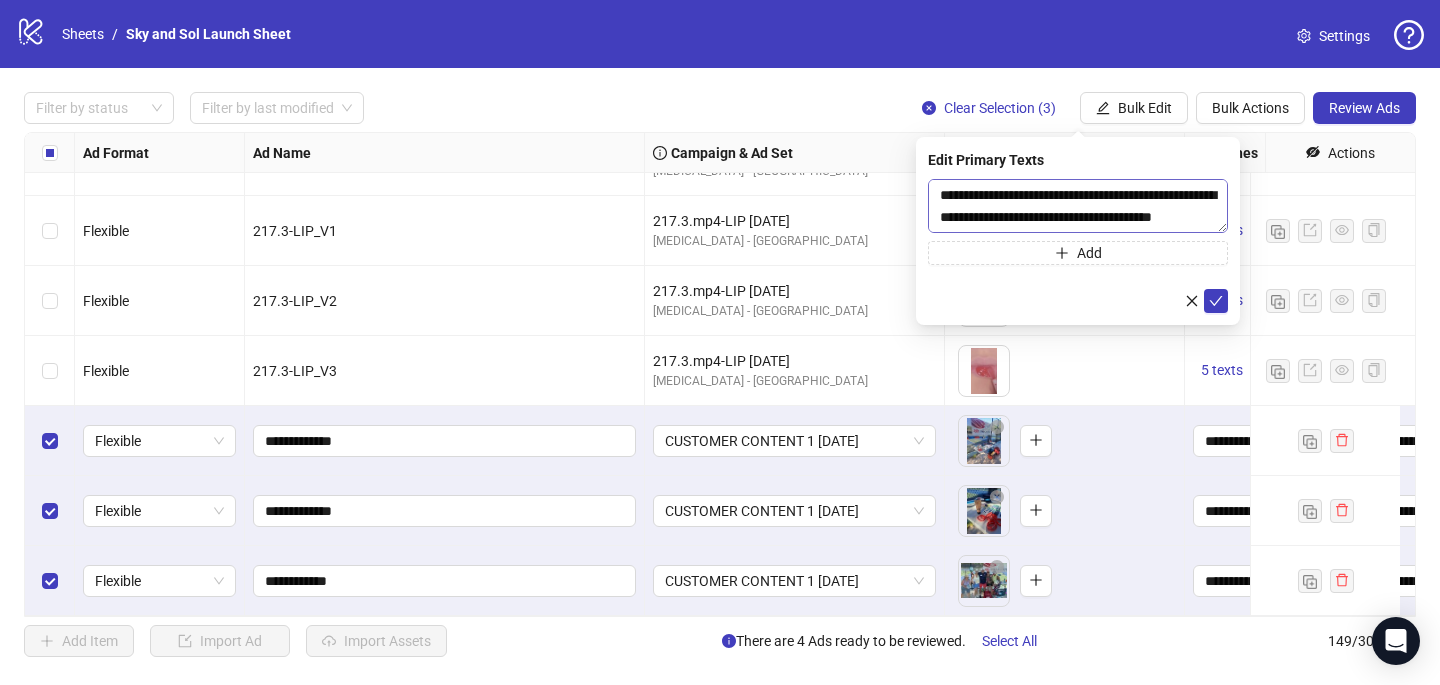 click on "Add" at bounding box center [1078, 253] 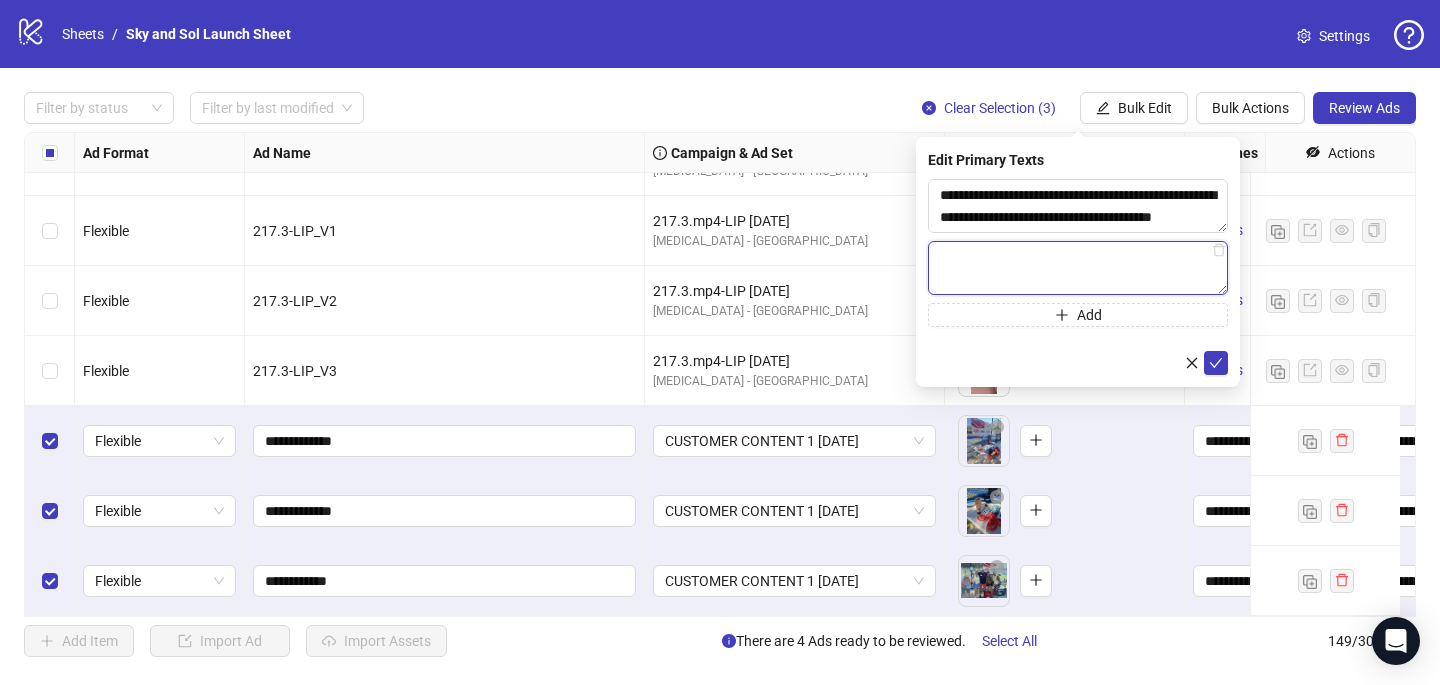 paste on "**********" 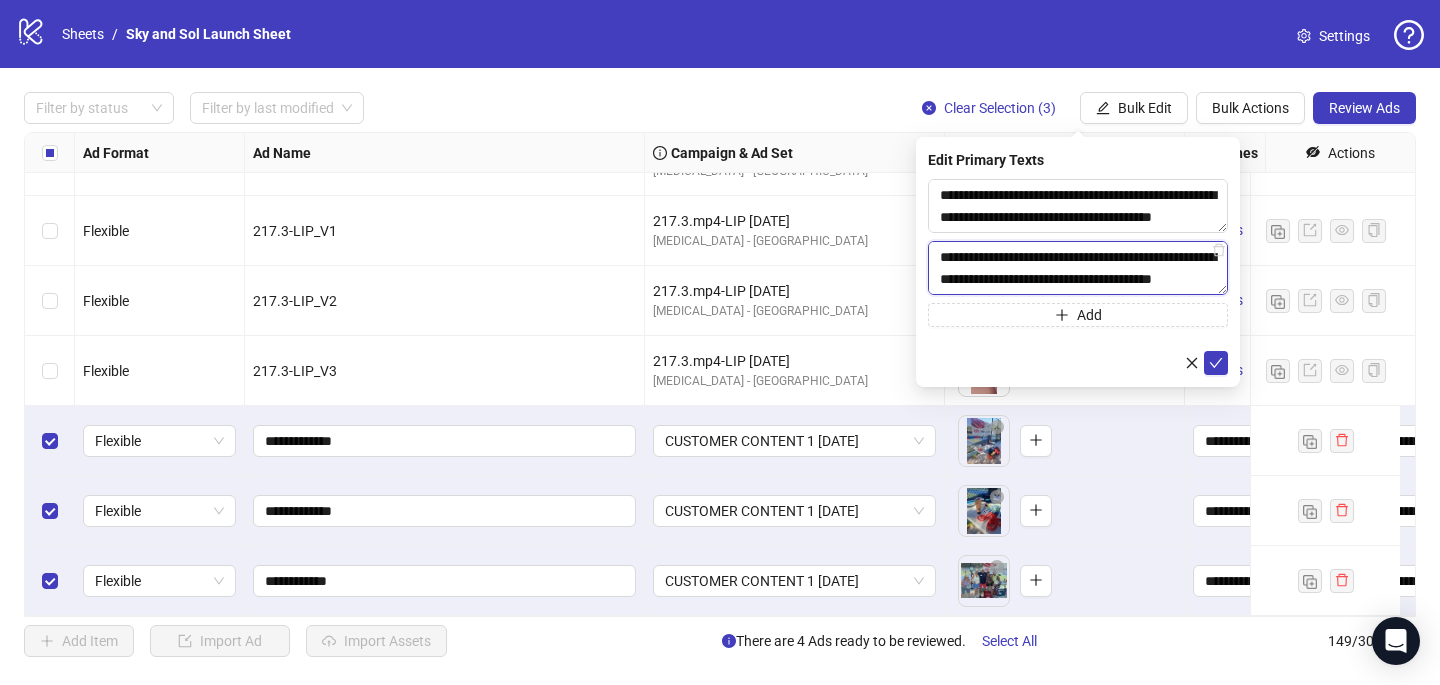 scroll, scrollTop: 286, scrollLeft: 0, axis: vertical 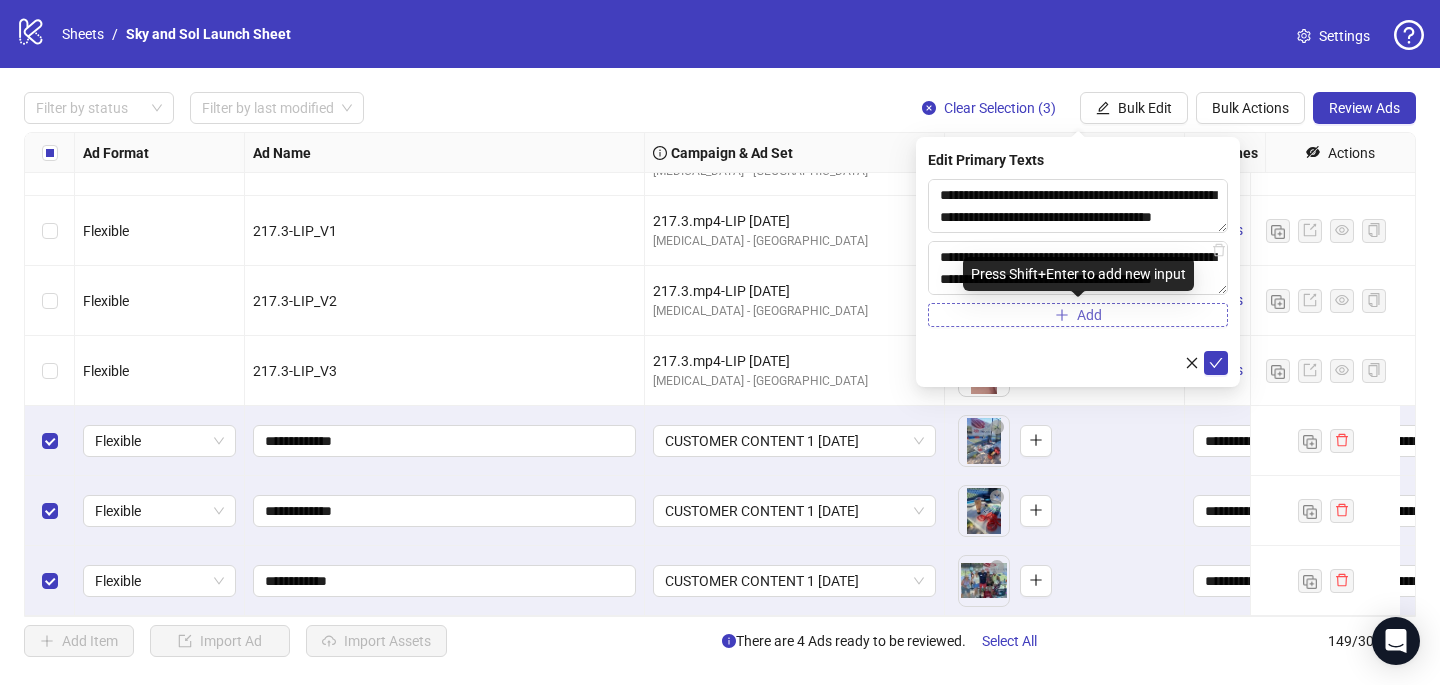 click 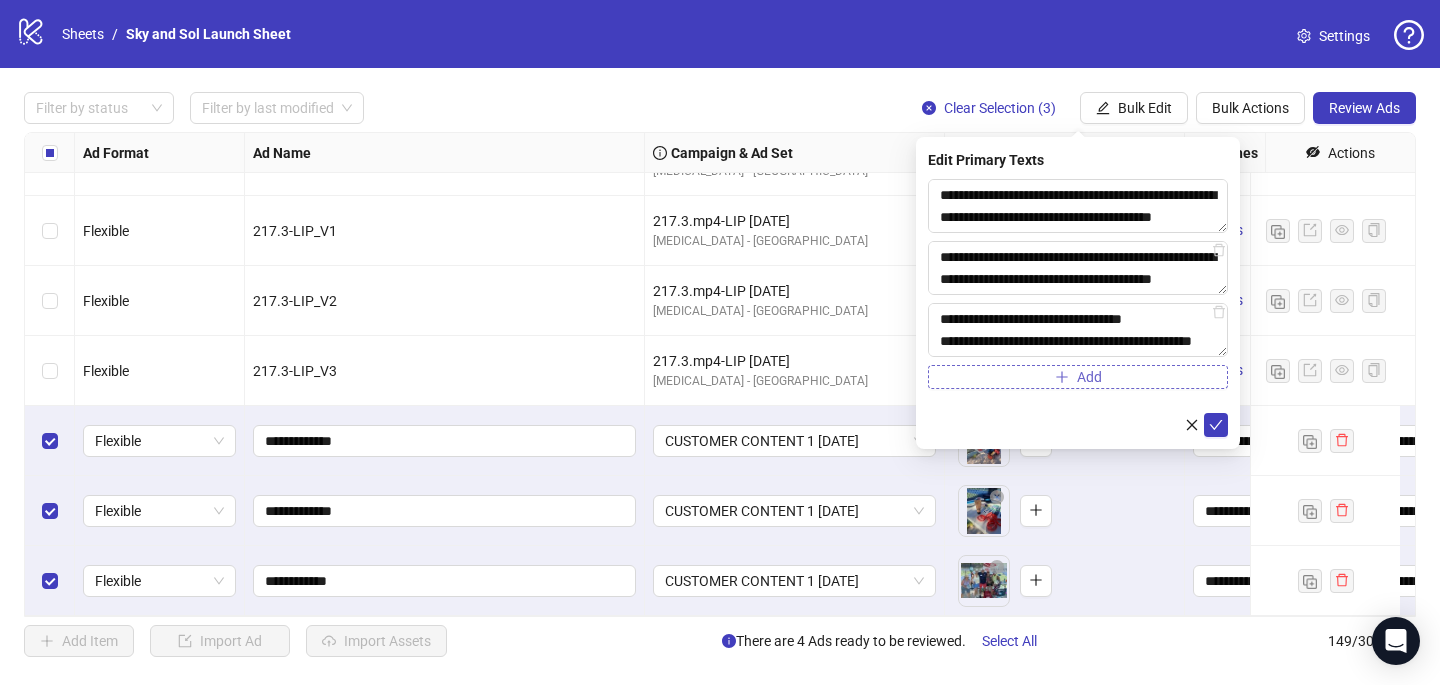 scroll, scrollTop: 418, scrollLeft: 0, axis: vertical 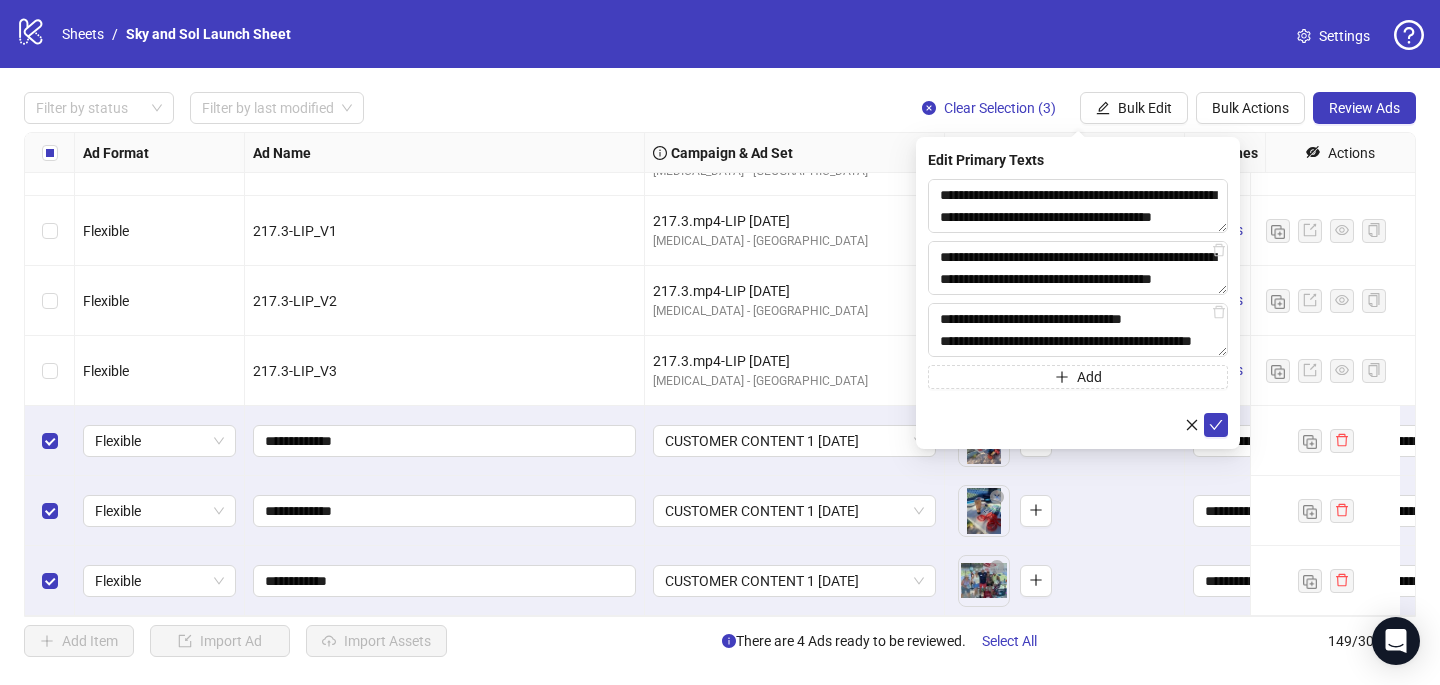 type on "**********" 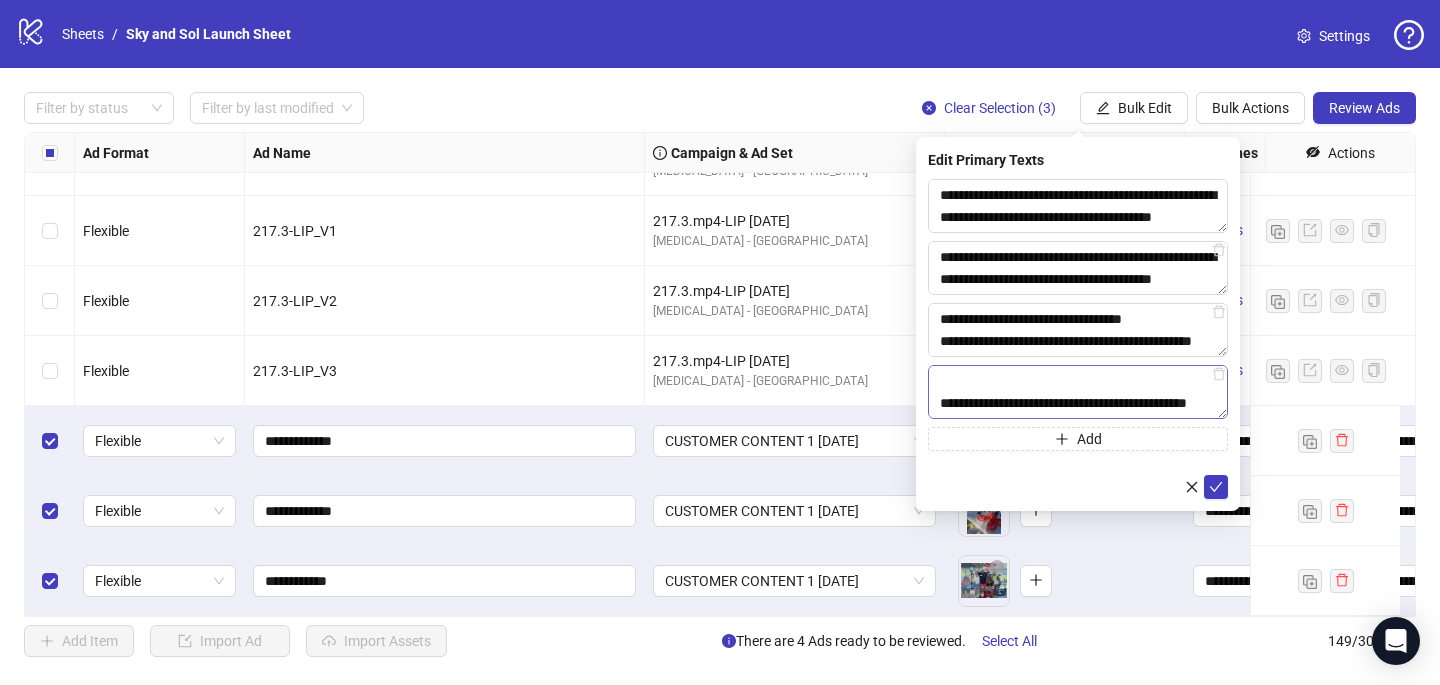 scroll, scrollTop: 396, scrollLeft: 0, axis: vertical 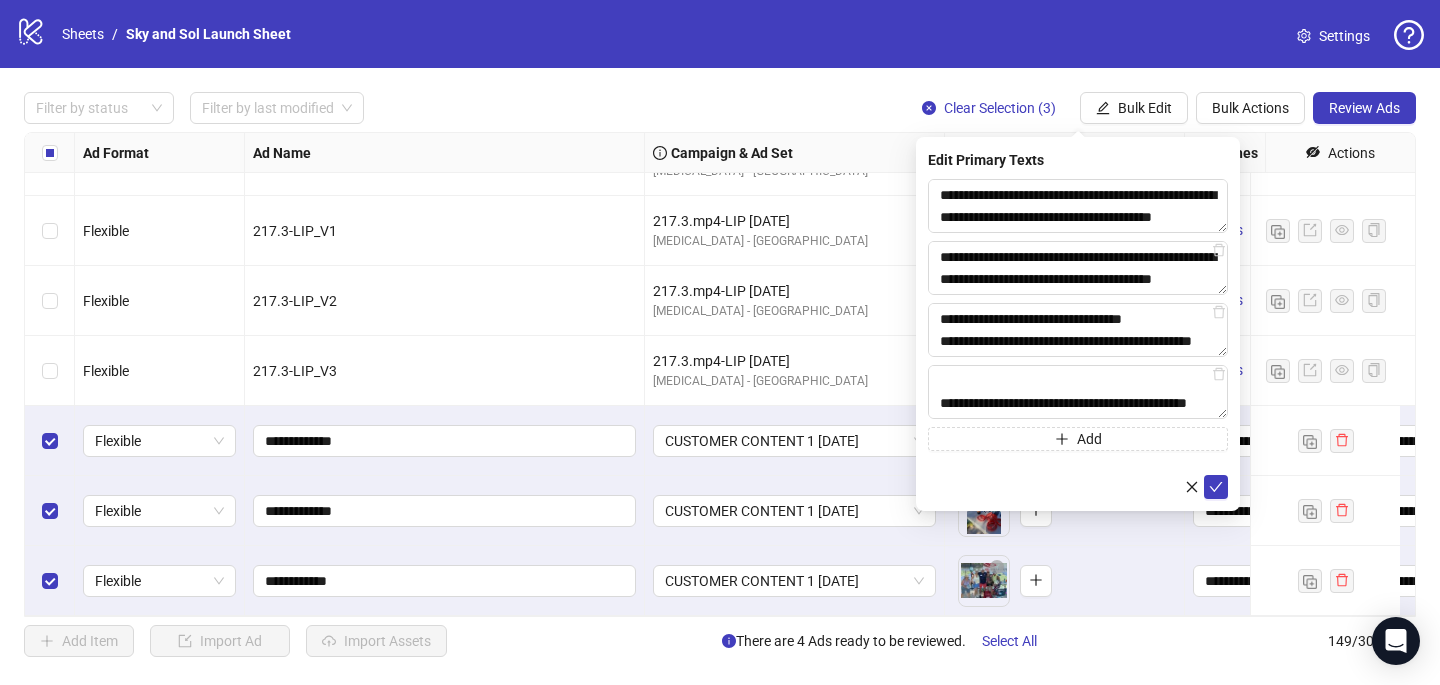 type on "**********" 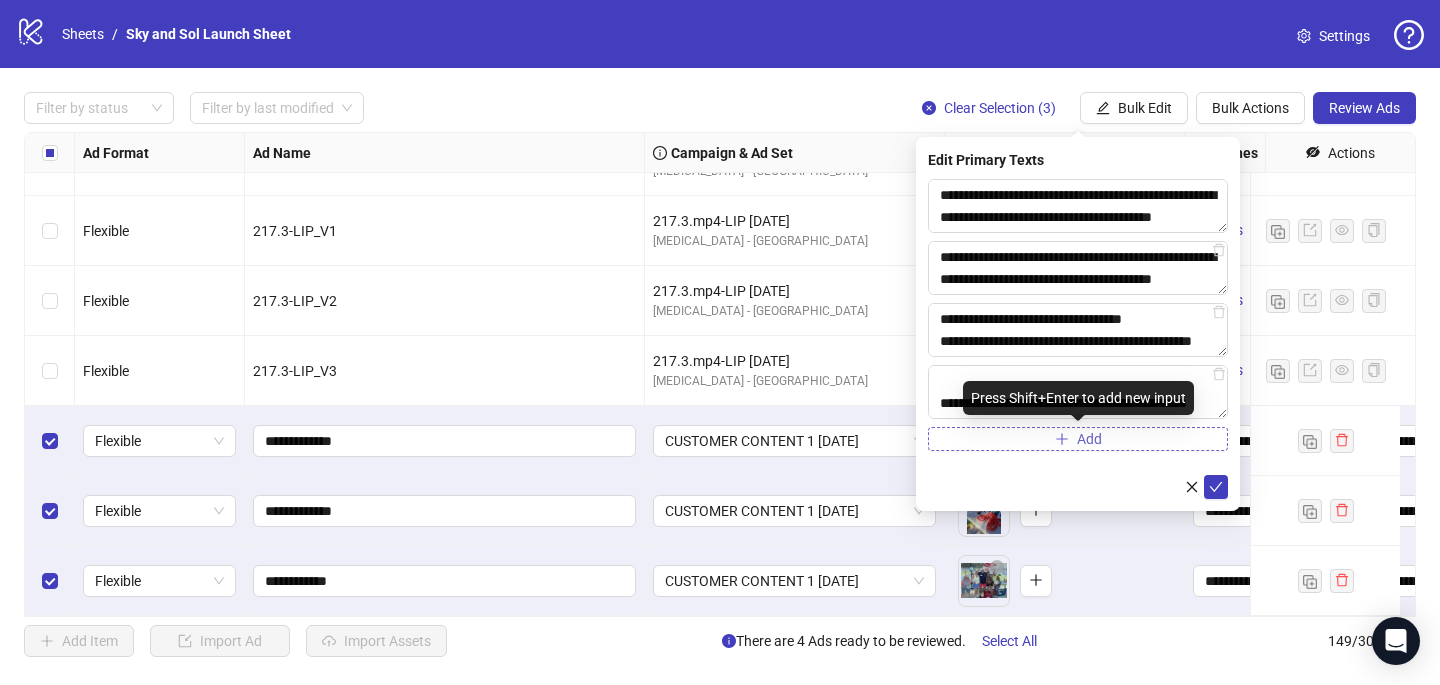 click on "Add" at bounding box center [1078, 439] 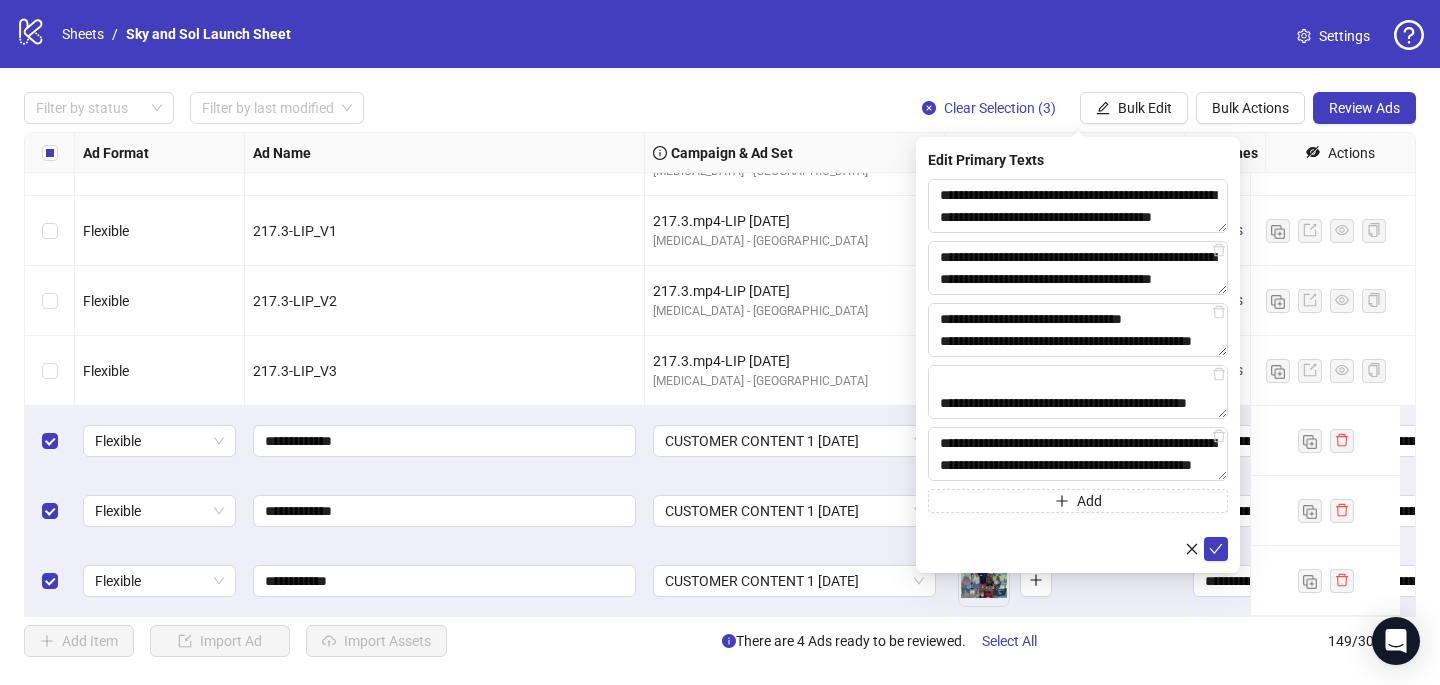 scroll, scrollTop: 700, scrollLeft: 0, axis: vertical 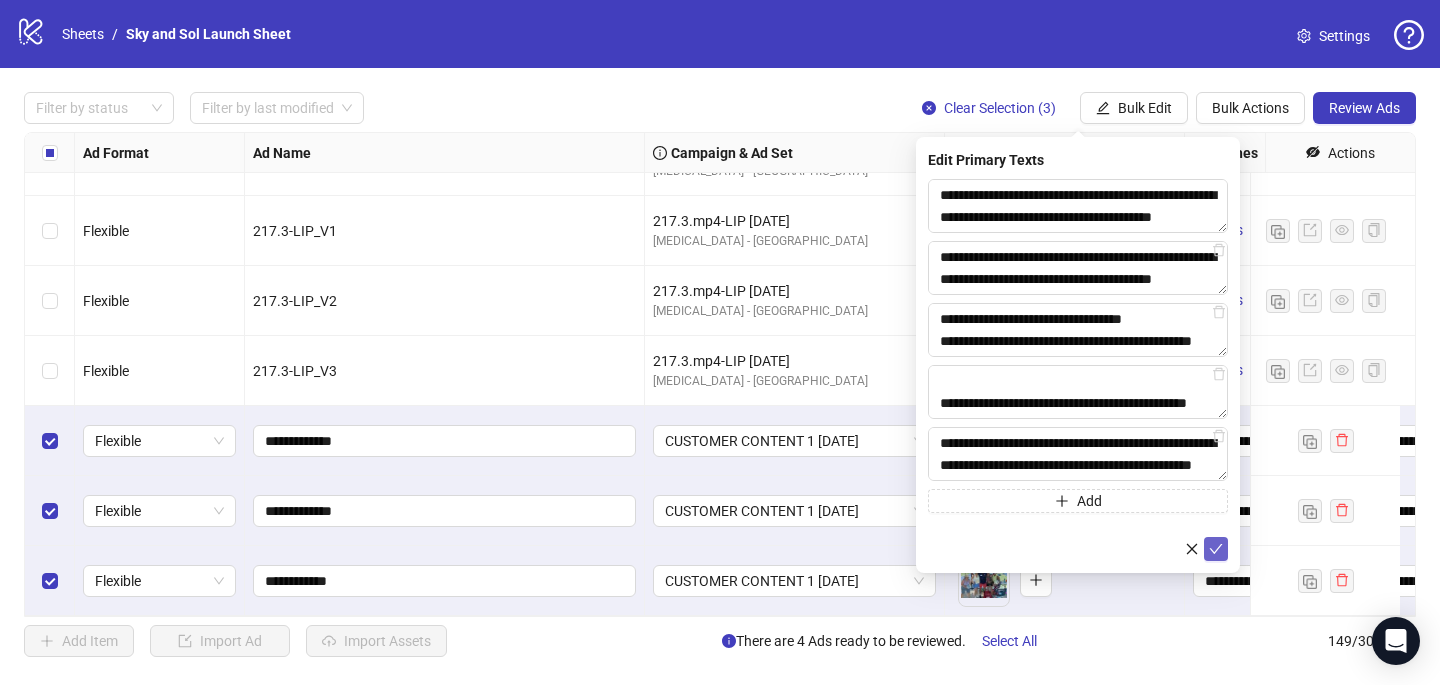 type on "**********" 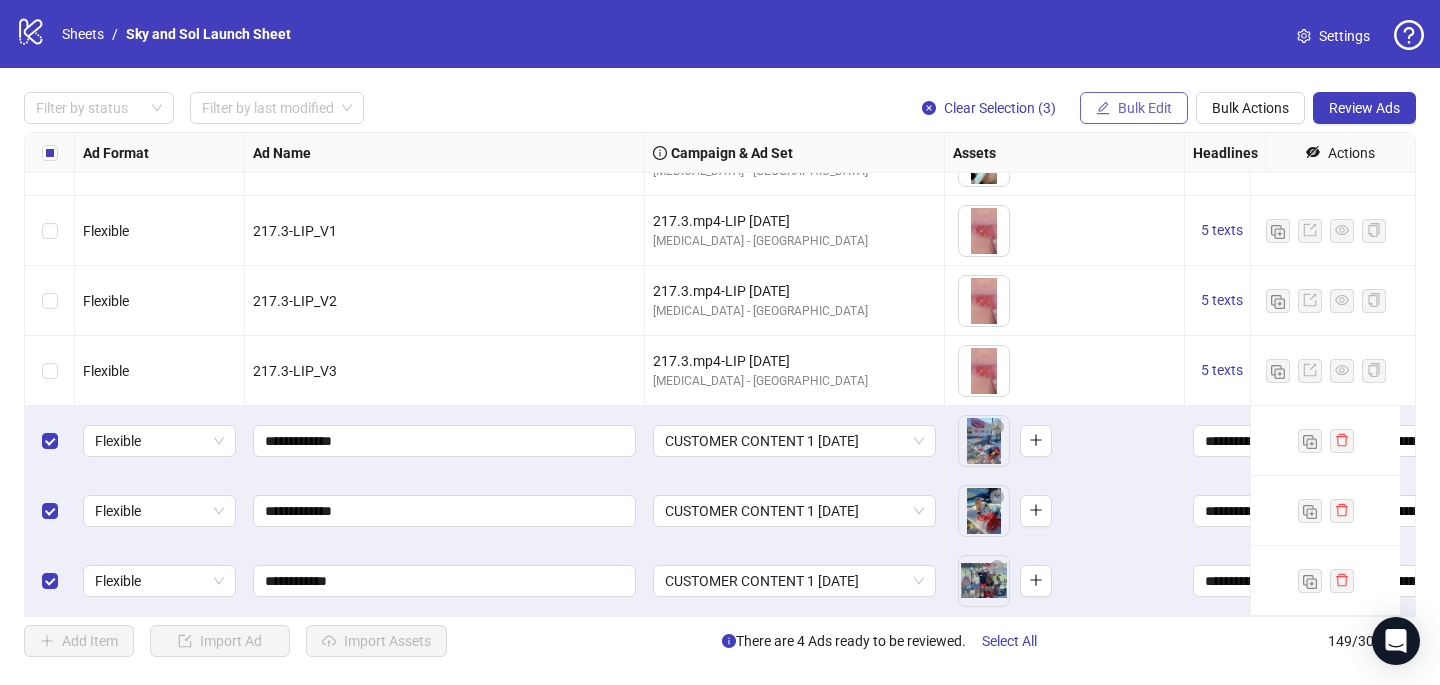 click on "Bulk Edit" at bounding box center [1145, 108] 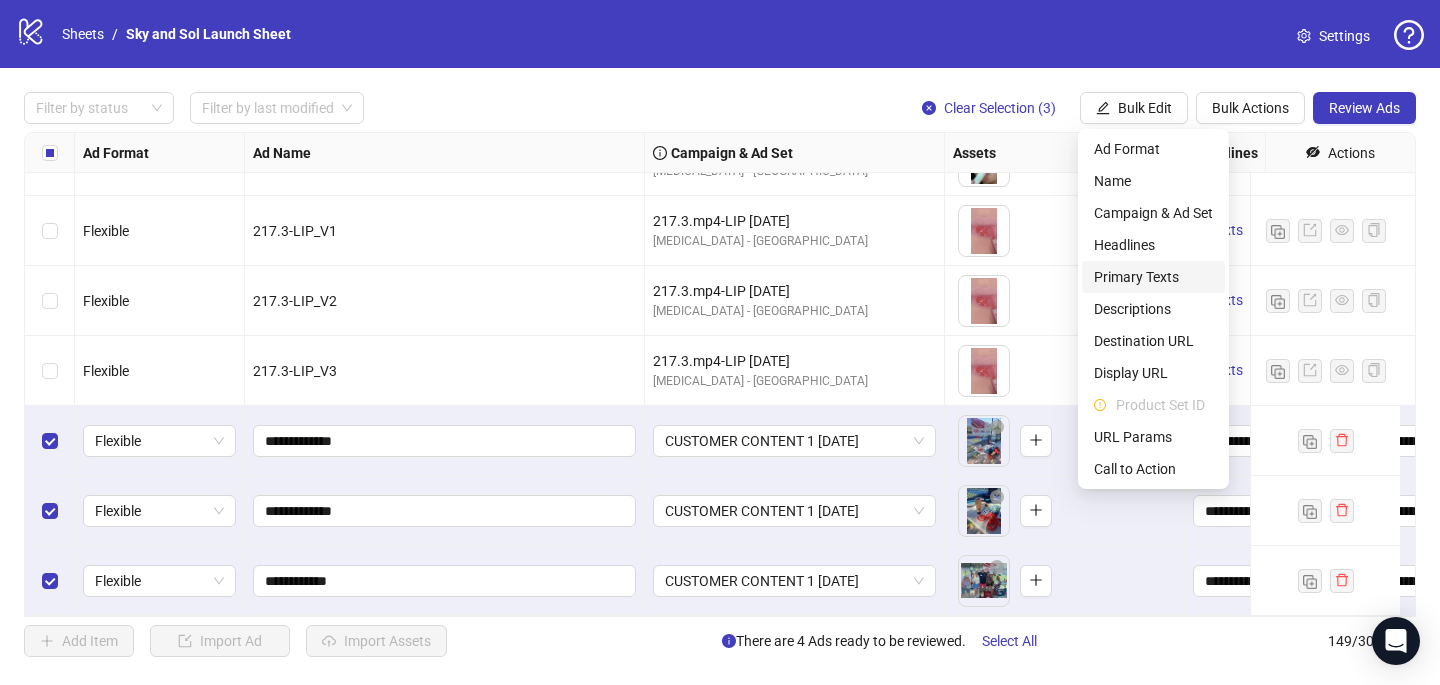 click on "Primary Texts" at bounding box center [1153, 277] 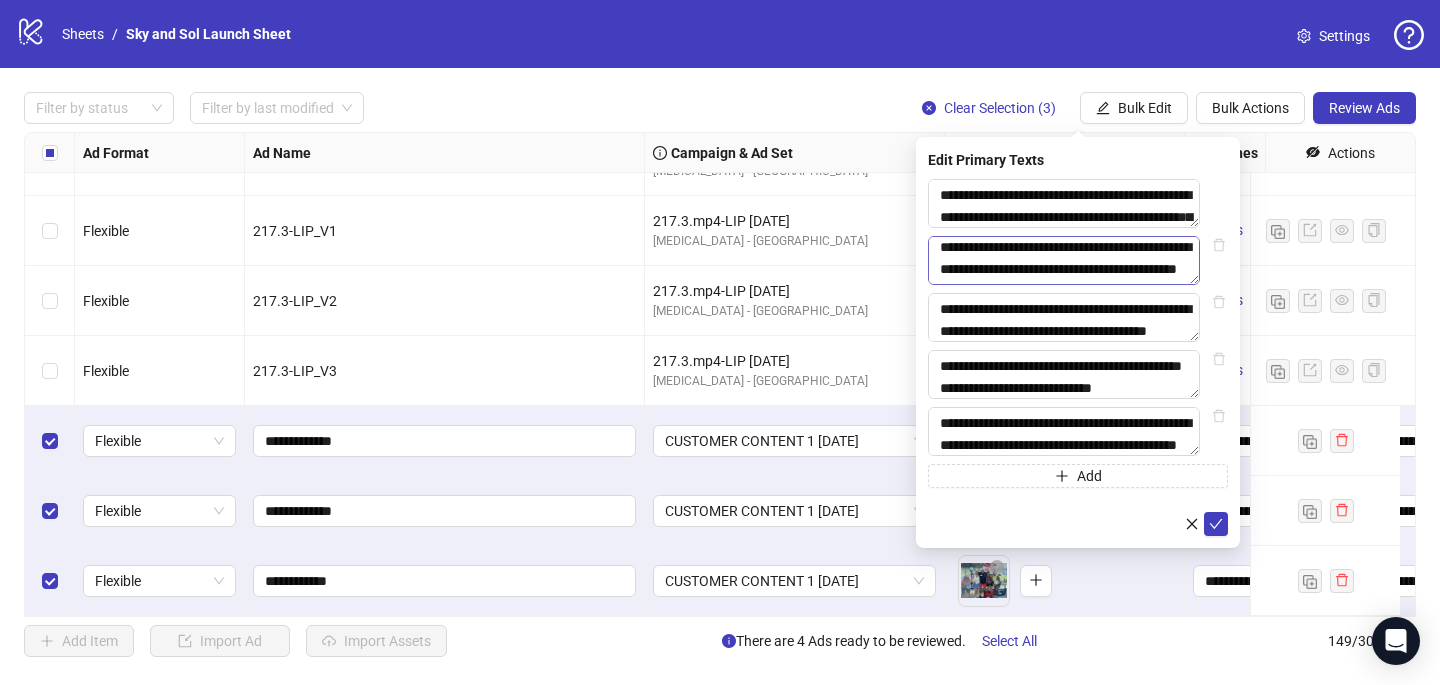 scroll, scrollTop: 286, scrollLeft: 0, axis: vertical 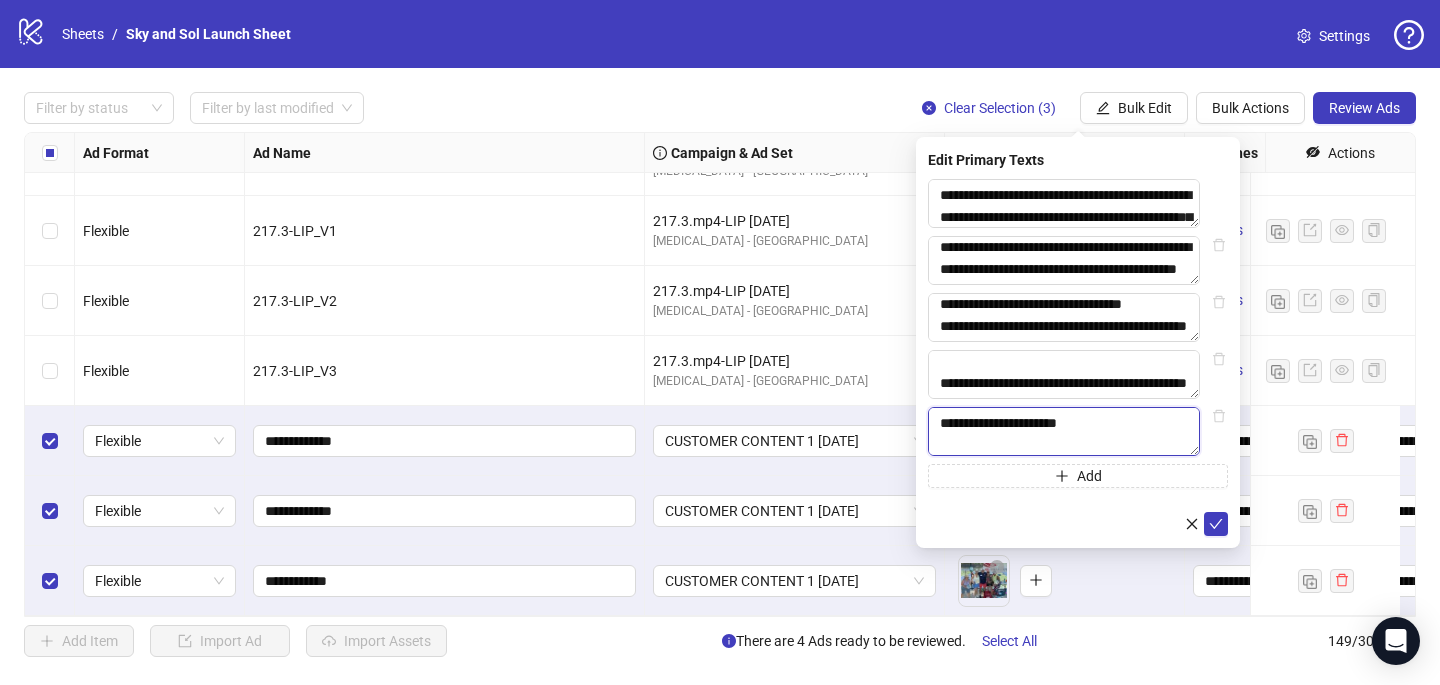 click on "**********" at bounding box center [1064, 431] 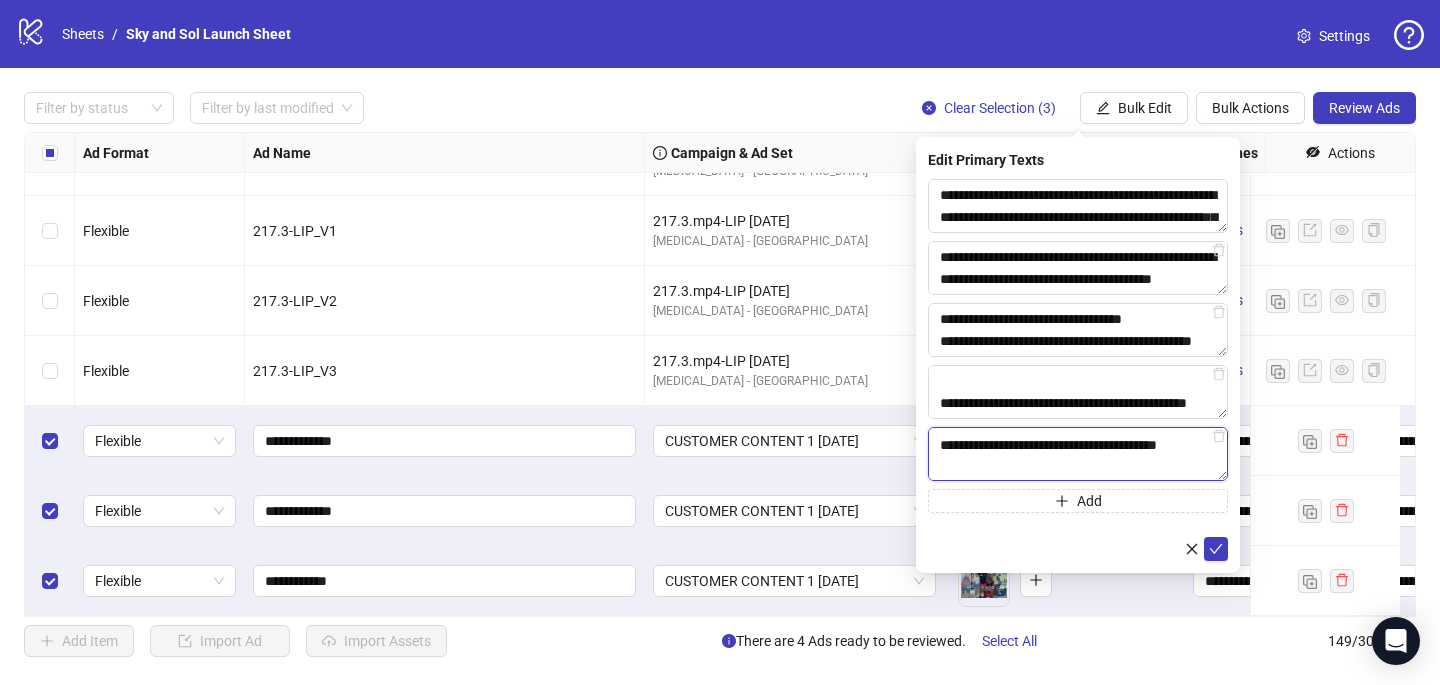 scroll, scrollTop: 441, scrollLeft: 0, axis: vertical 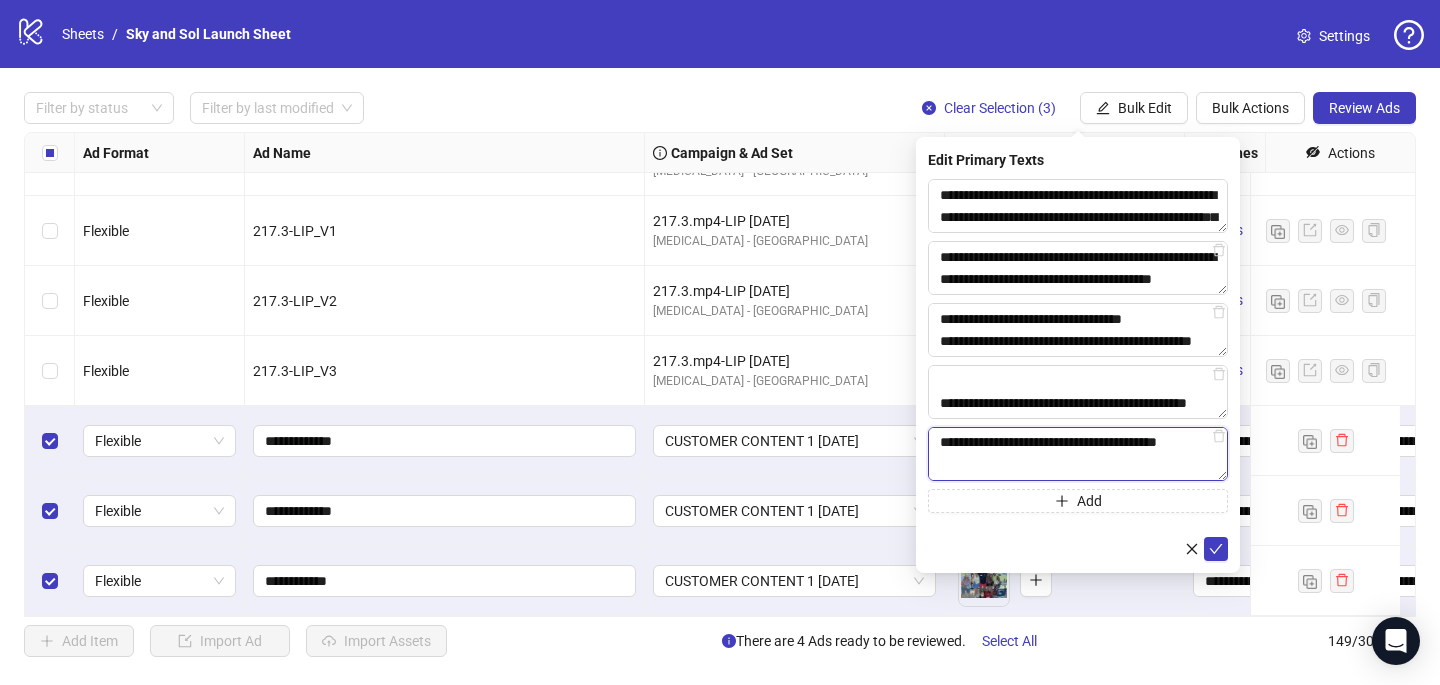 click on "**********" at bounding box center [1078, 454] 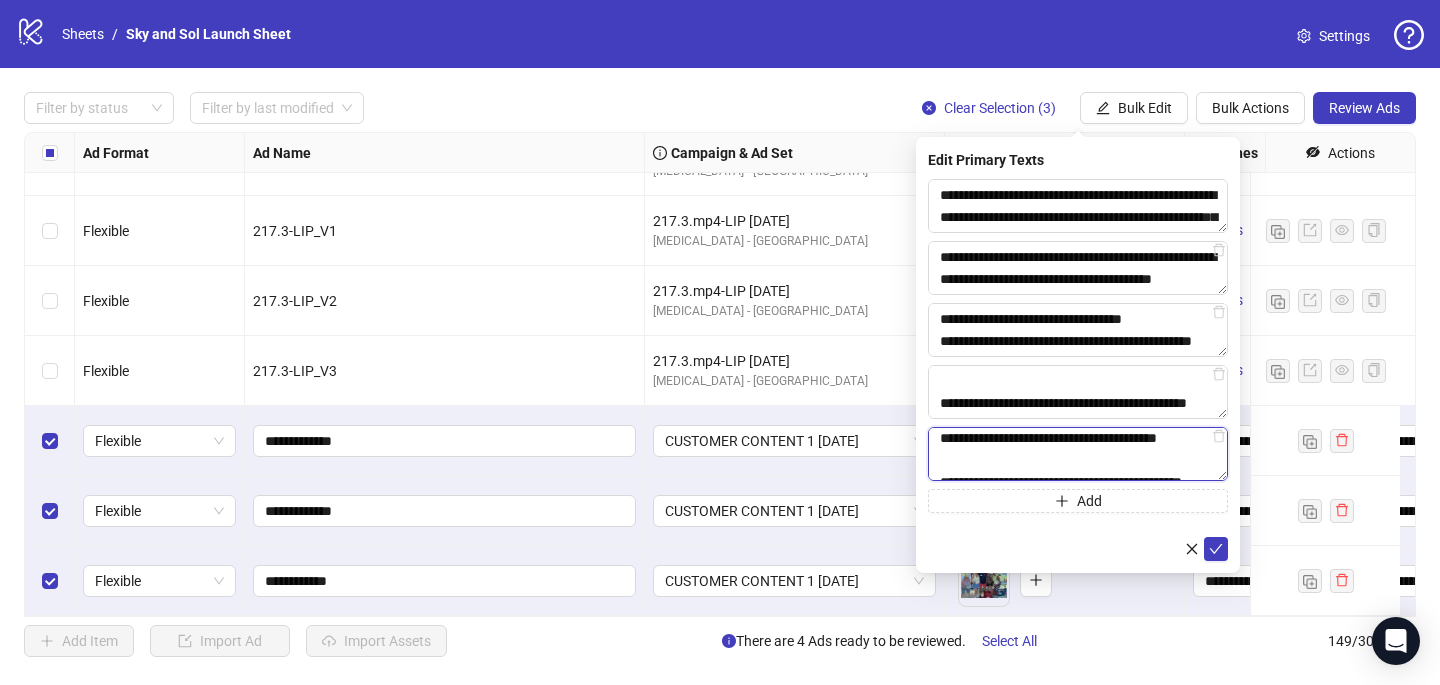 scroll, scrollTop: 407, scrollLeft: 0, axis: vertical 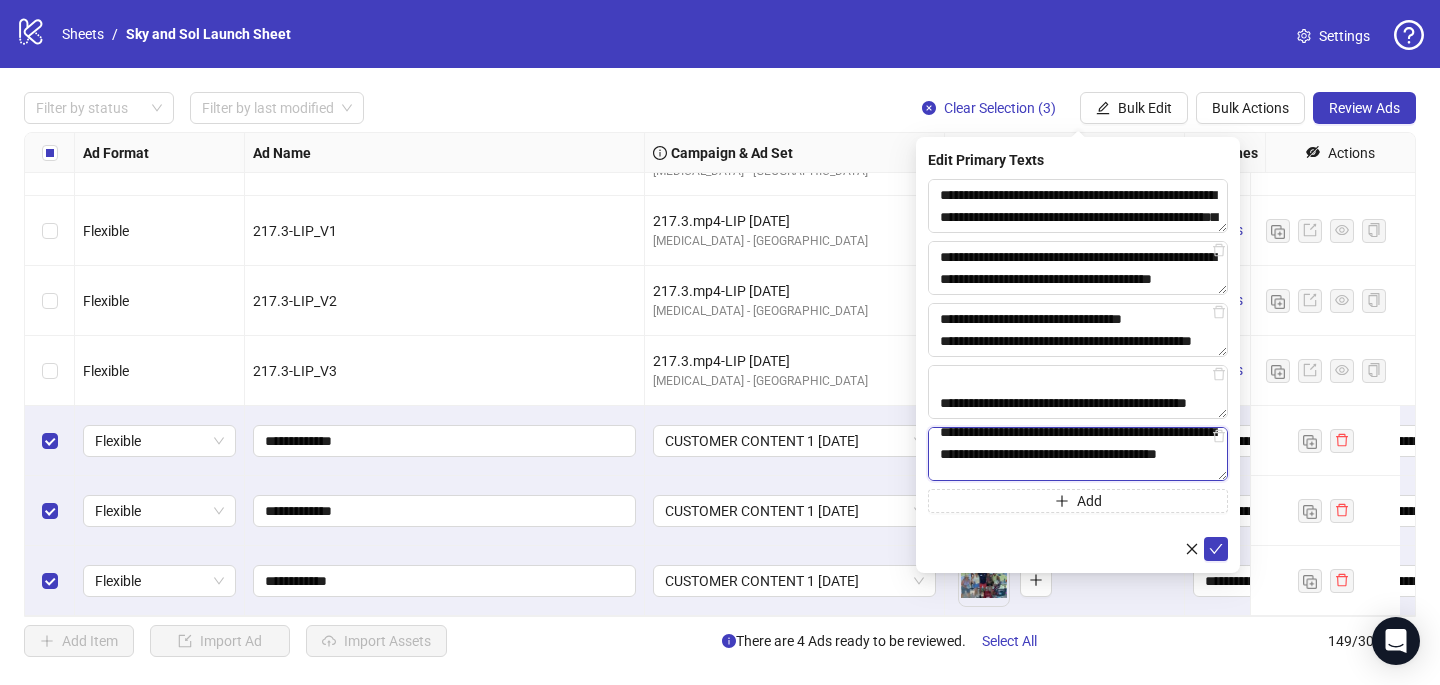 click on "**********" at bounding box center (1078, 454) 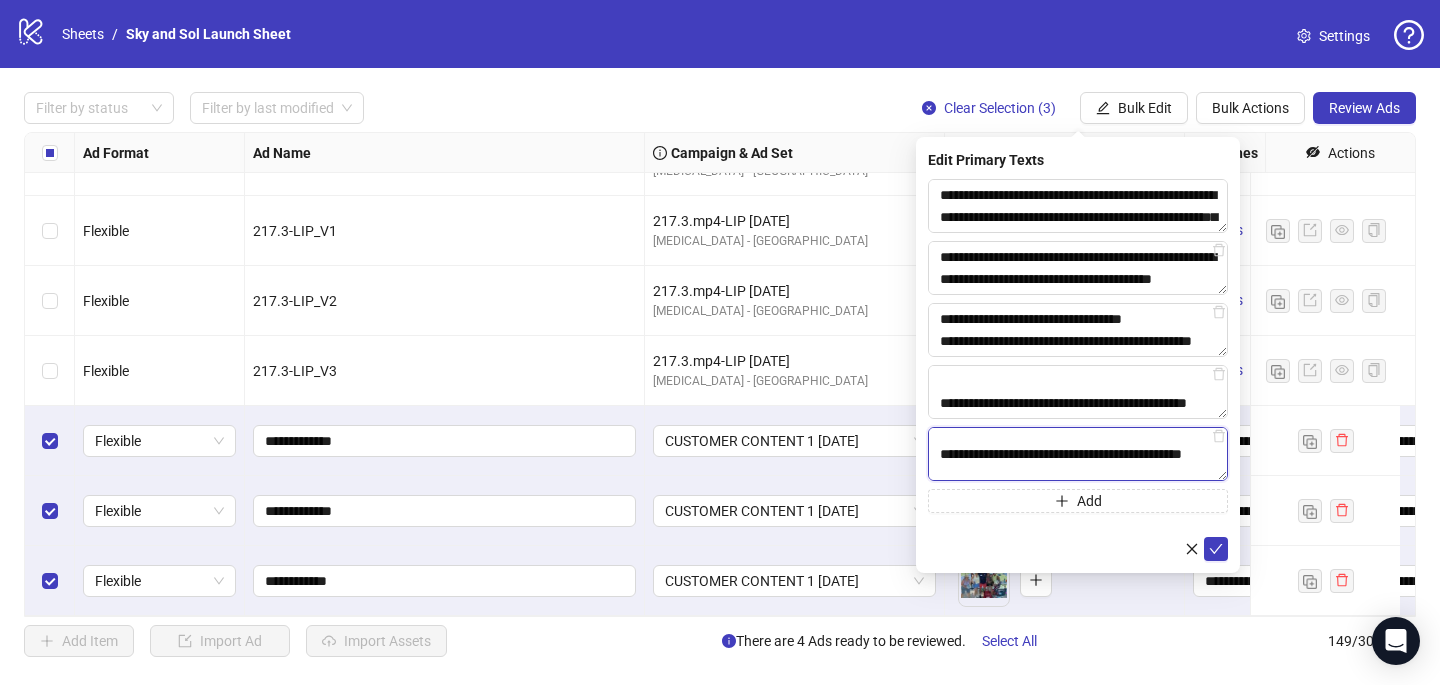 scroll, scrollTop: 428, scrollLeft: 0, axis: vertical 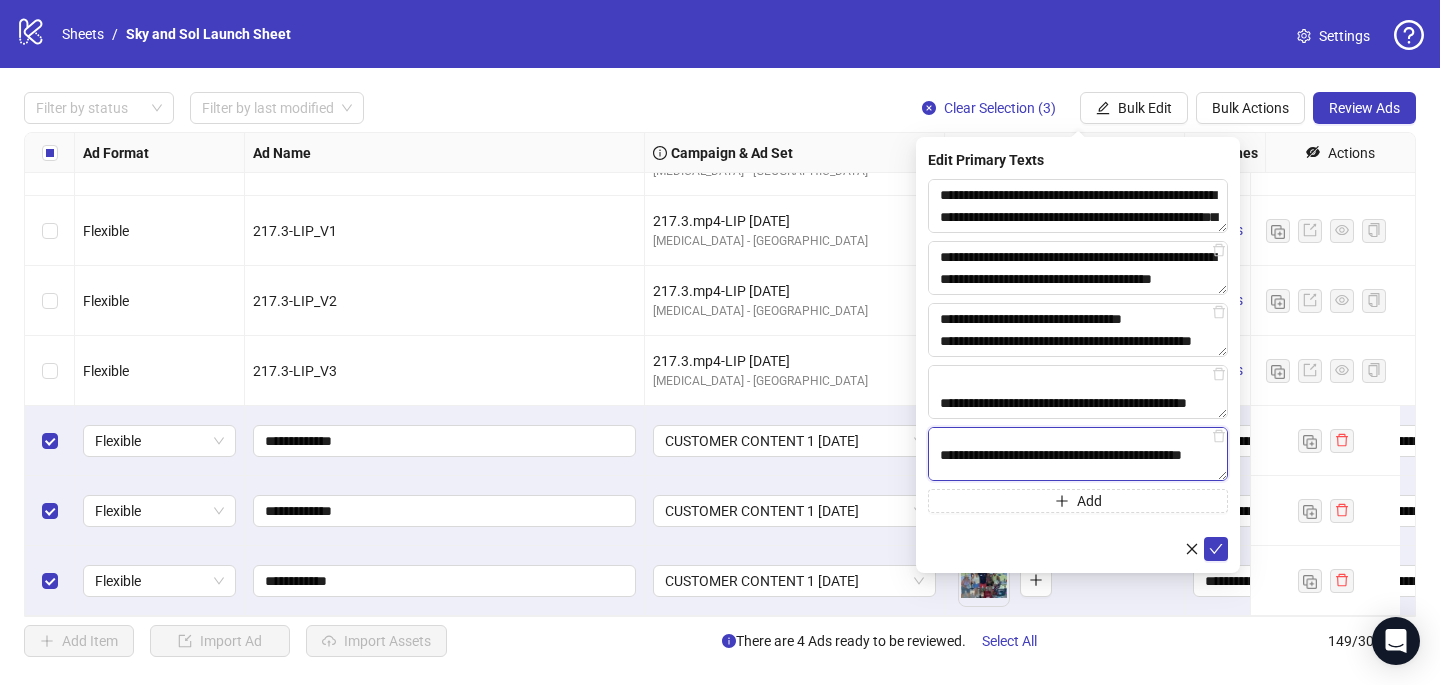 click on "**********" at bounding box center (1078, 454) 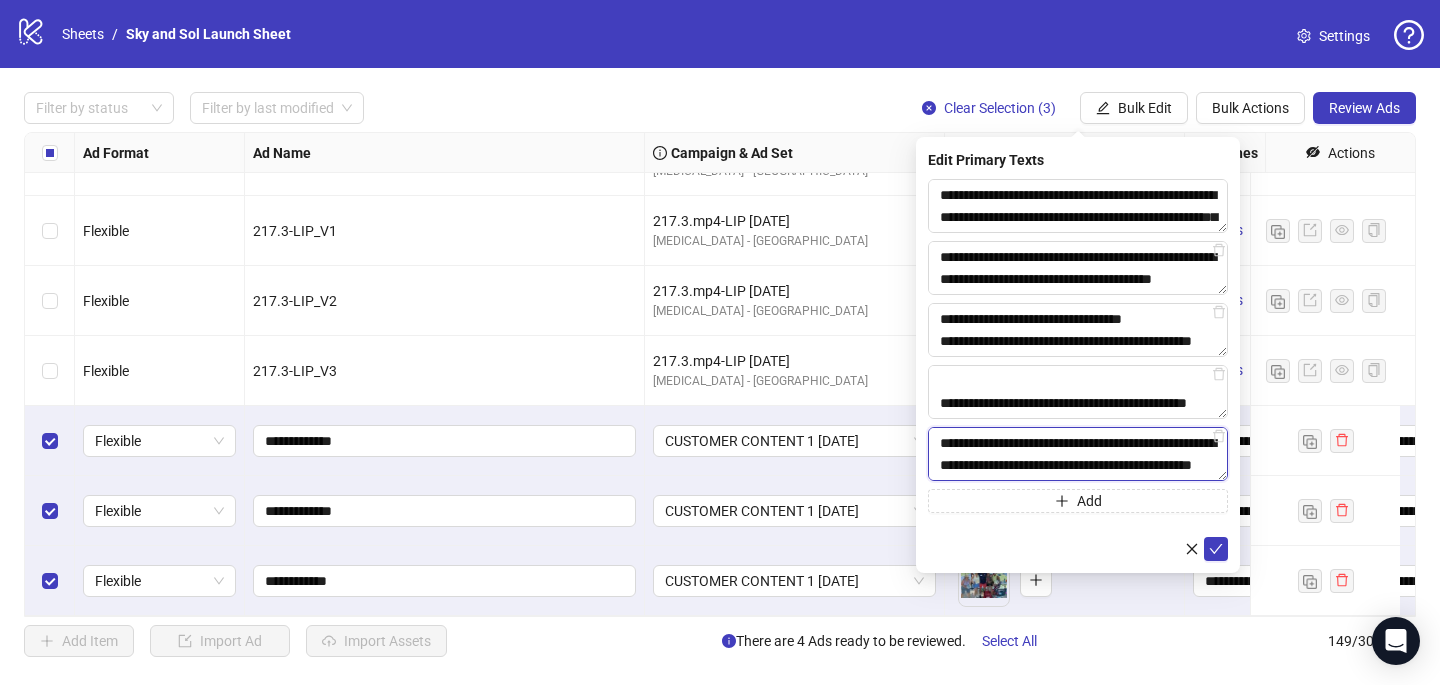 scroll, scrollTop: 660, scrollLeft: 0, axis: vertical 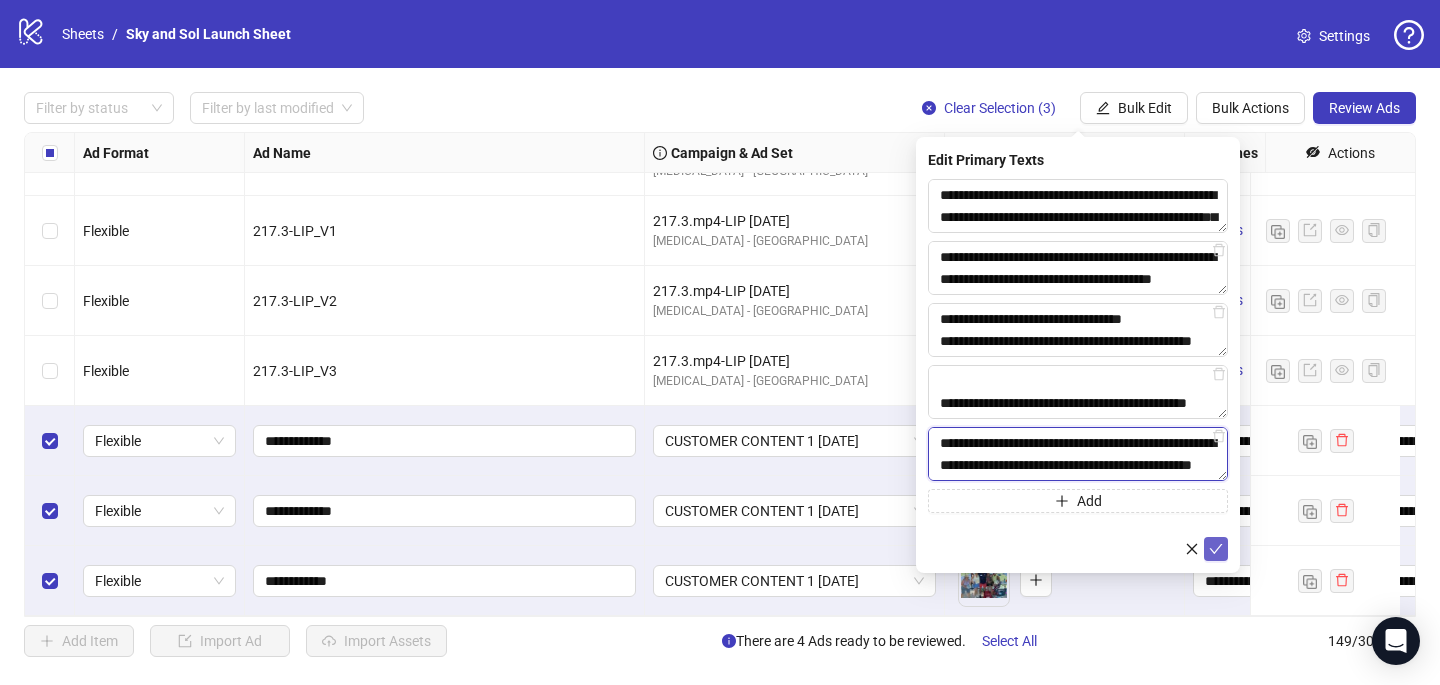 type on "**********" 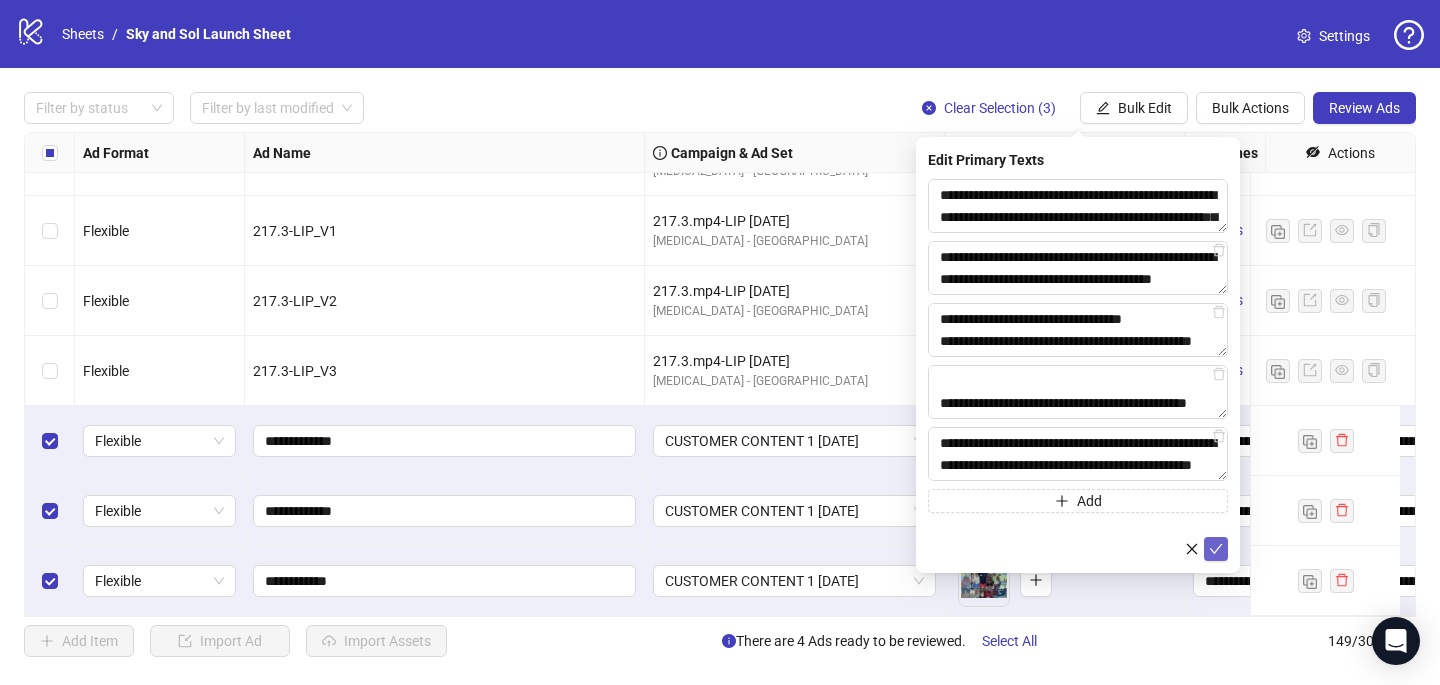 click 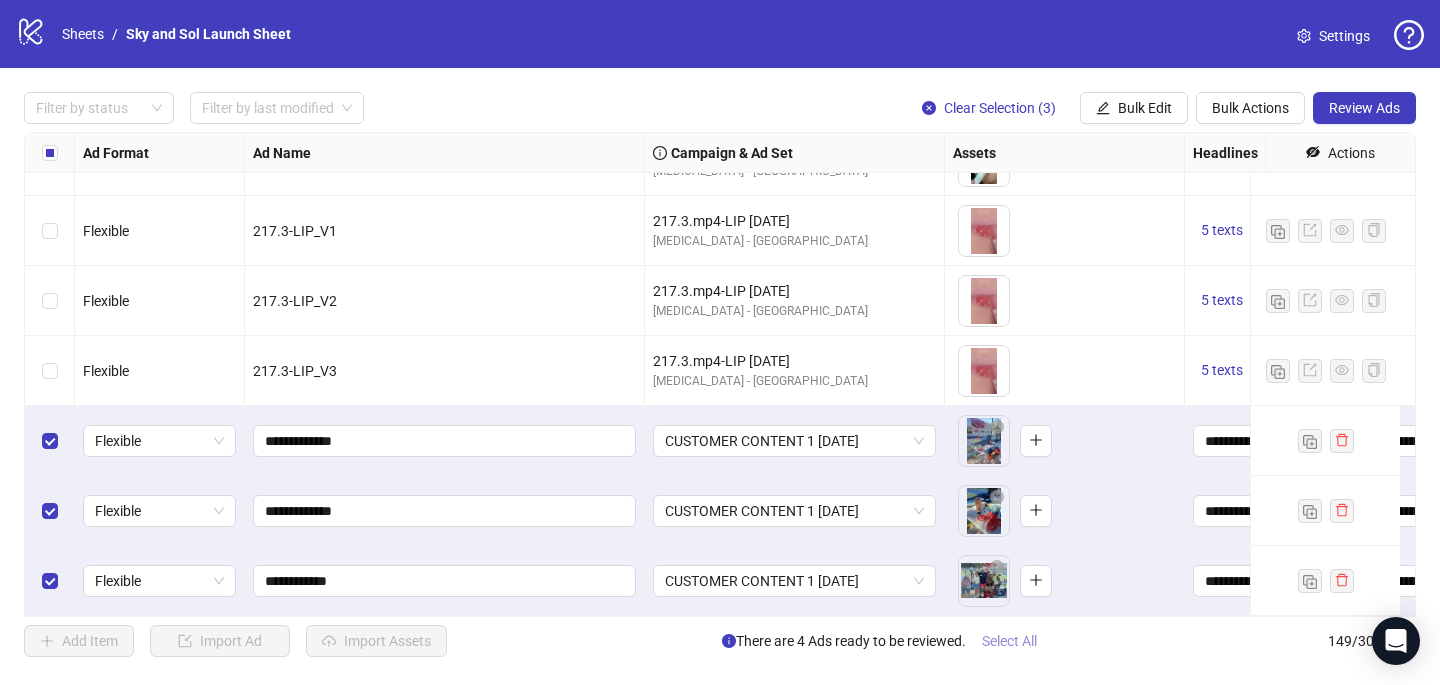 click on "Select All" at bounding box center [1009, 641] 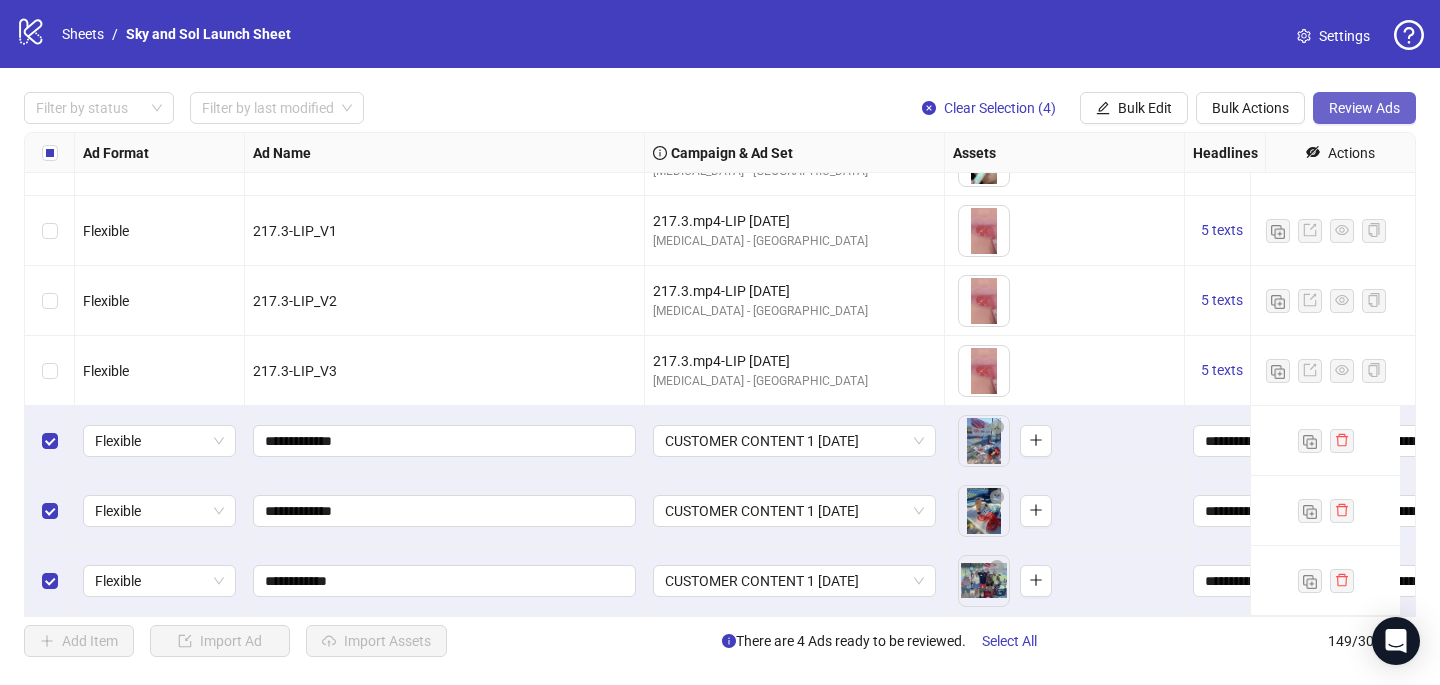 click on "Review Ads" at bounding box center (1364, 108) 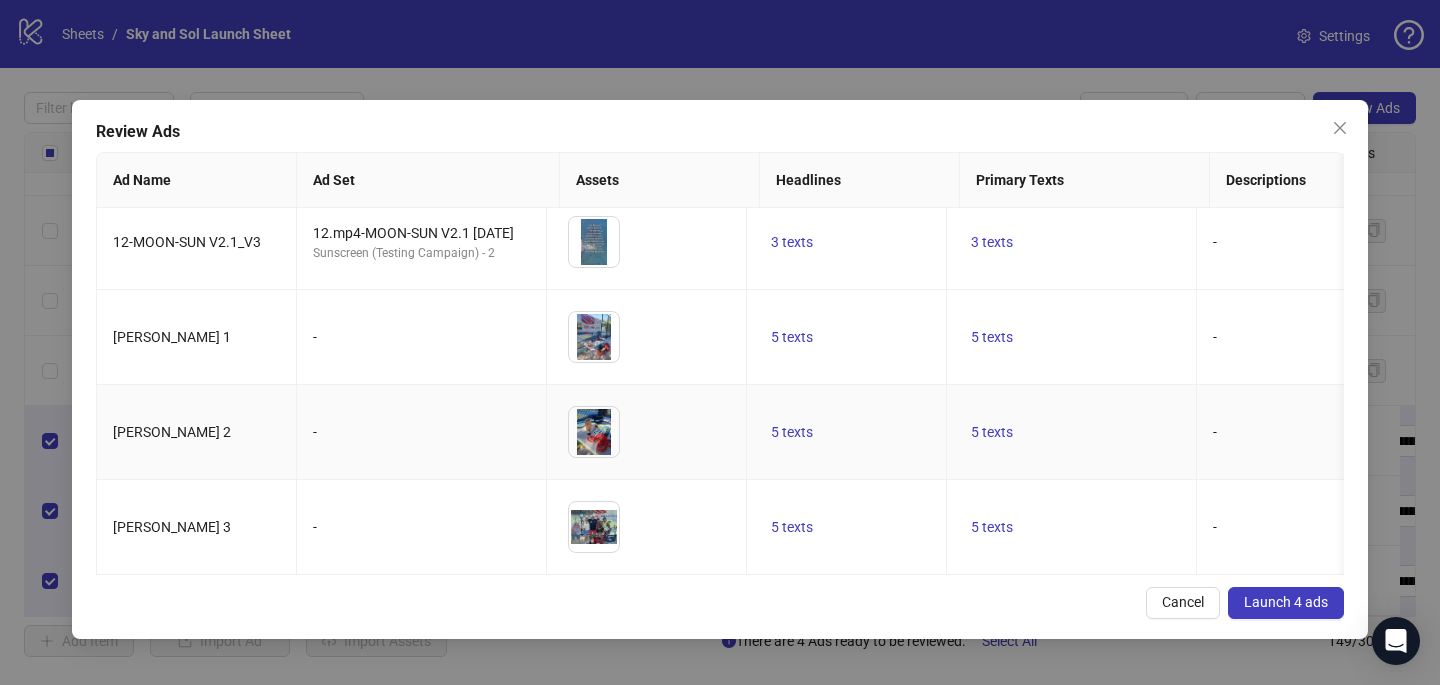 scroll, scrollTop: 28, scrollLeft: 0, axis: vertical 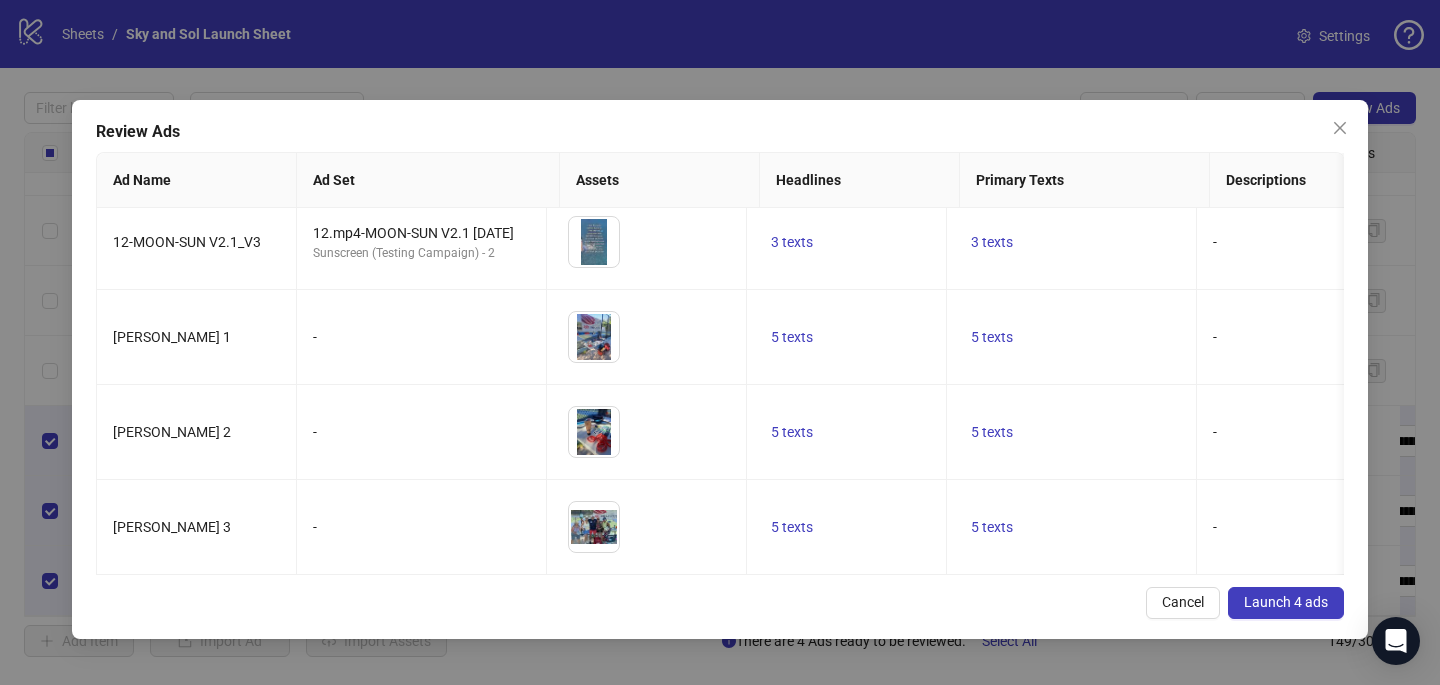 click on "Launch 4 ads" at bounding box center [1286, 602] 